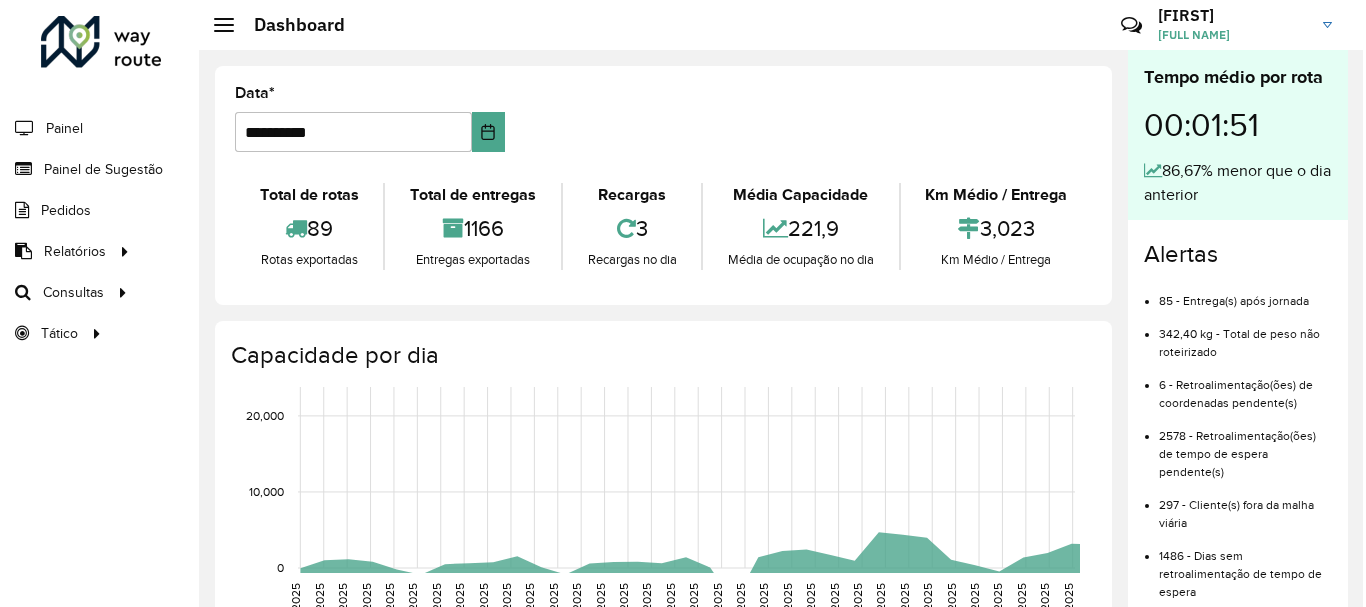 scroll, scrollTop: 0, scrollLeft: 0, axis: both 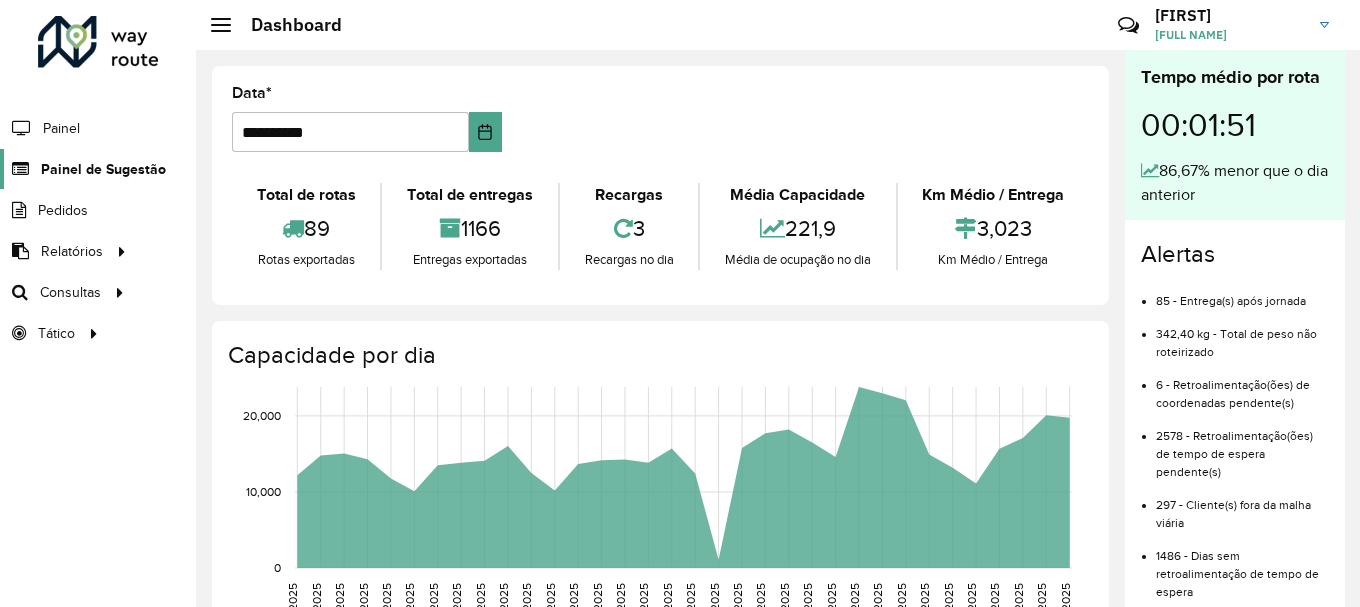 click on "Painel de Sugestão" 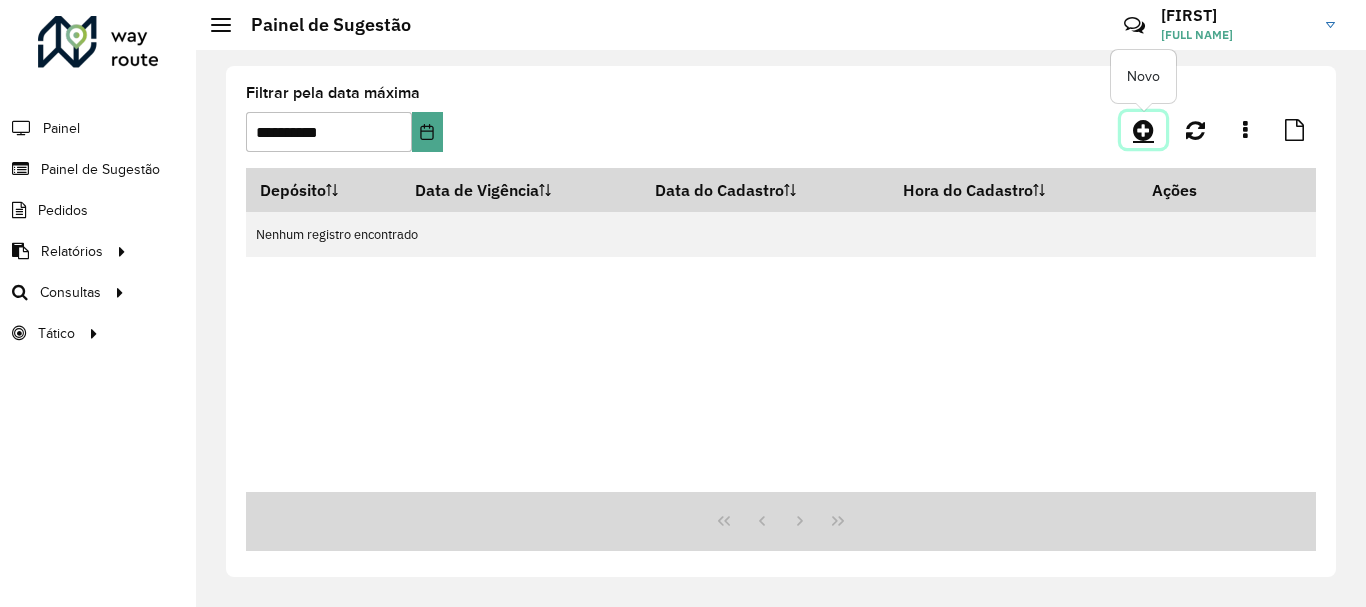 click 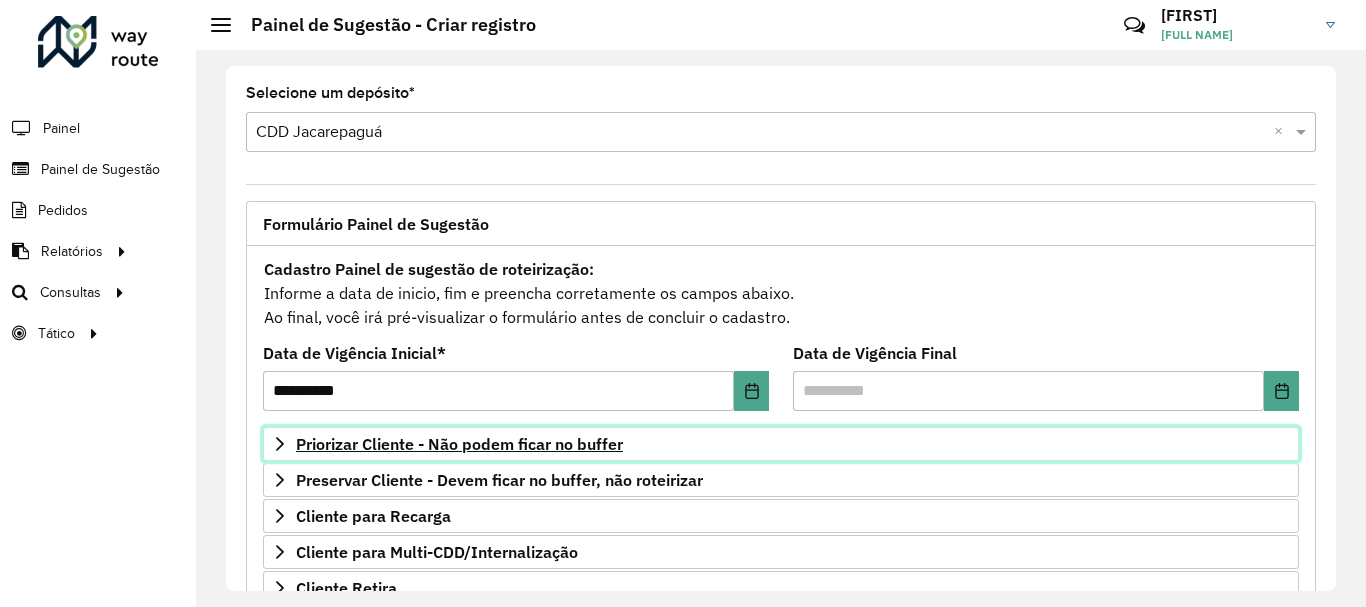 click on "Priorizar Cliente - Não podem ficar no buffer" at bounding box center (459, 444) 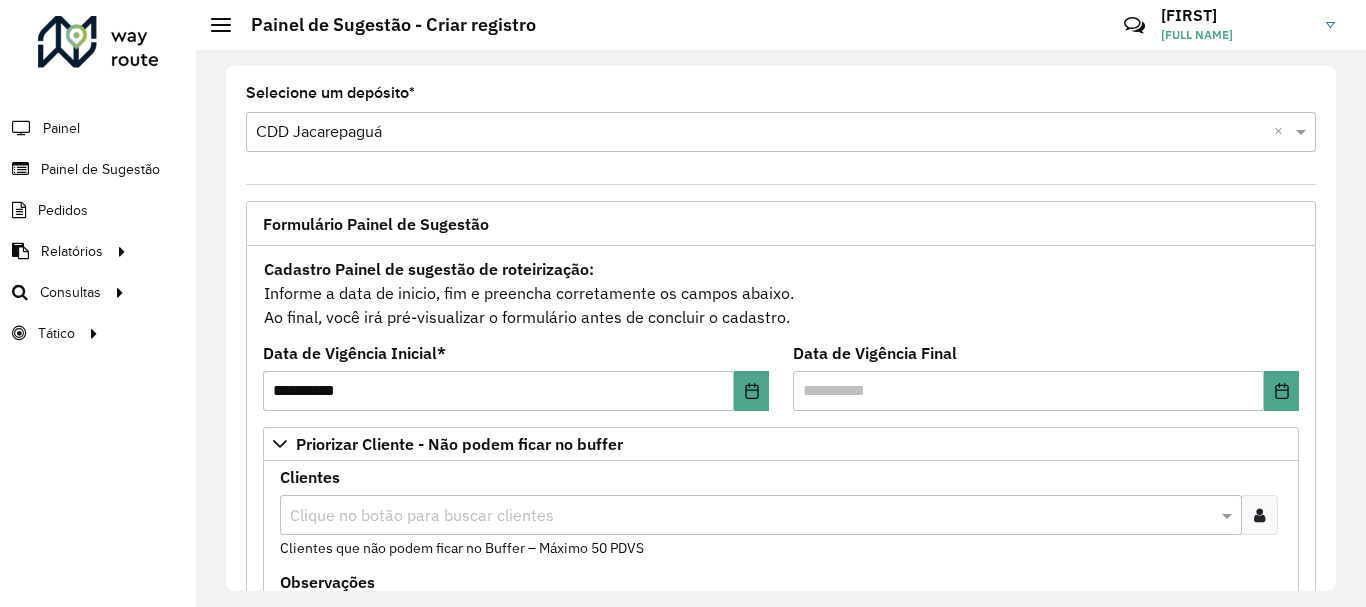 click at bounding box center [1259, 515] 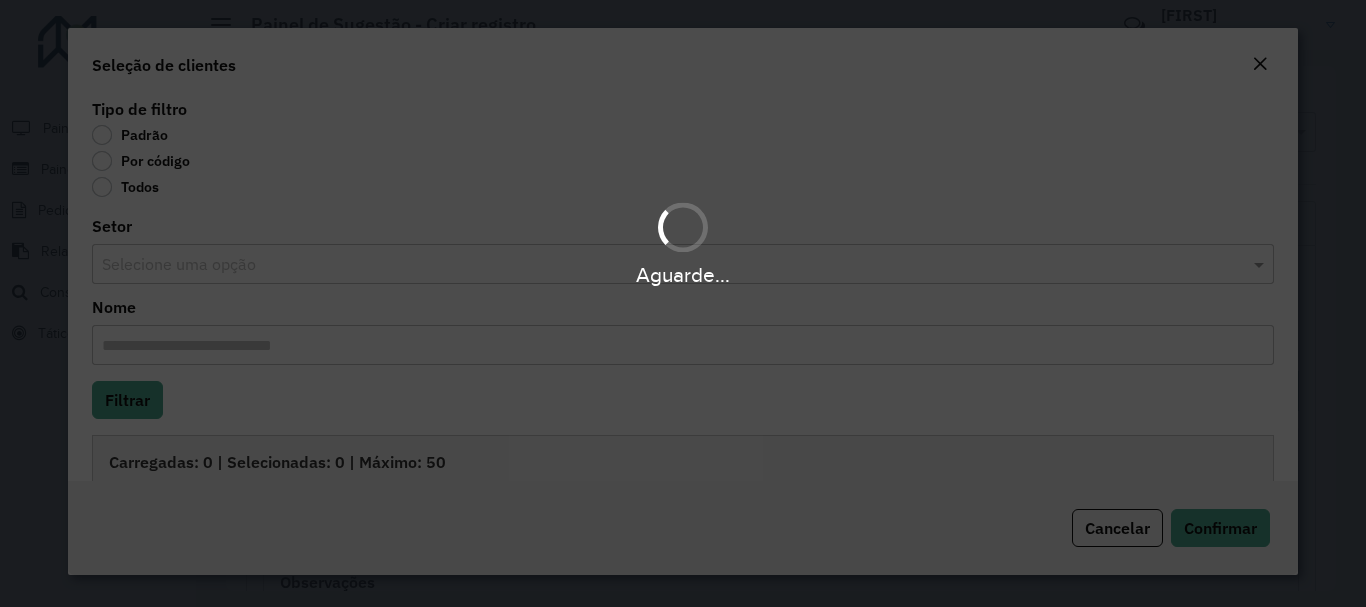 click on "Aguarde..." at bounding box center [683, 303] 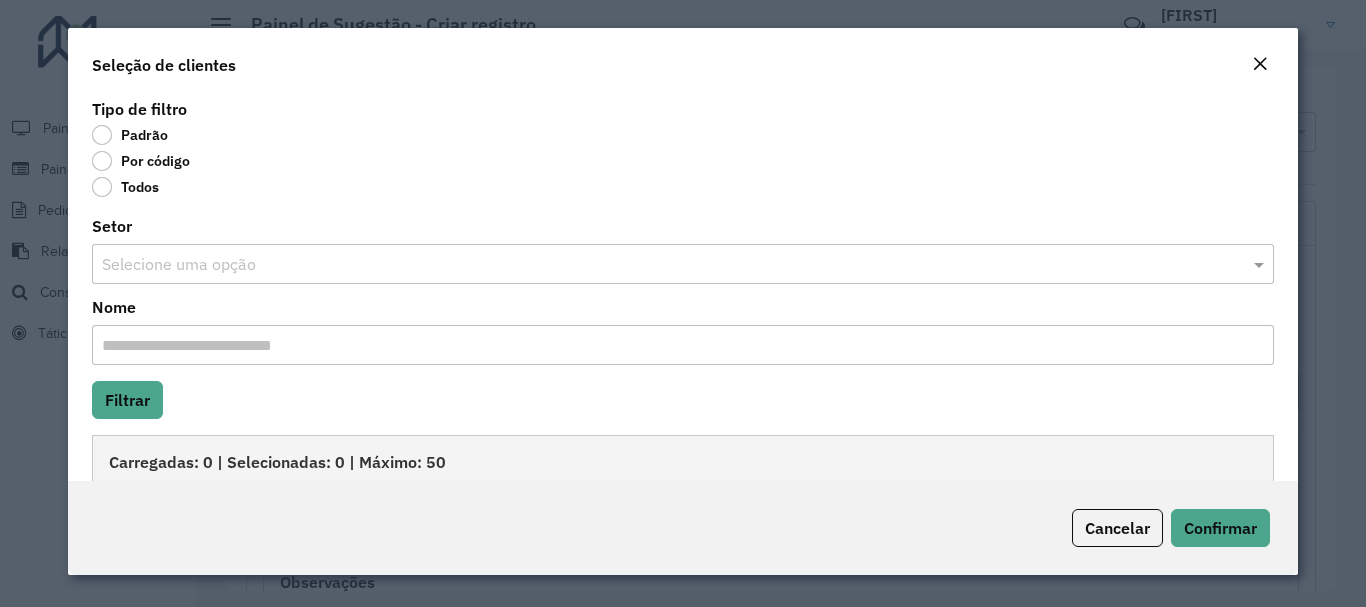 click on "Por código" 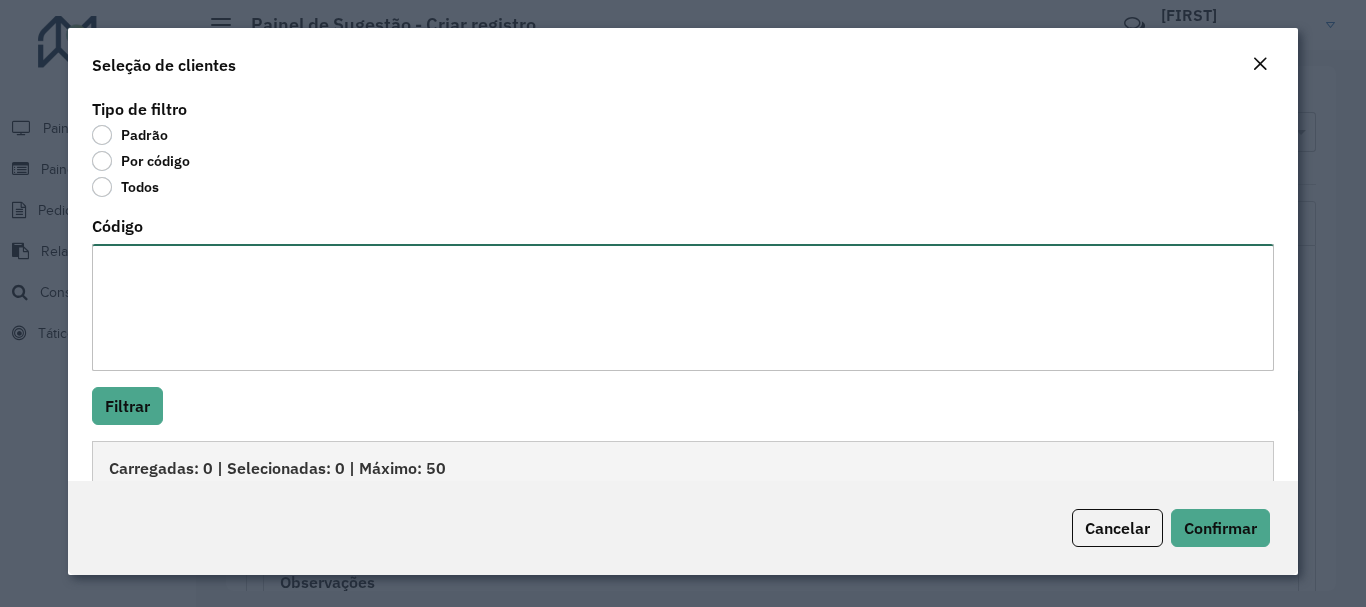 click on "Código" at bounding box center (682, 307) 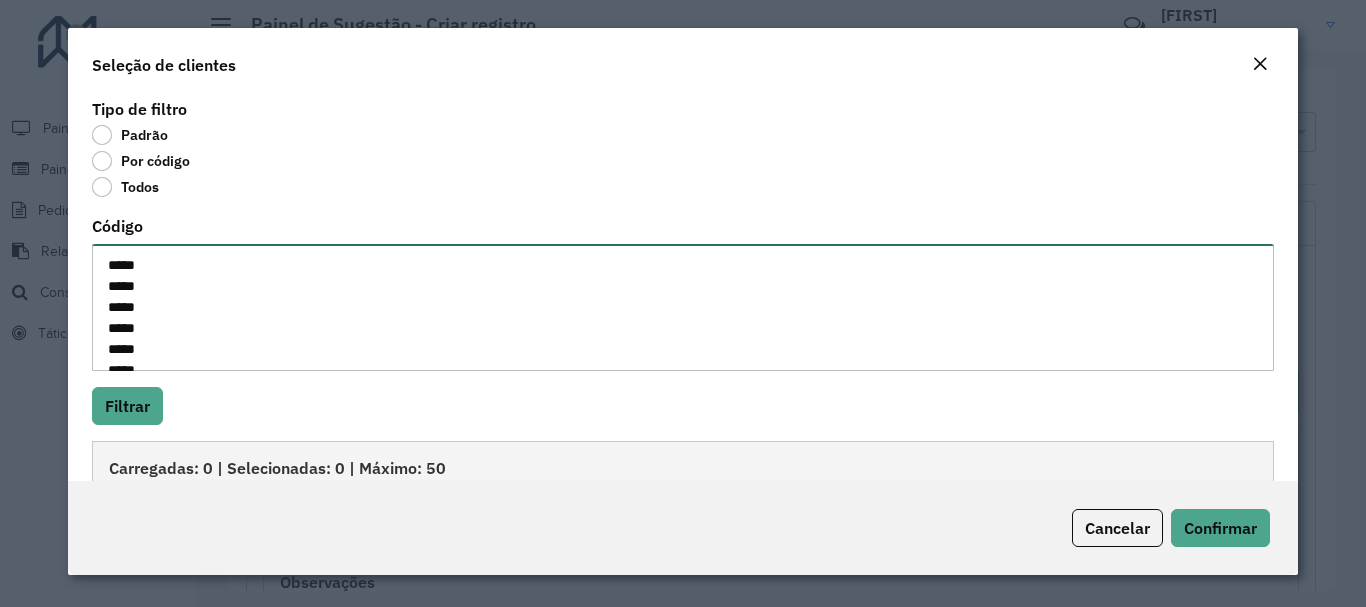 scroll, scrollTop: 953, scrollLeft: 0, axis: vertical 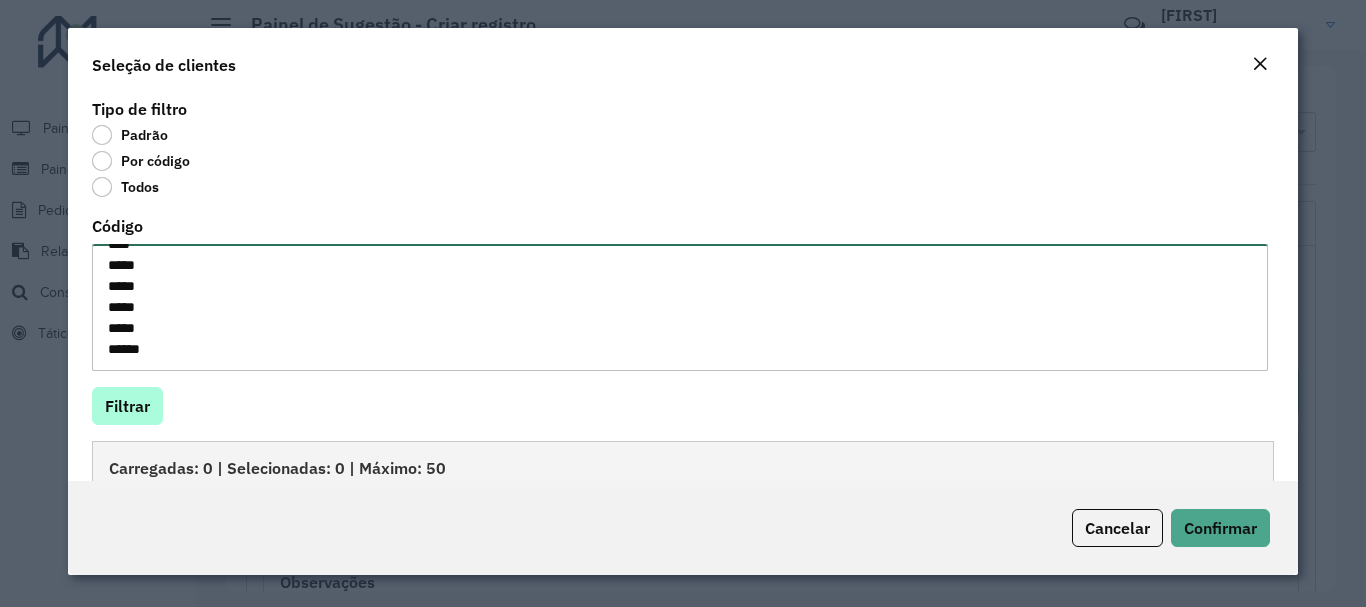 type on "*****
*****
*****
*****
*****
*****
*****
*****
*****
****
*****
*****
*****
*****
*****
*****
*****
*****
*****
*****
*****
*****
*****
*****
*****
*****
****
*****
*****
*****
*****
*****
*****
****
*****
*****
*****
*****
*****
*****
*****
*****
*****
*****
****
*****
*****
*****
*****
*****" 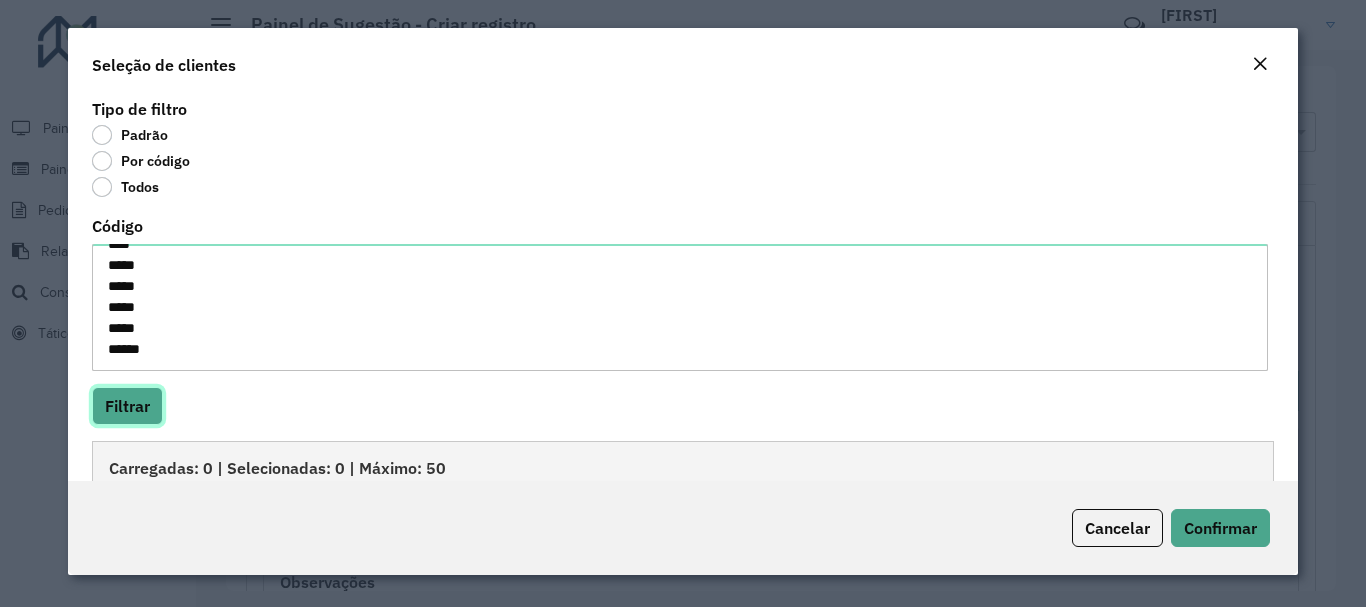click on "Filtrar" 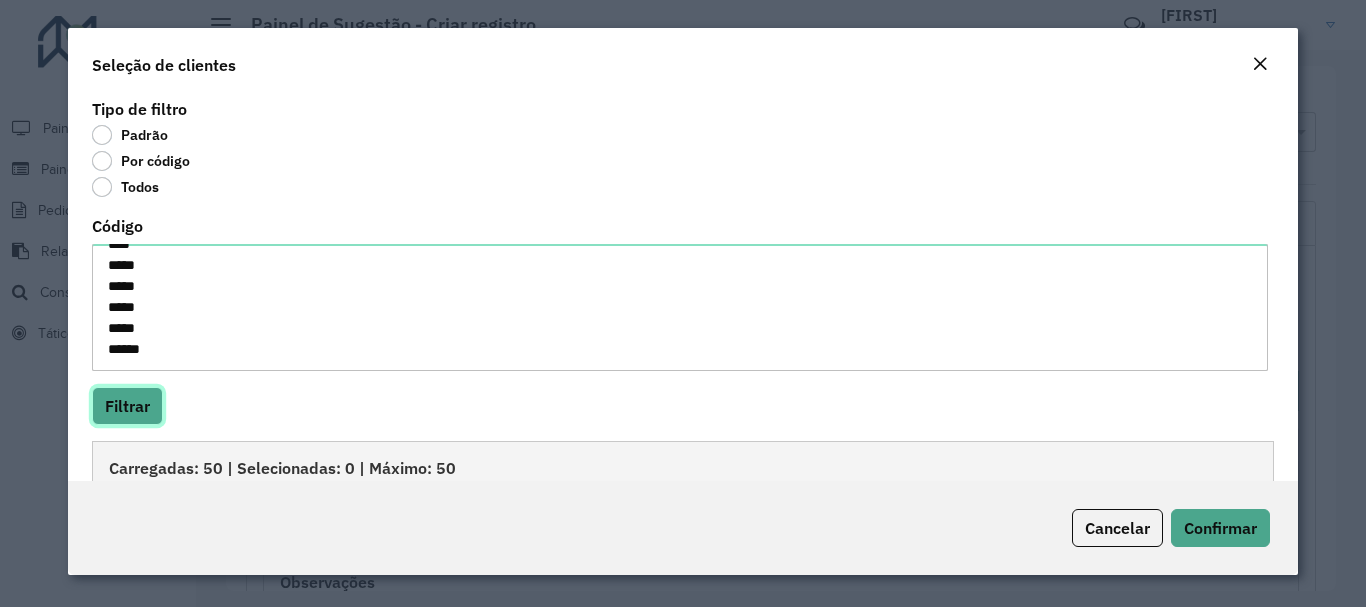 scroll, scrollTop: 200, scrollLeft: 0, axis: vertical 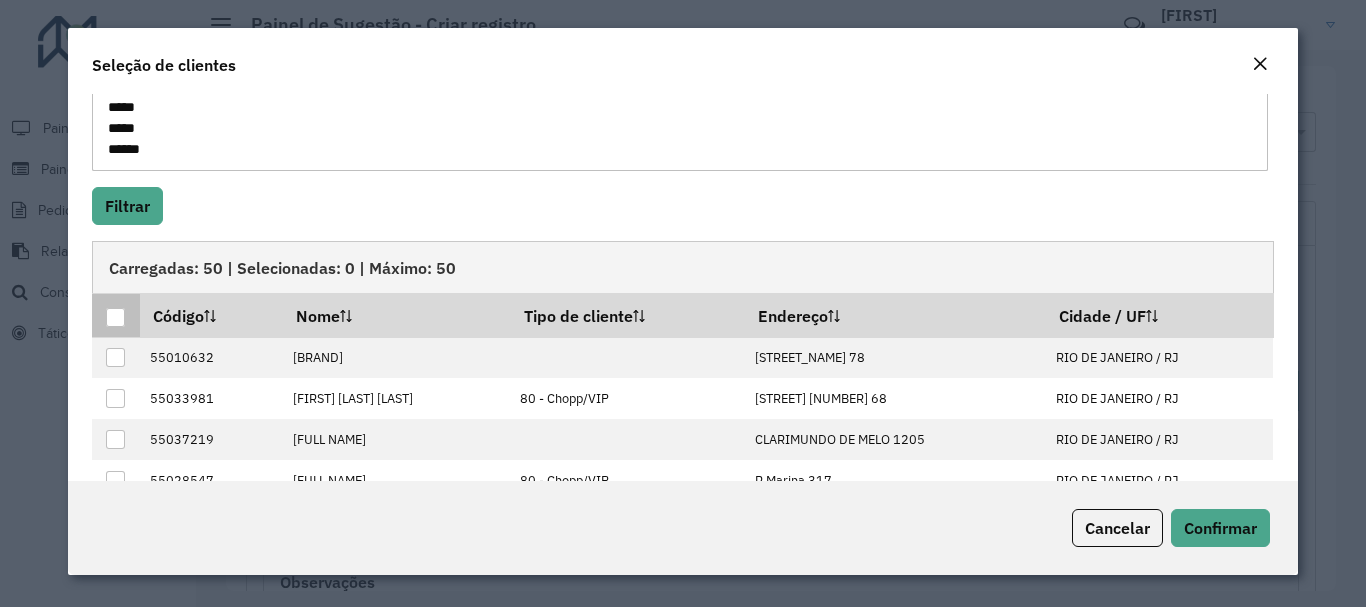 click at bounding box center (115, 317) 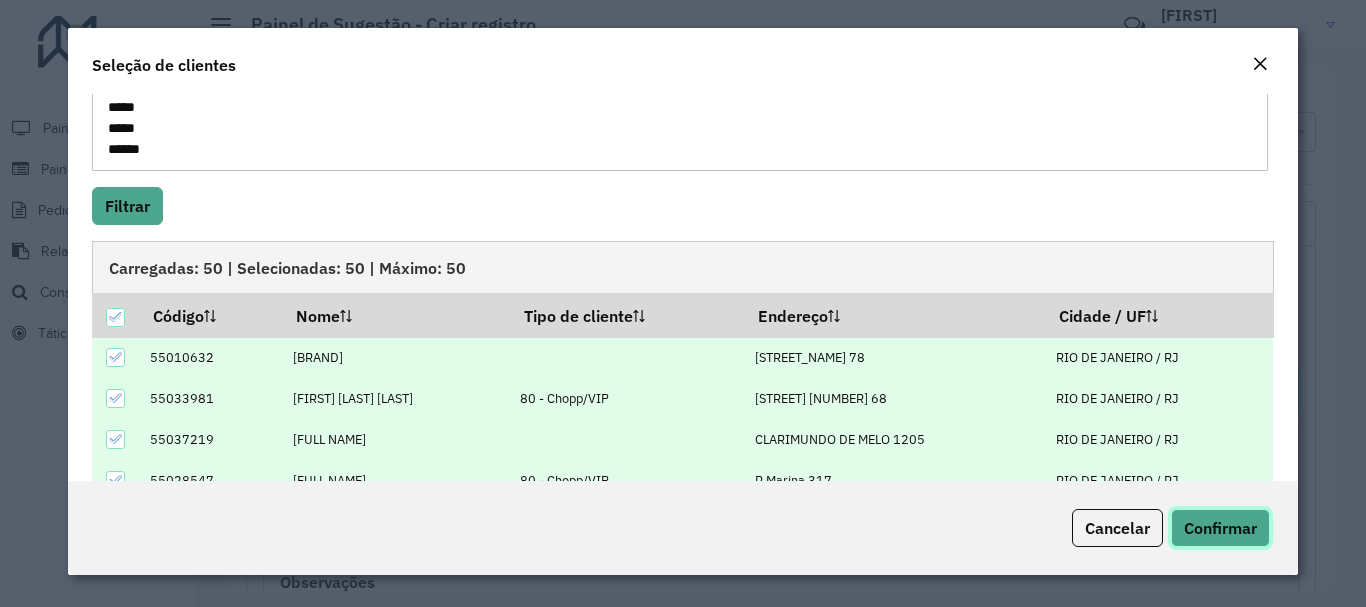 click on "Confirmar" 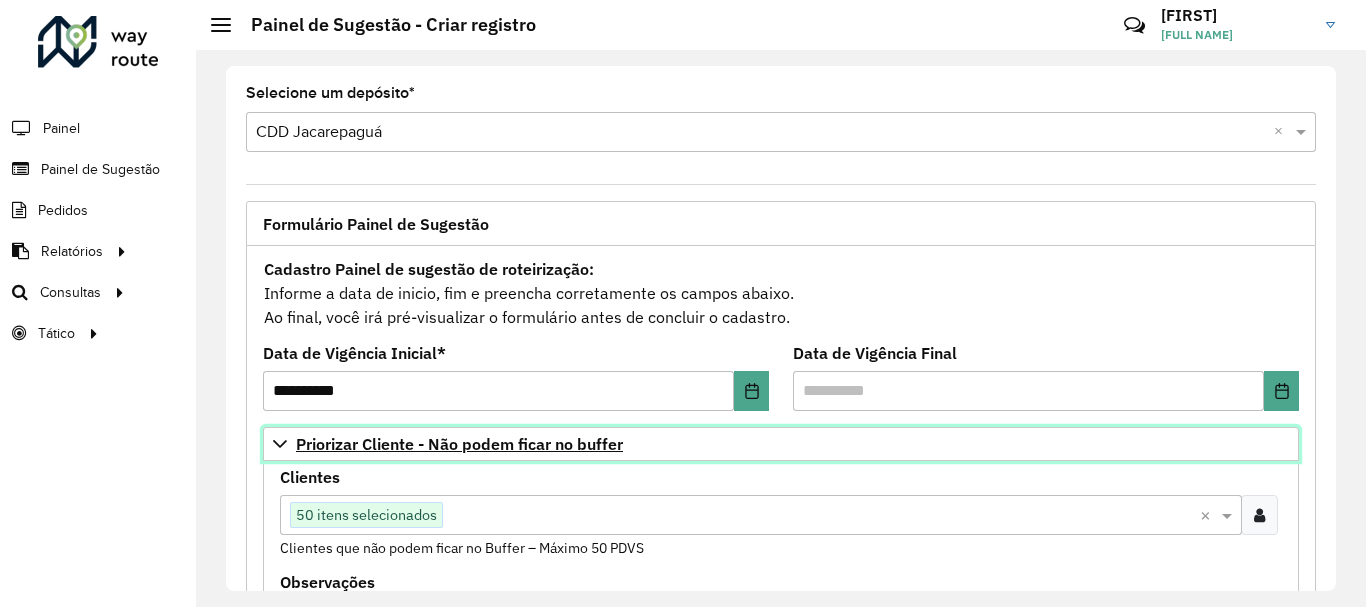 click on "Priorizar Cliente - Não podem ficar no buffer" at bounding box center [459, 444] 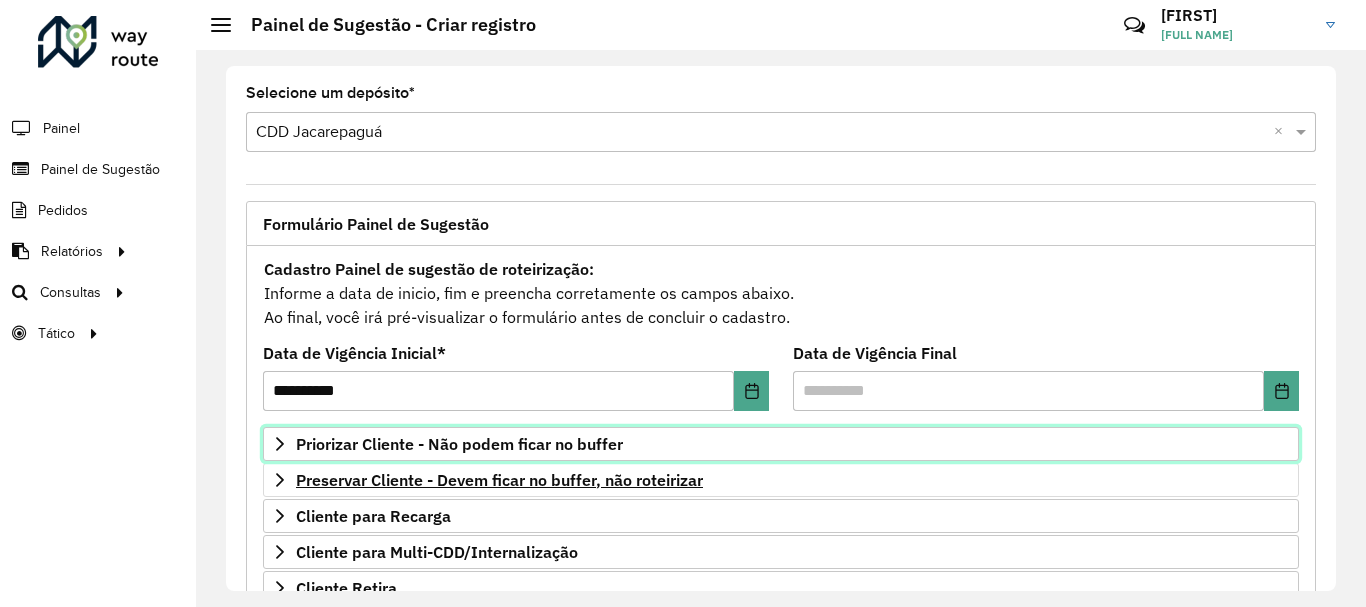 scroll, scrollTop: 100, scrollLeft: 0, axis: vertical 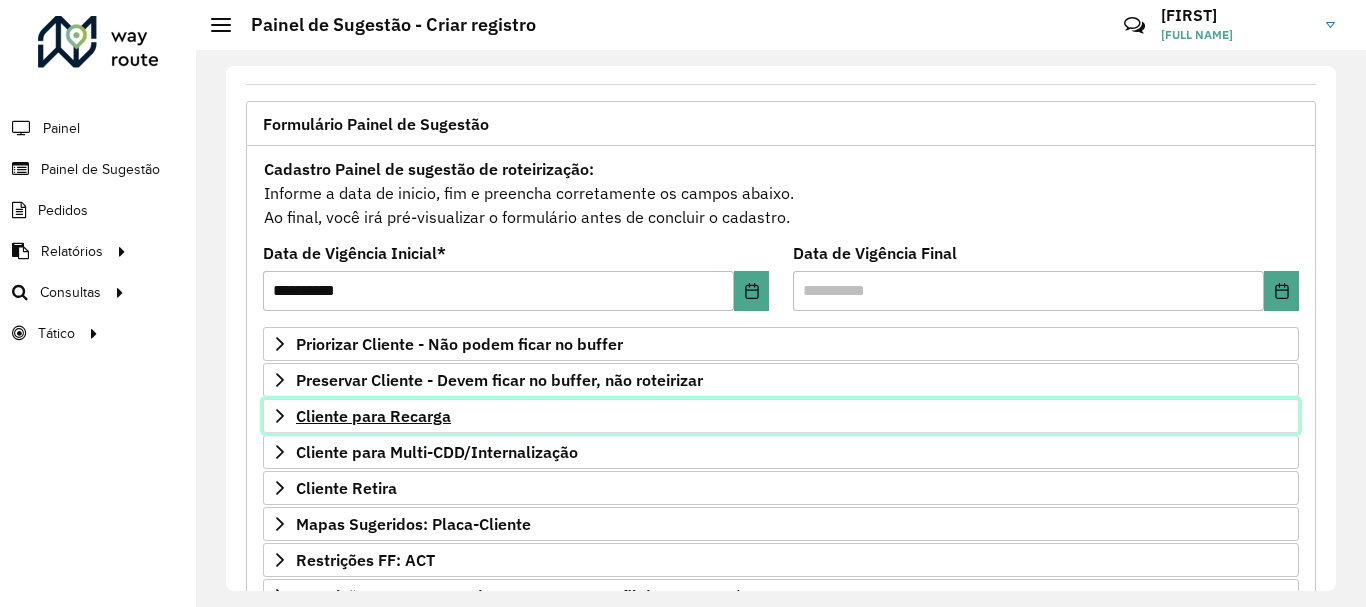 click on "Cliente para Recarga" at bounding box center [373, 416] 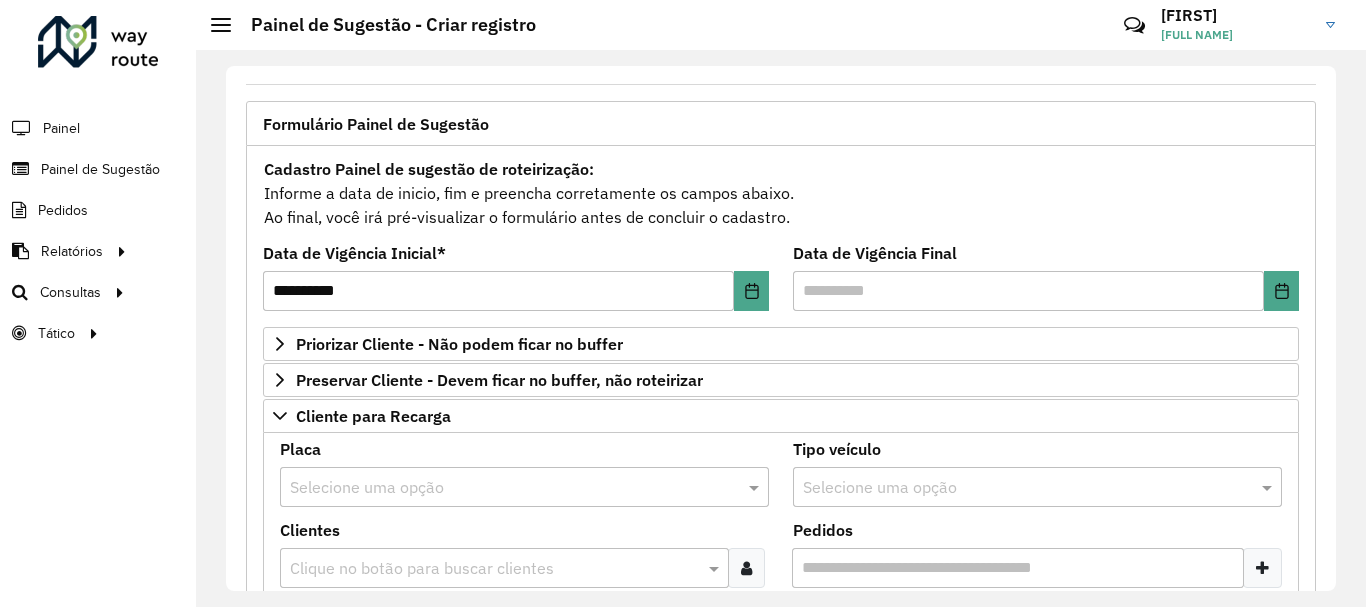 click at bounding box center [746, 568] 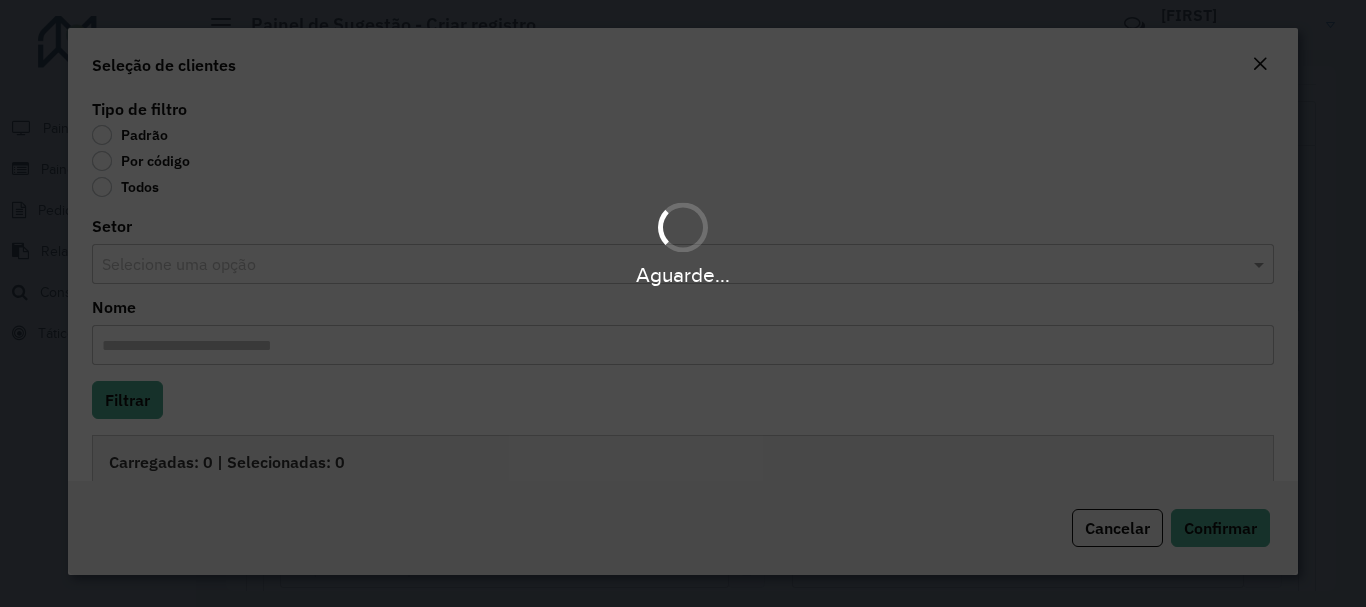 click on "Aguarde..." at bounding box center [683, 303] 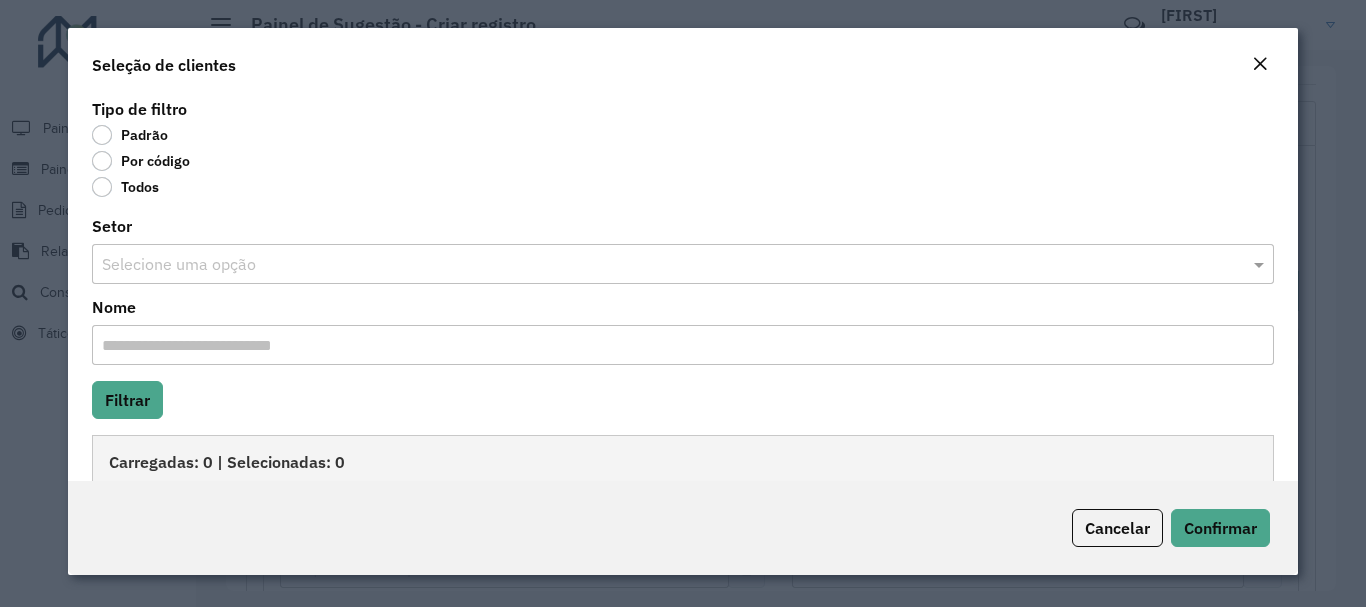 click on "Por código" 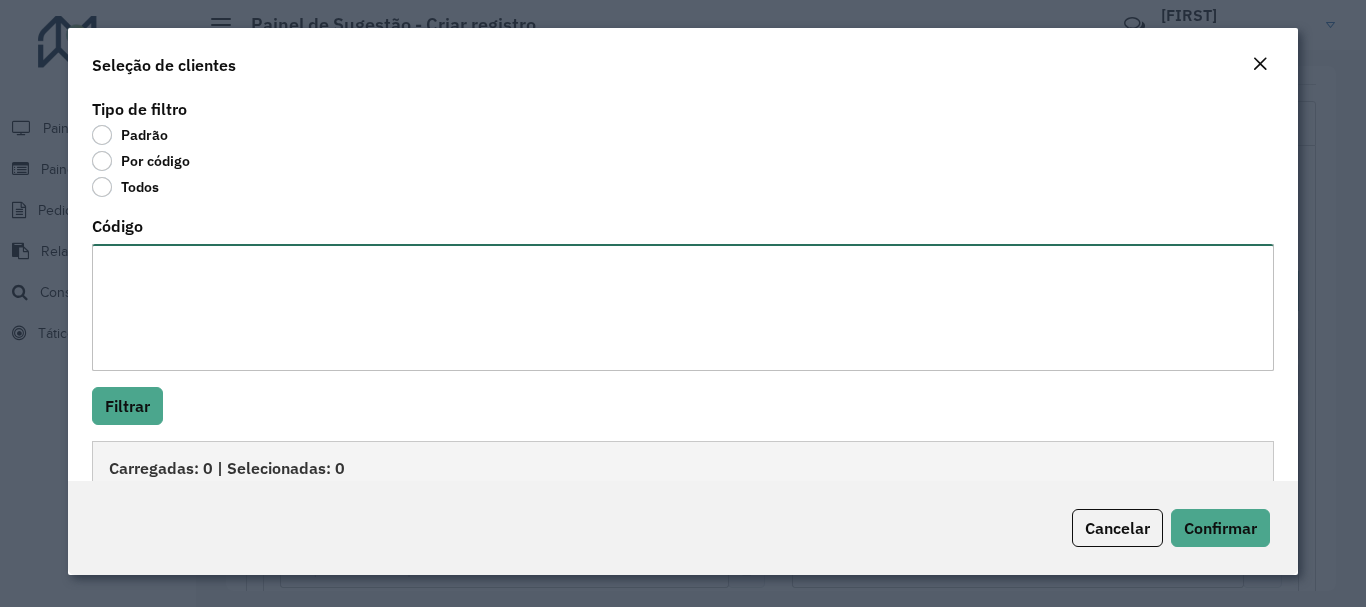 click on "Código" at bounding box center (682, 307) 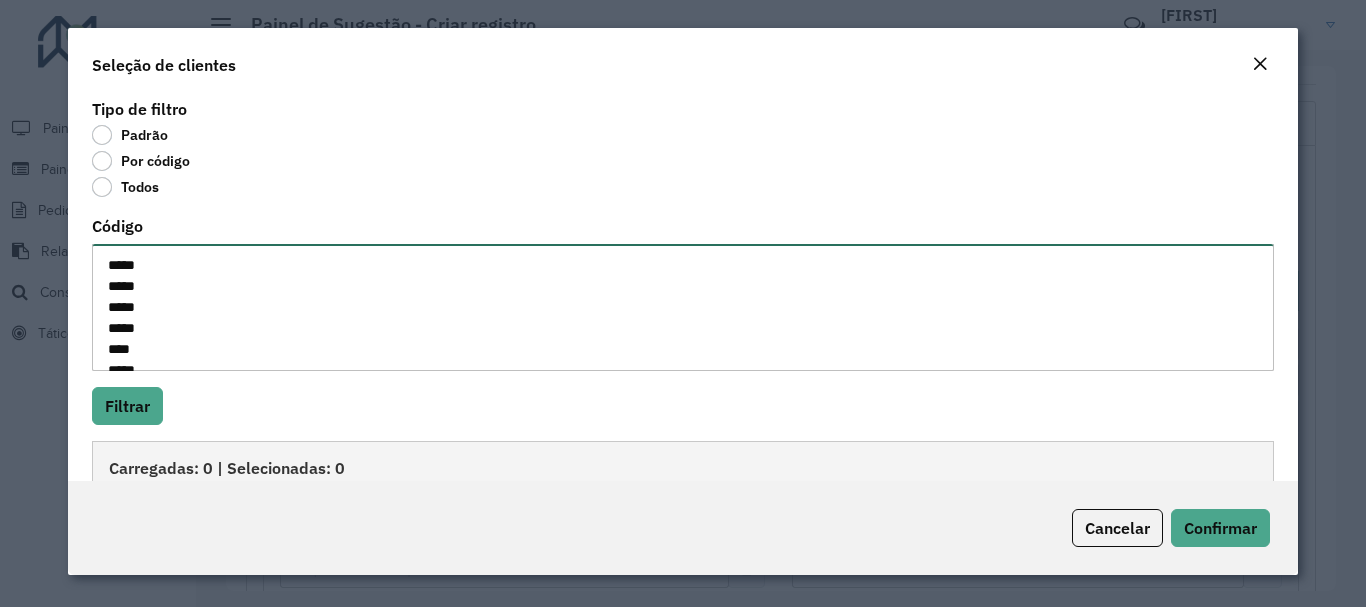 scroll, scrollTop: 71, scrollLeft: 0, axis: vertical 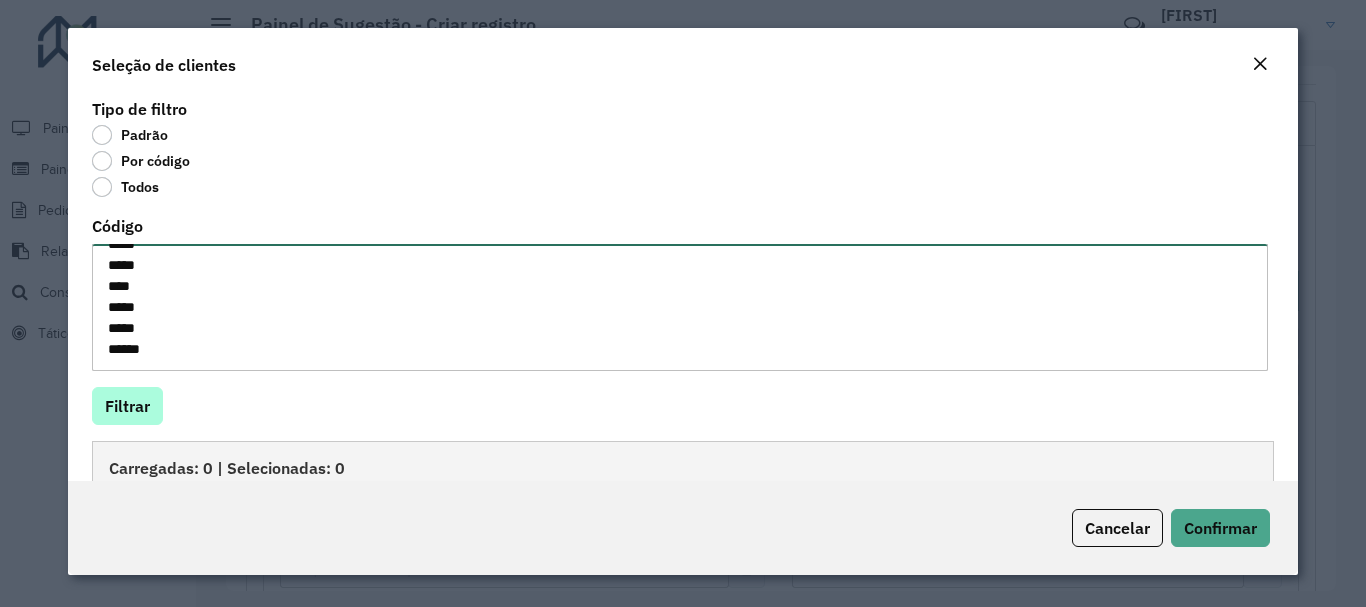 type on "*****
*****
*****
*****
****
*****
*****
*****" 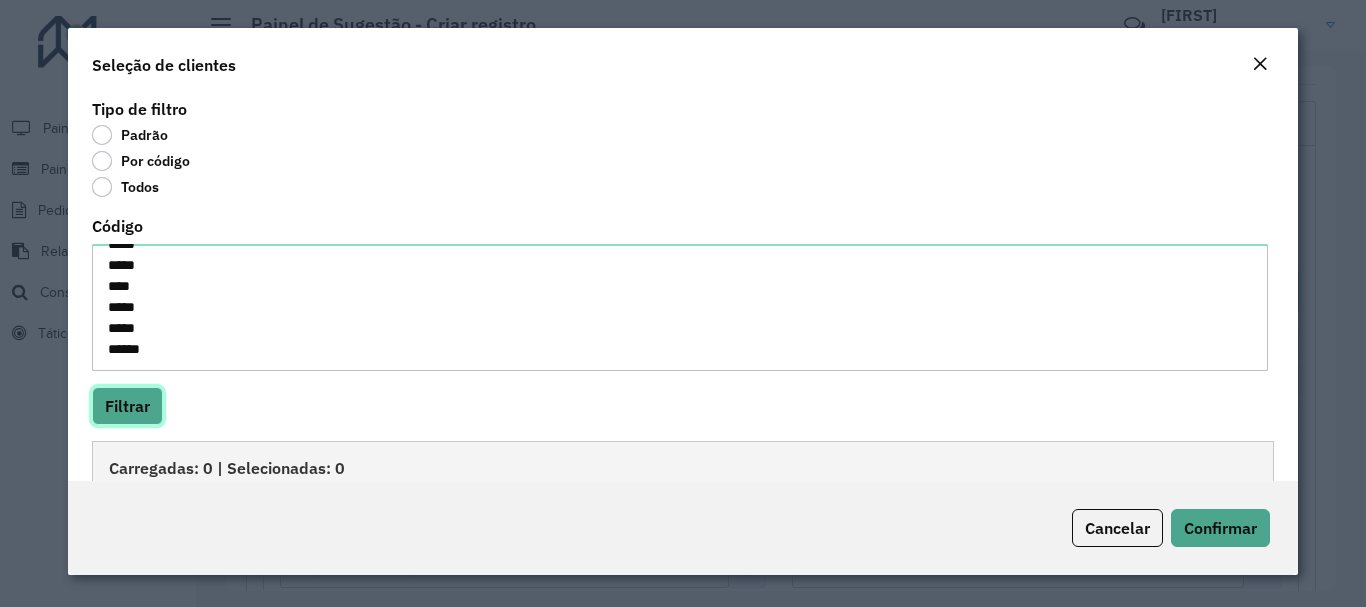 click on "Filtrar" 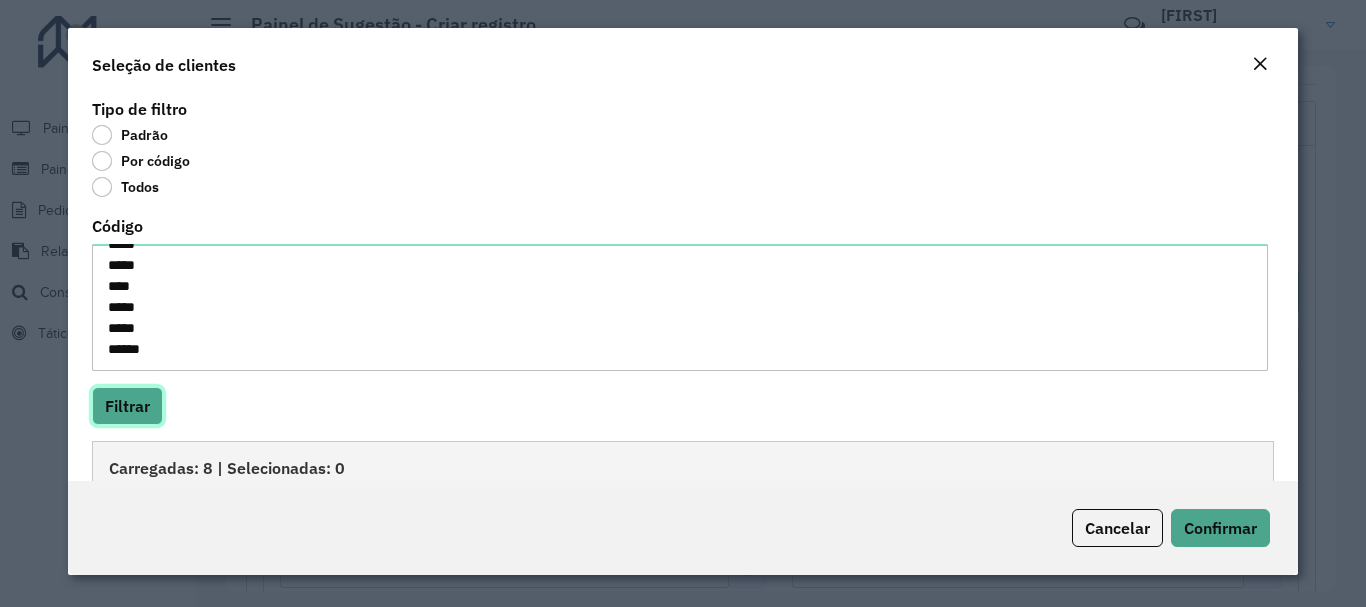 scroll, scrollTop: 200, scrollLeft: 0, axis: vertical 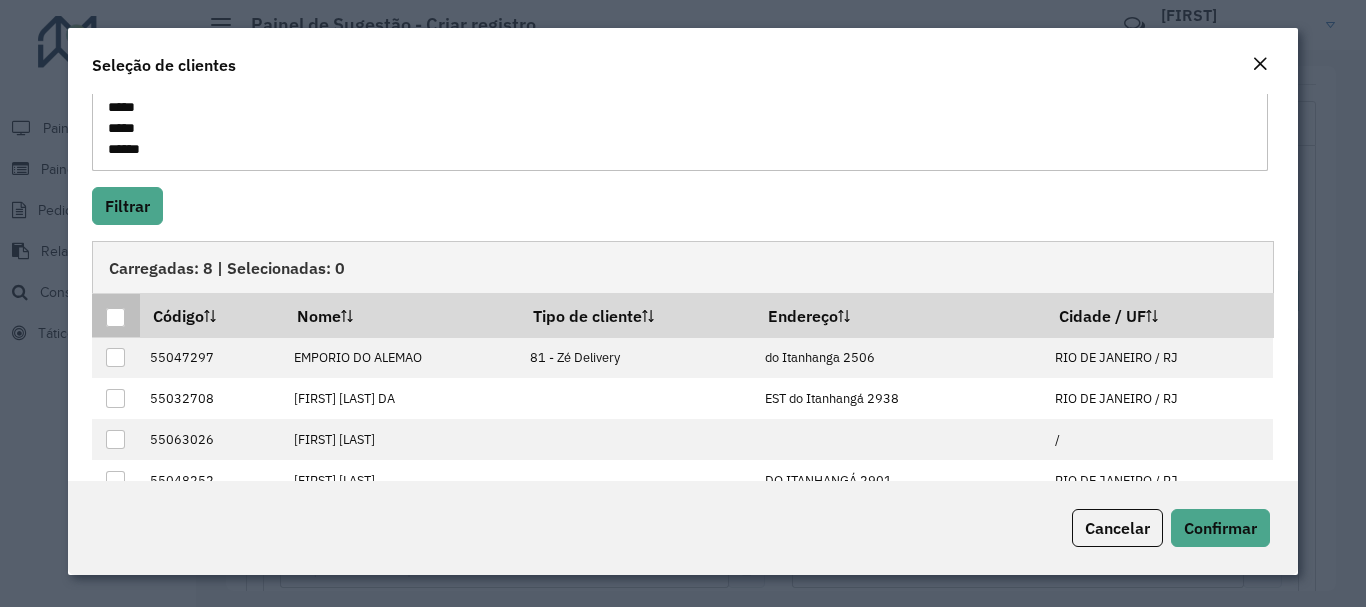 click at bounding box center [115, 317] 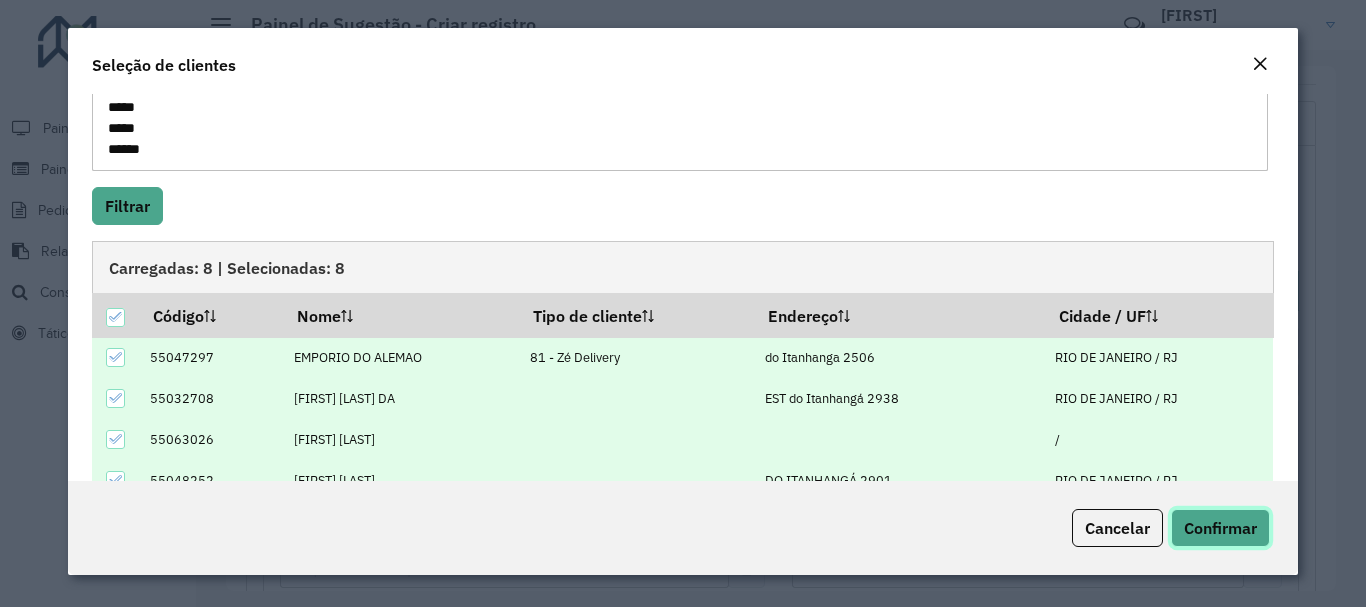 click on "Confirmar" 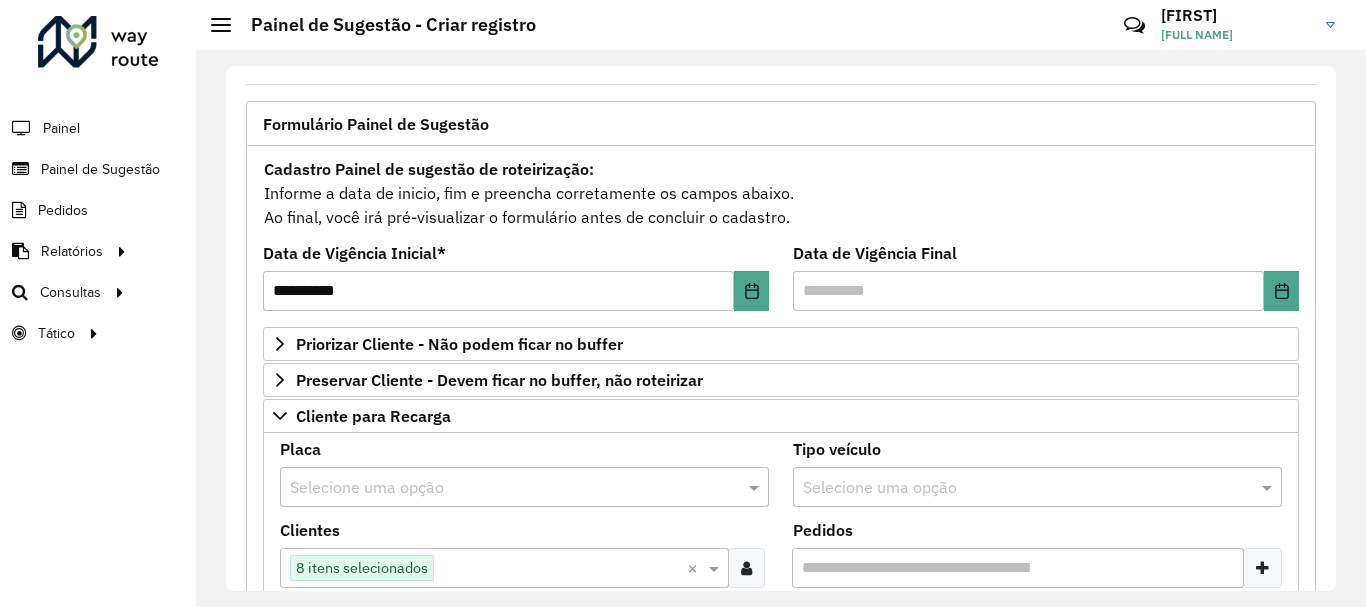 scroll, scrollTop: 200, scrollLeft: 0, axis: vertical 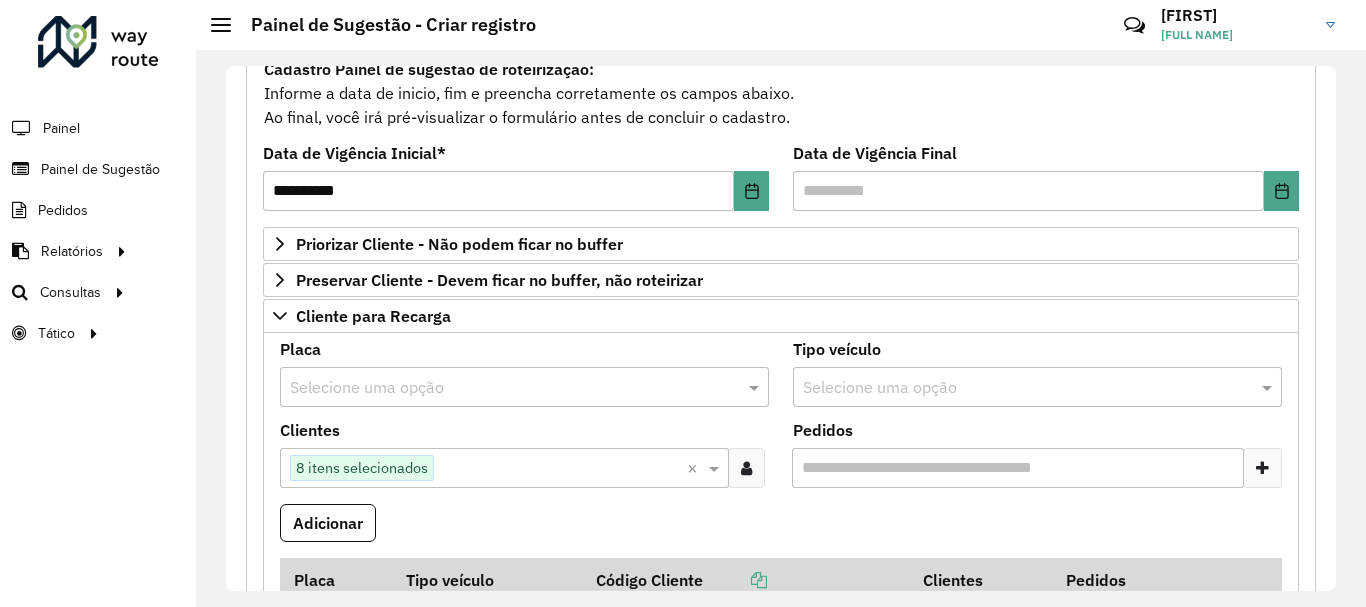 click at bounding box center (504, 388) 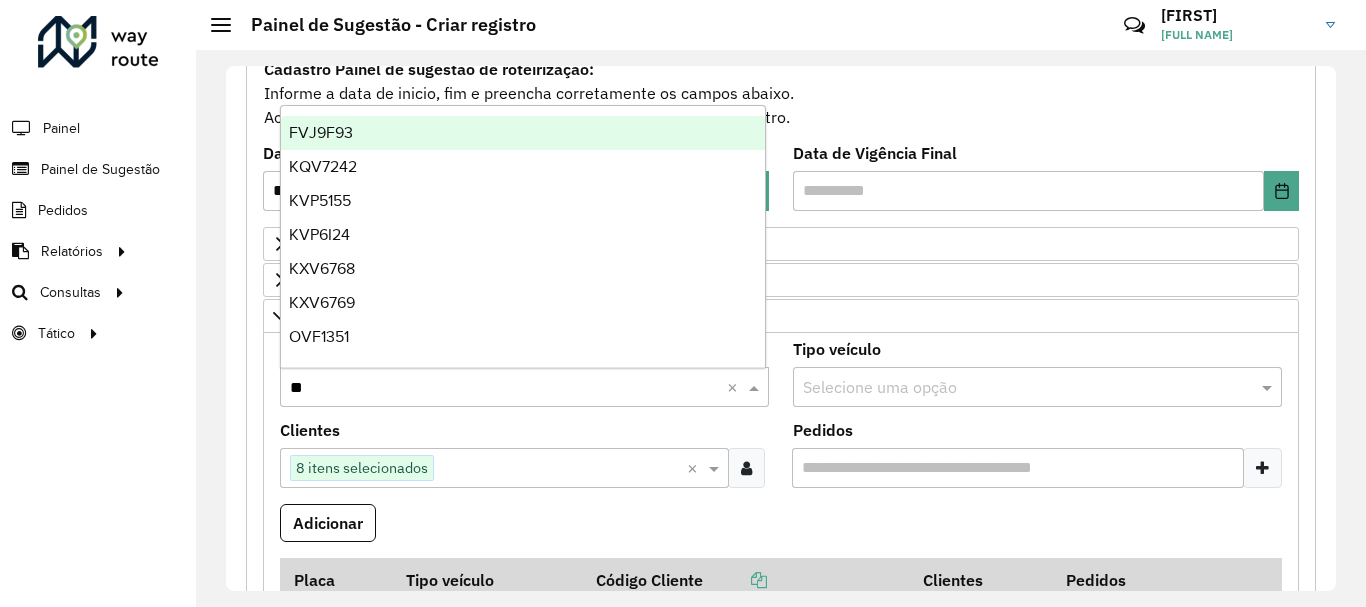 type on "***" 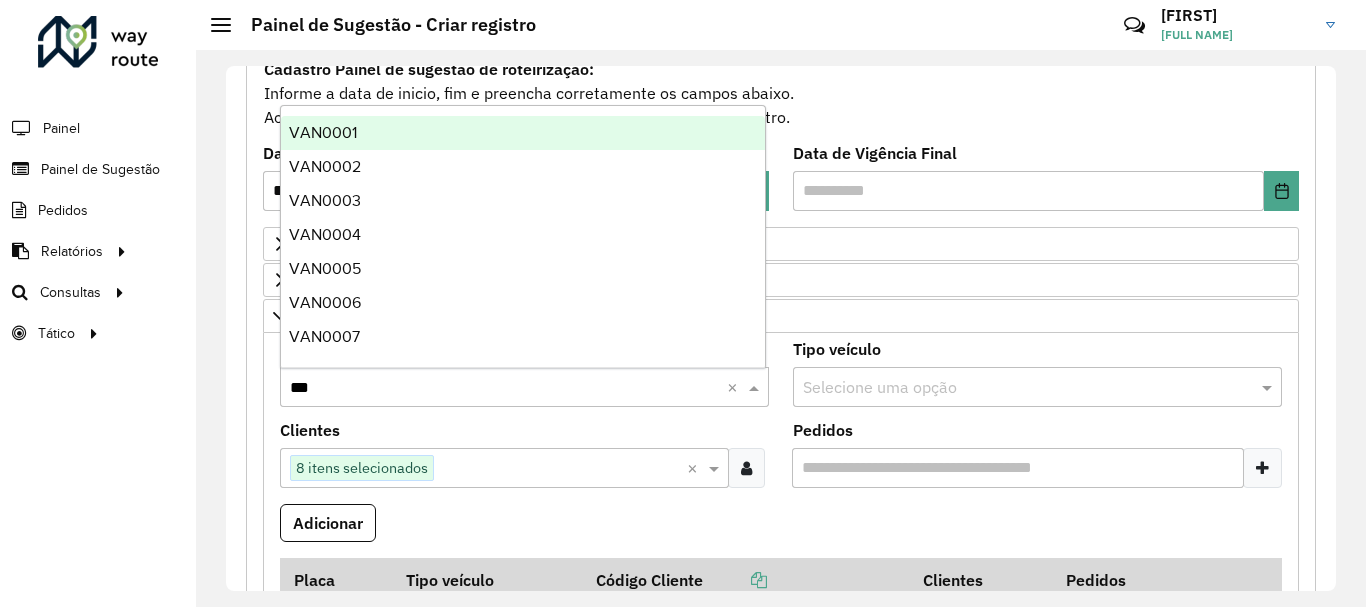 click on "VAN0001" at bounding box center (323, 132) 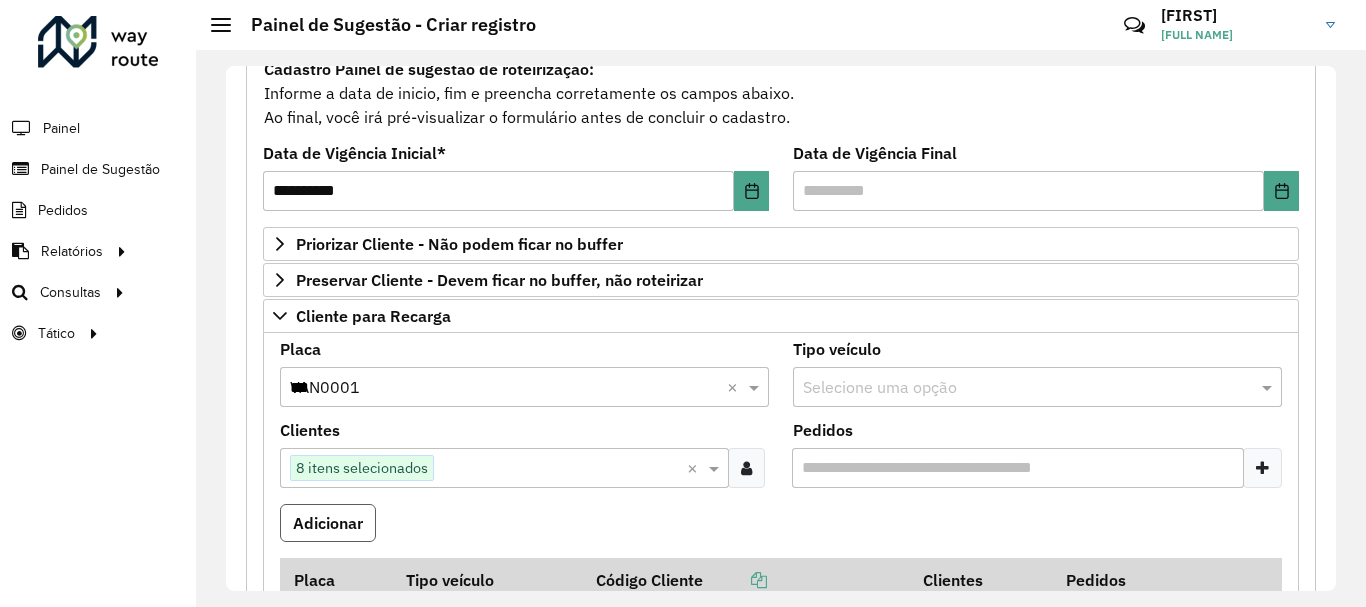 click on "Adicionar" at bounding box center (328, 523) 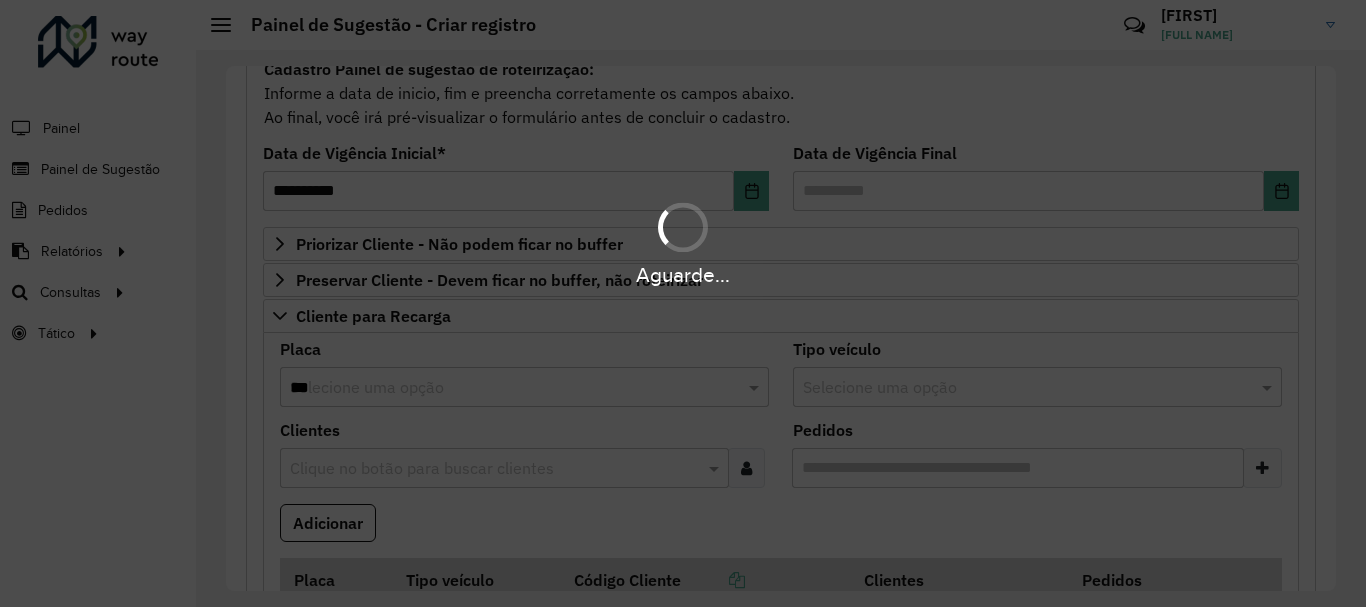 type 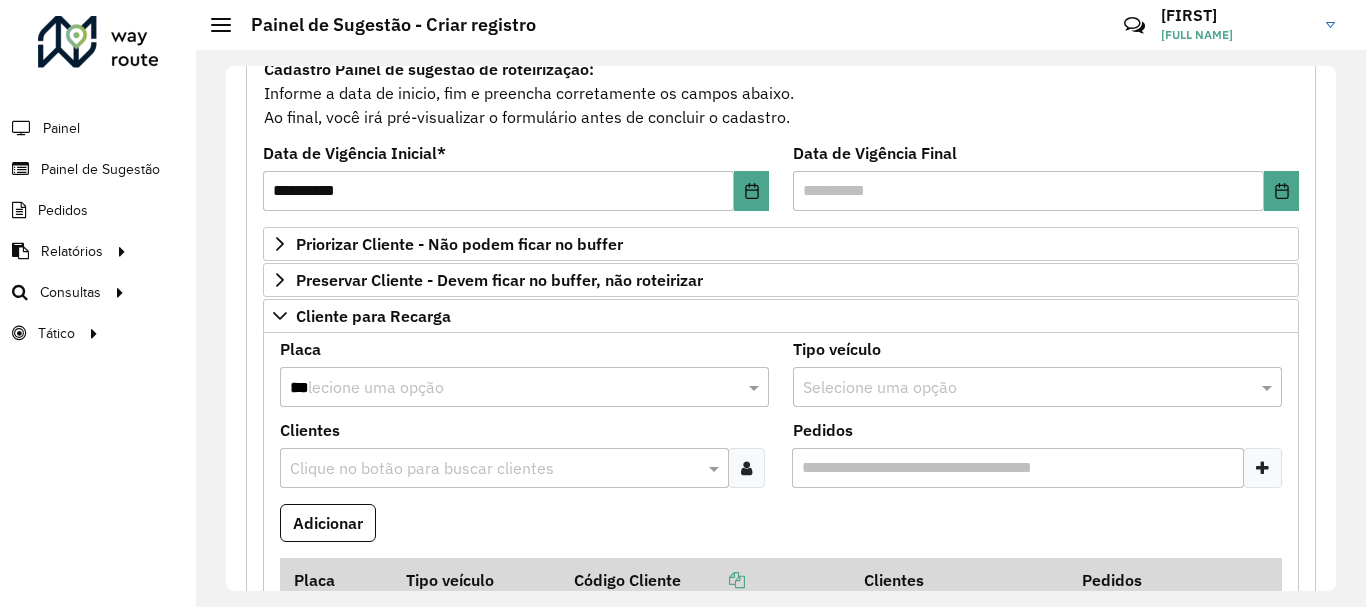 click at bounding box center [746, 468] 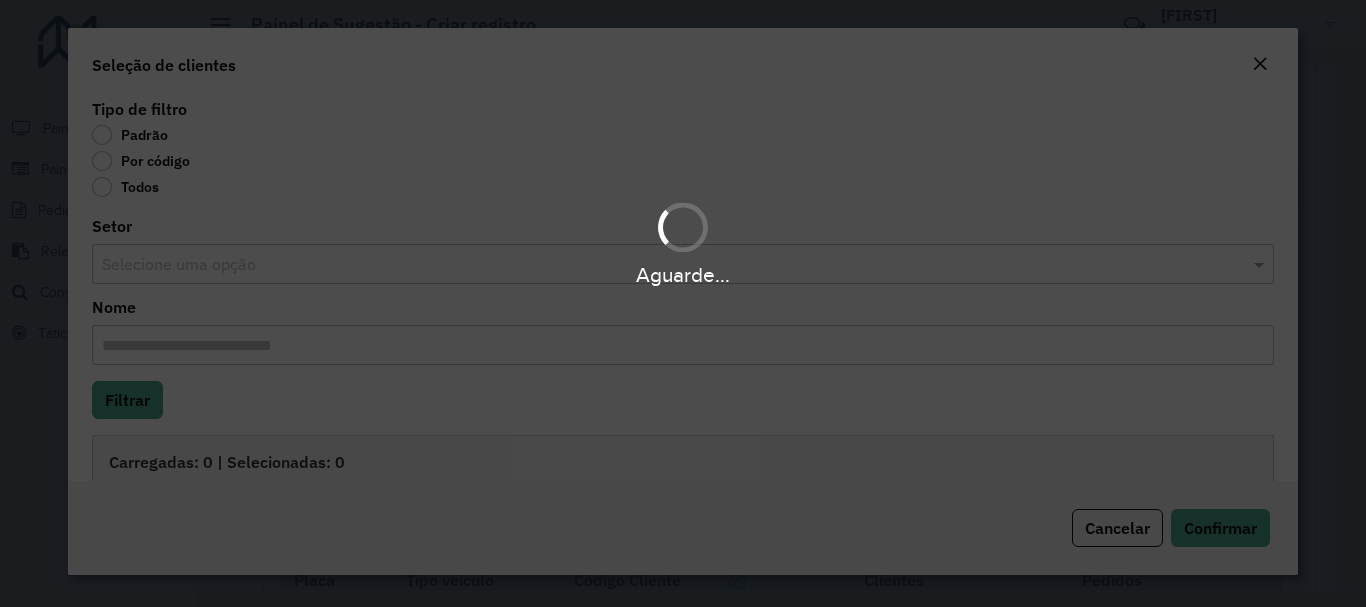 click on "Aguarde..." at bounding box center [683, 303] 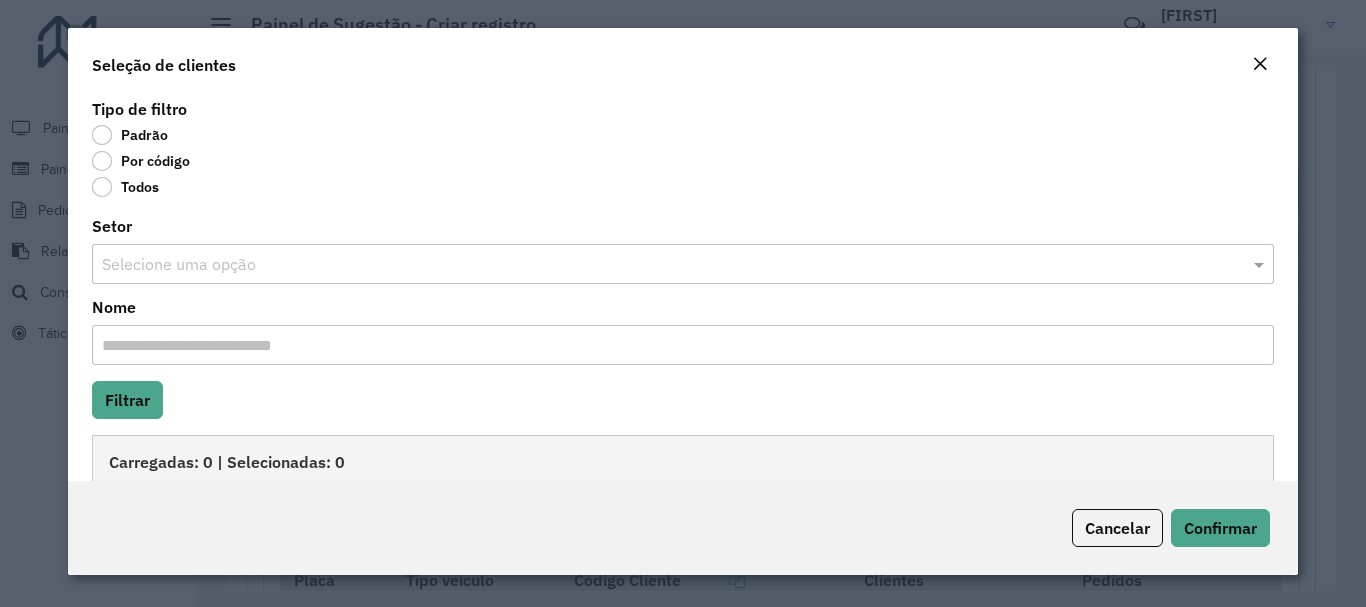click on "Por código" 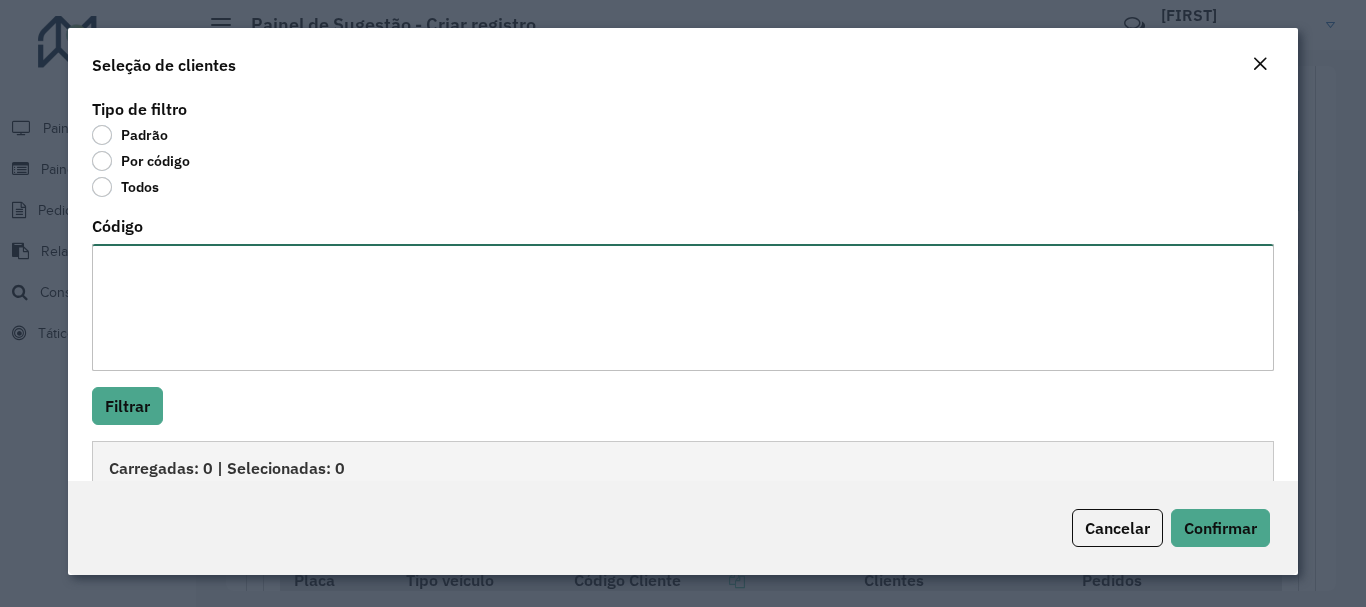 click on "Código" at bounding box center [682, 307] 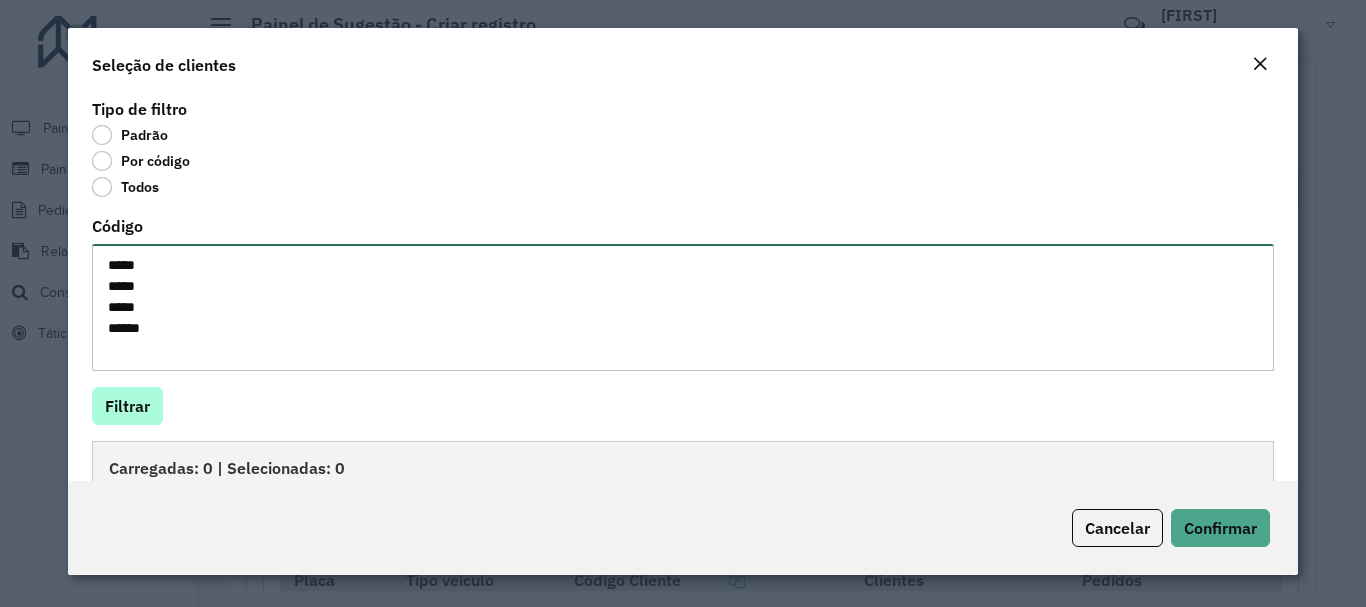 type on "*****
*****
*****
*****" 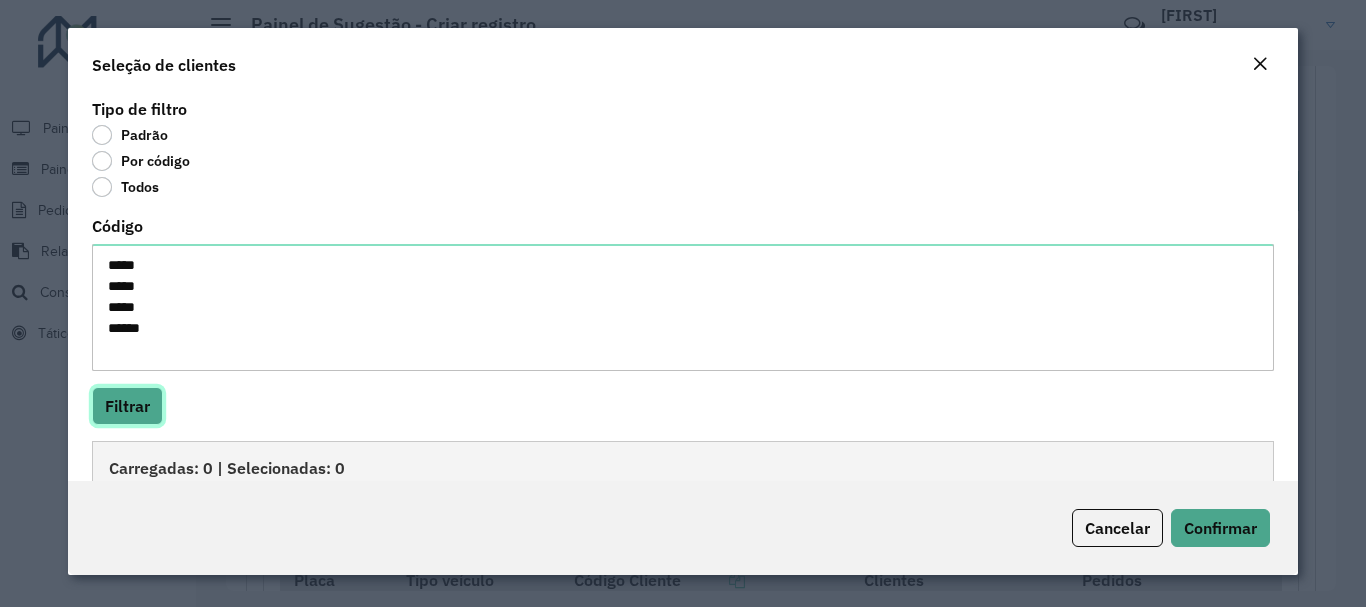 click on "Filtrar" 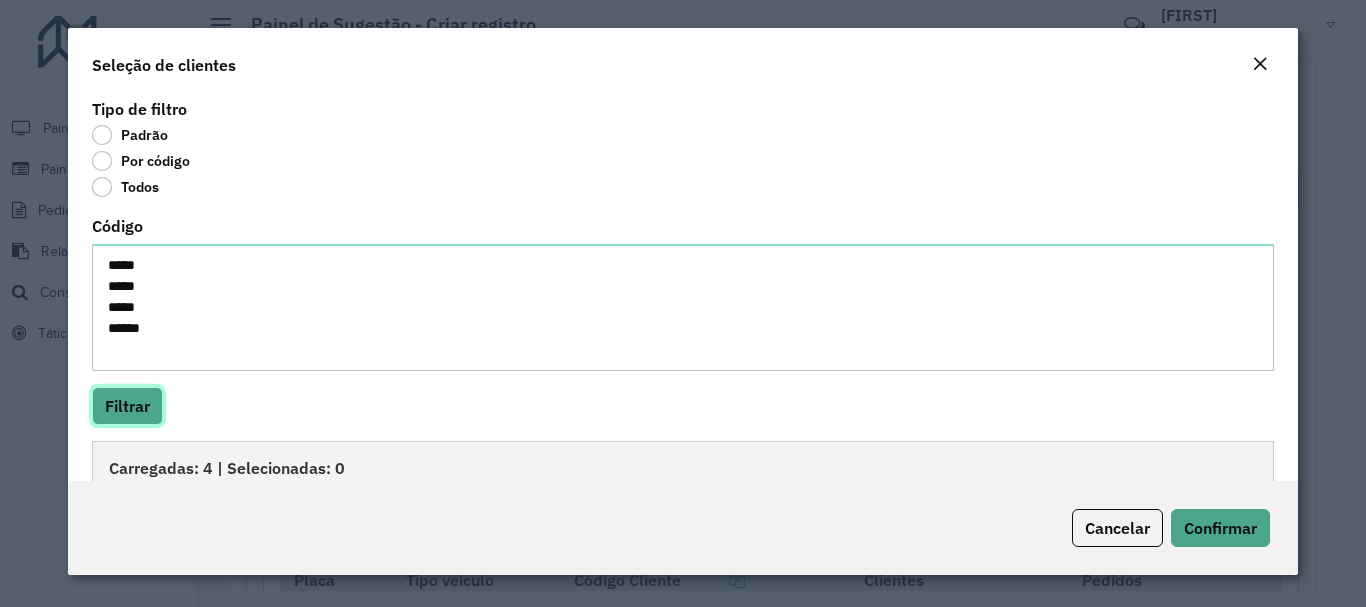 scroll, scrollTop: 100, scrollLeft: 0, axis: vertical 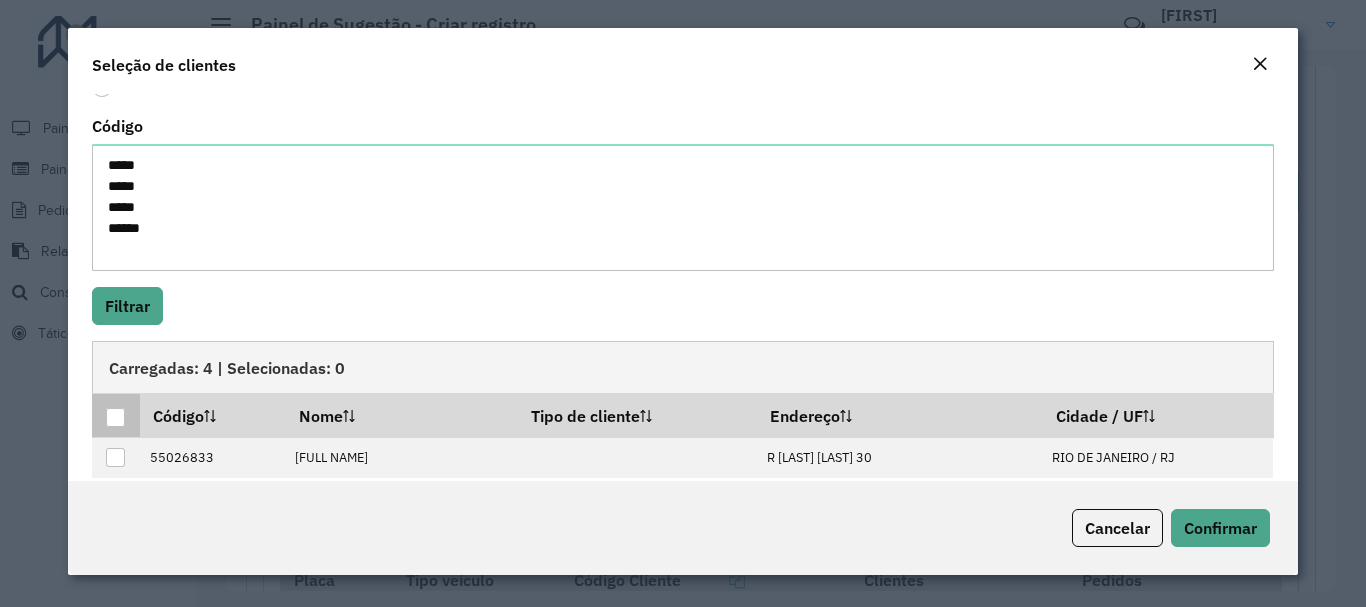click at bounding box center (115, 417) 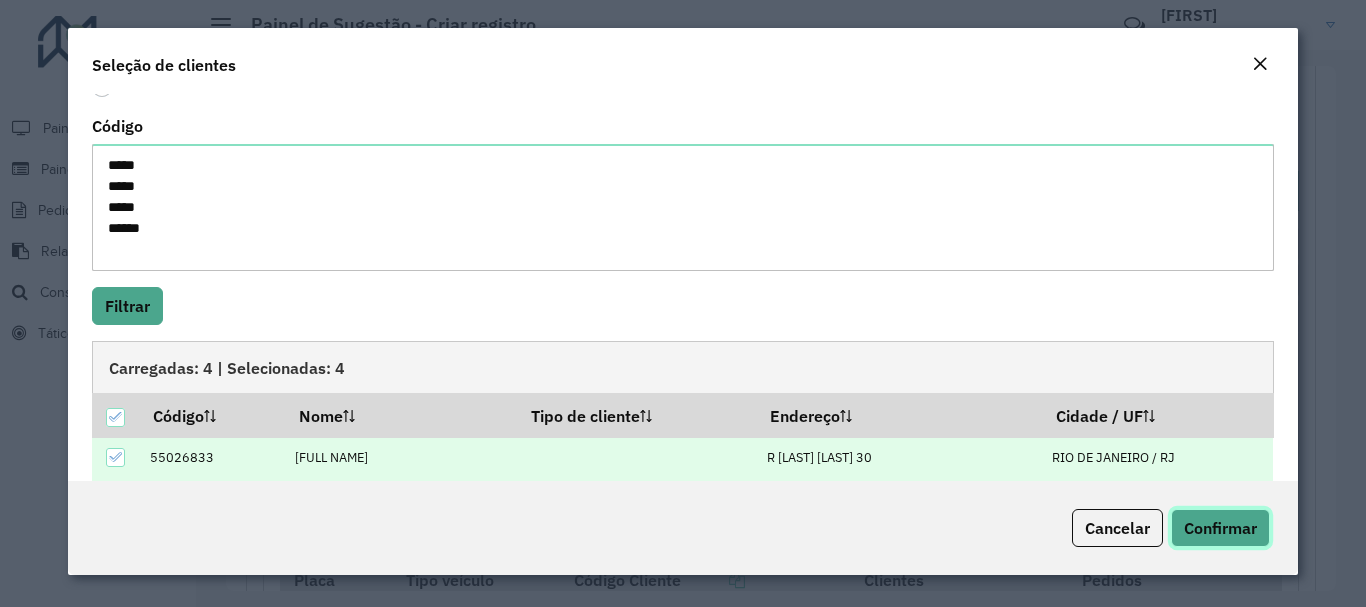 click on "Confirmar" 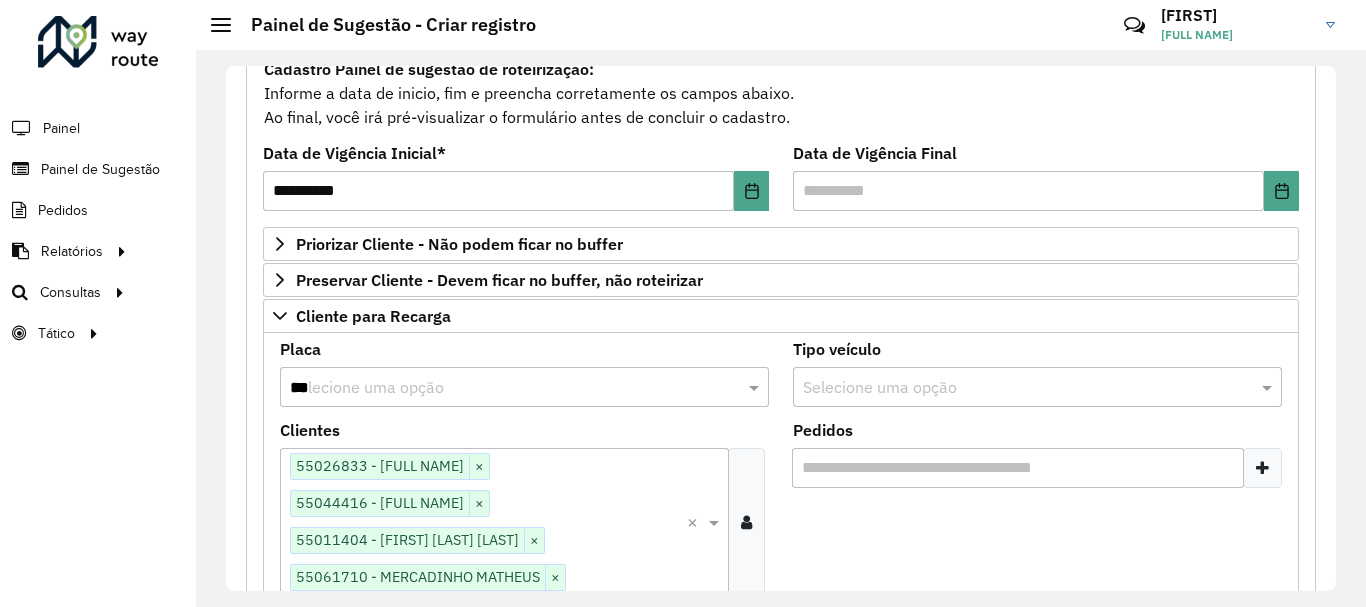 click on "***" at bounding box center [504, 388] 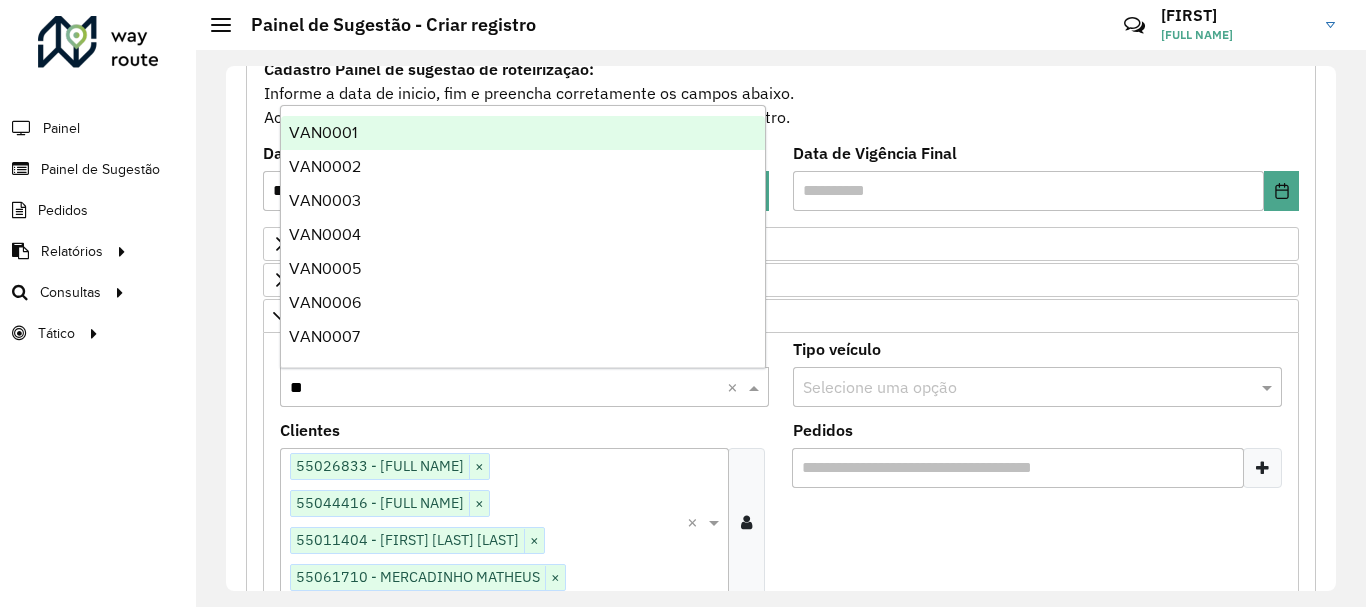 type on "***" 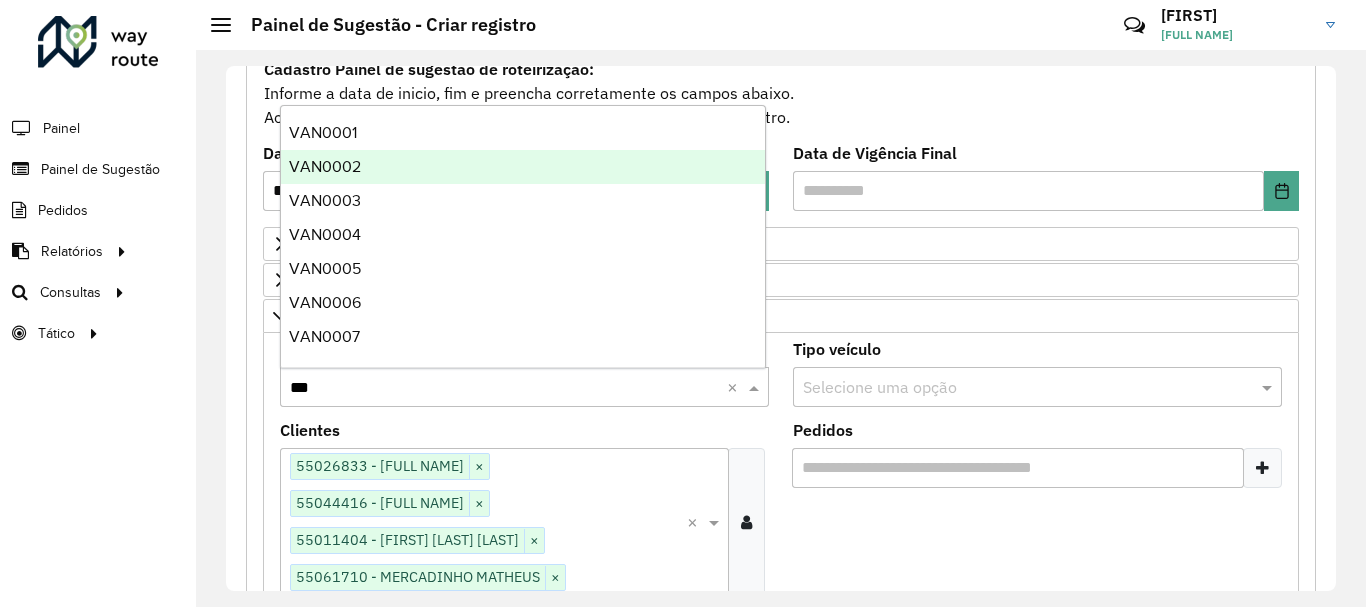 click on "VAN0002" at bounding box center (325, 166) 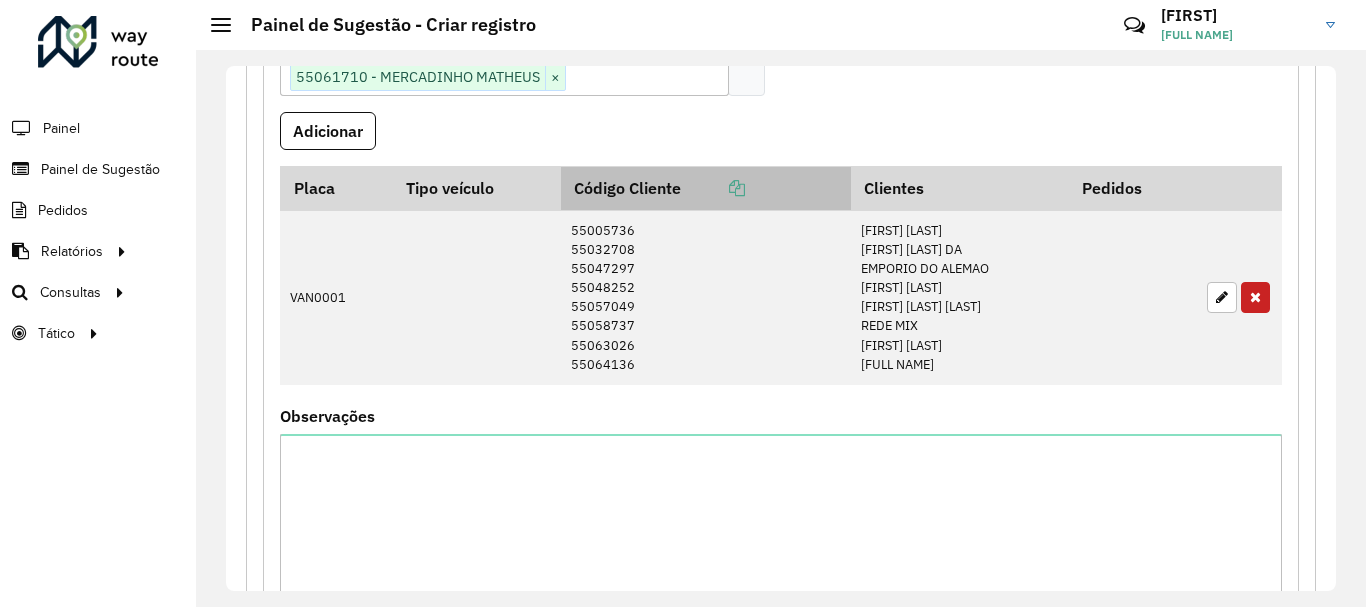 scroll, scrollTop: 500, scrollLeft: 0, axis: vertical 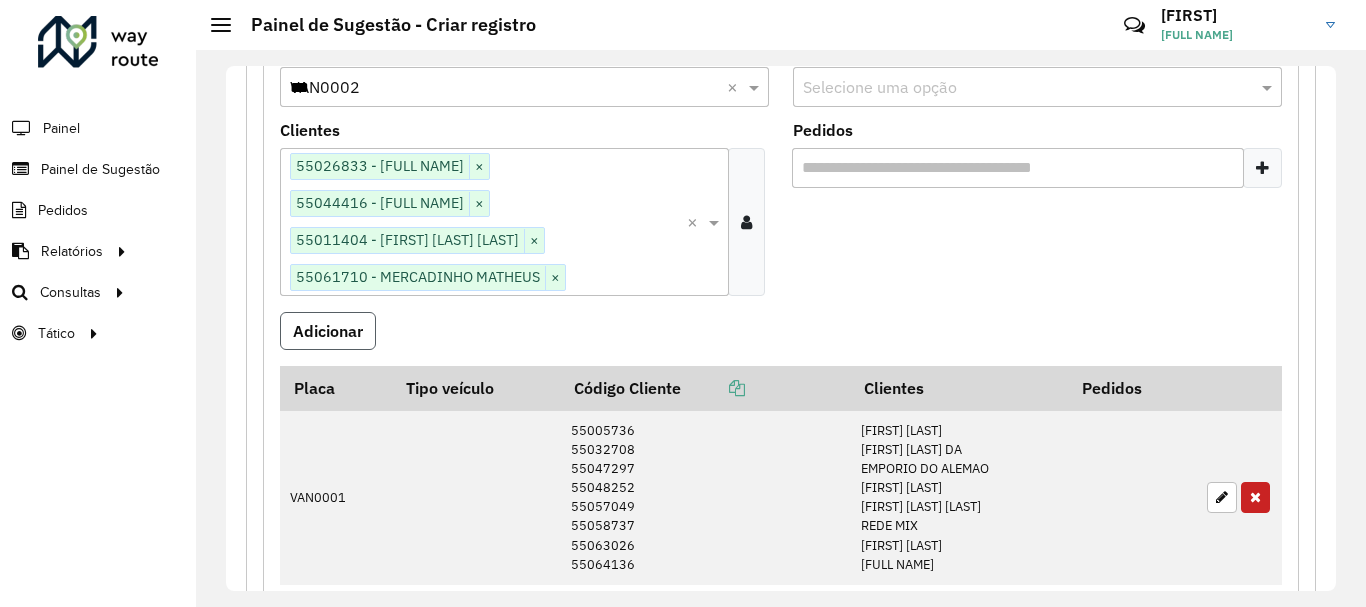 click on "Adicionar" at bounding box center [328, 331] 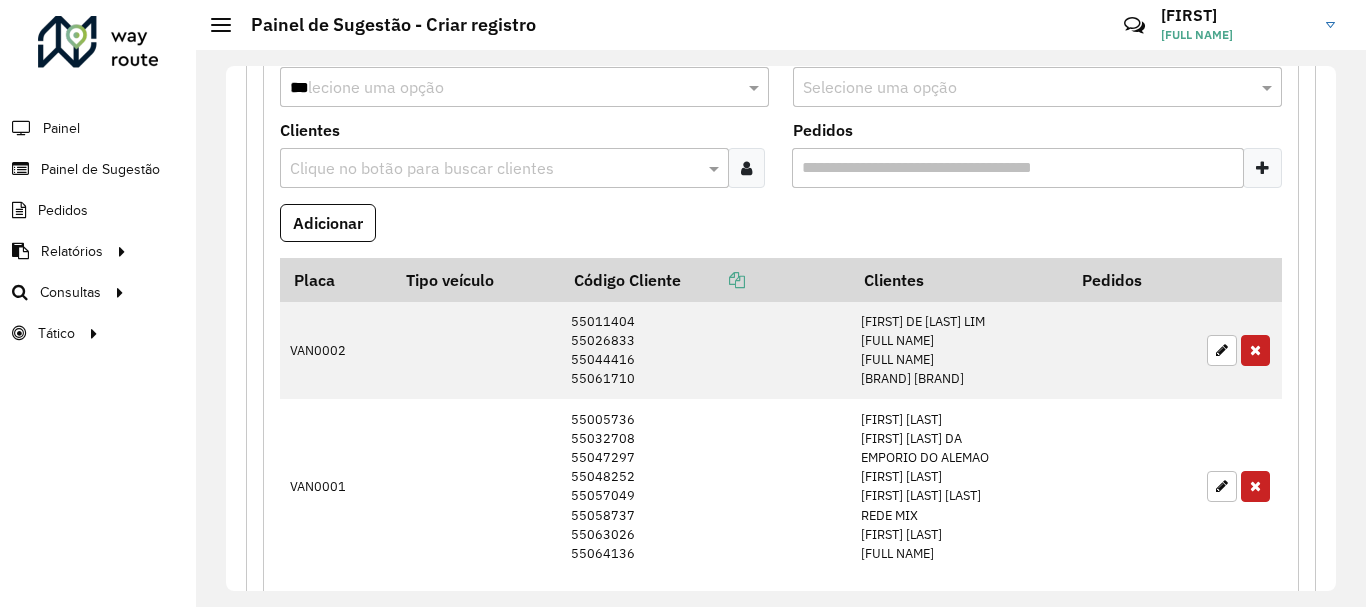 click at bounding box center (746, 168) 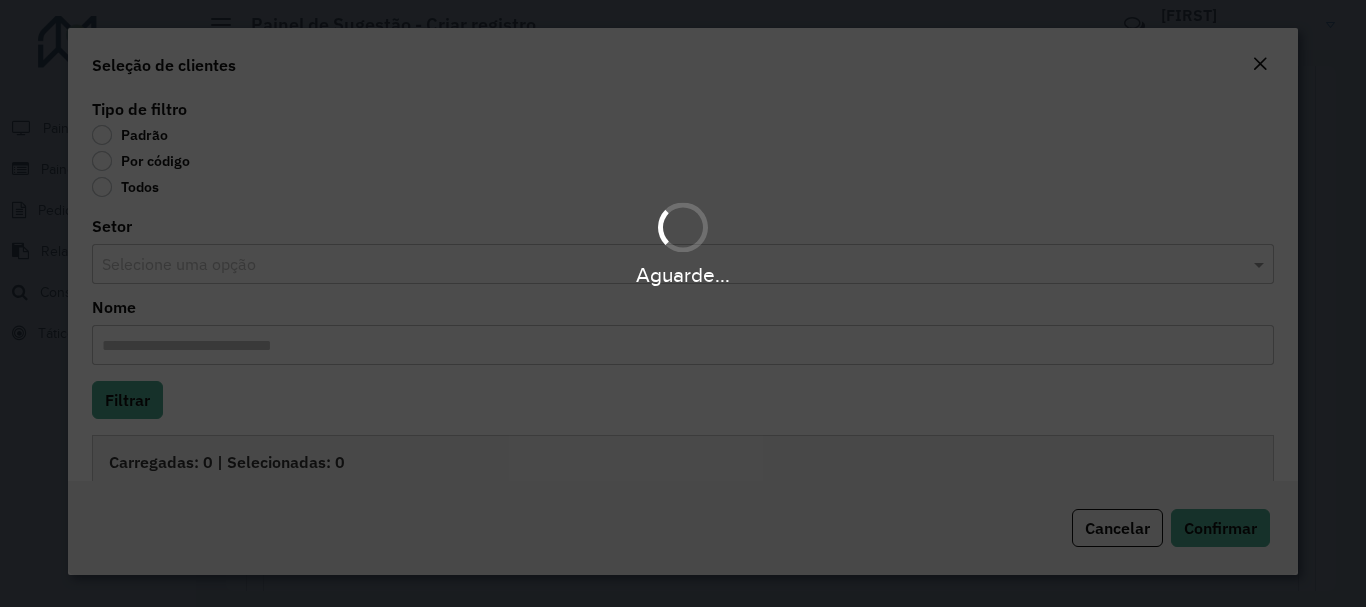 click on "Aguarde..." at bounding box center [683, 303] 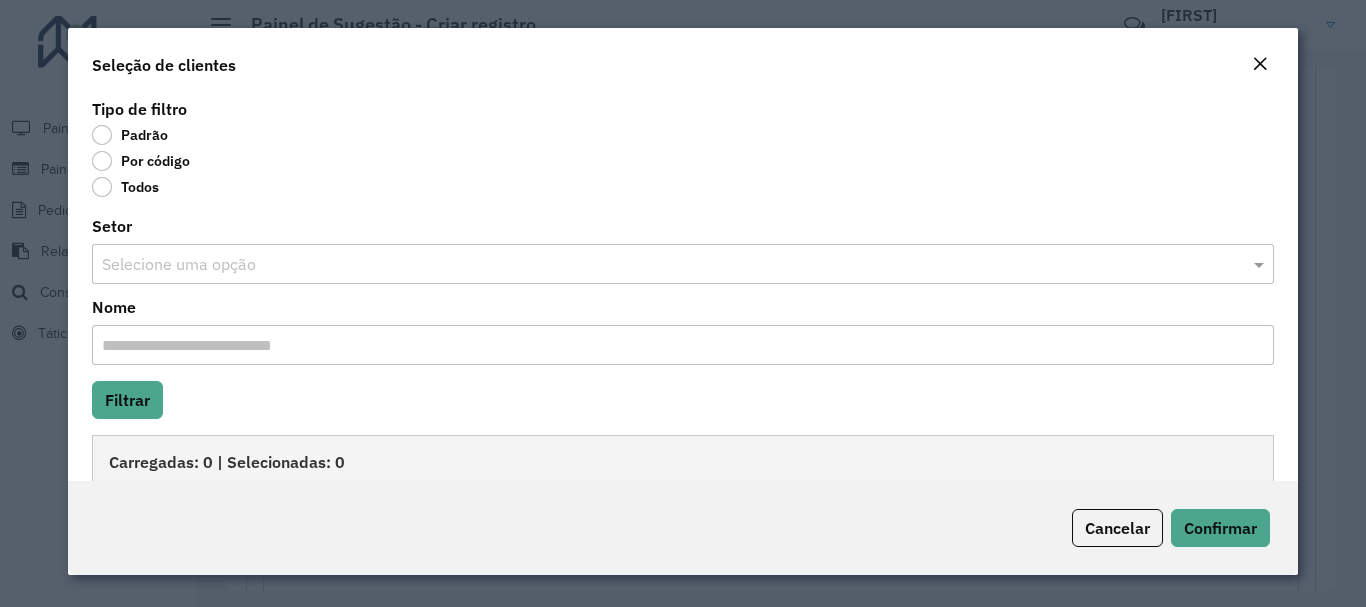 click on "Por código" 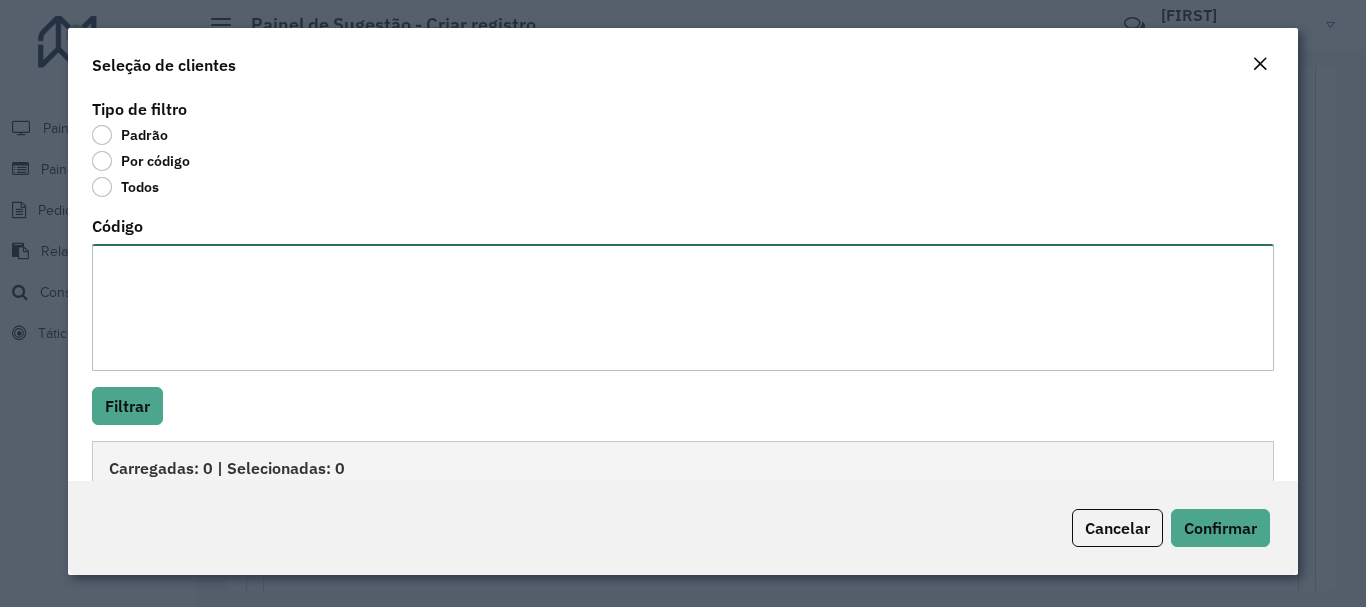 click on "Código" at bounding box center [682, 307] 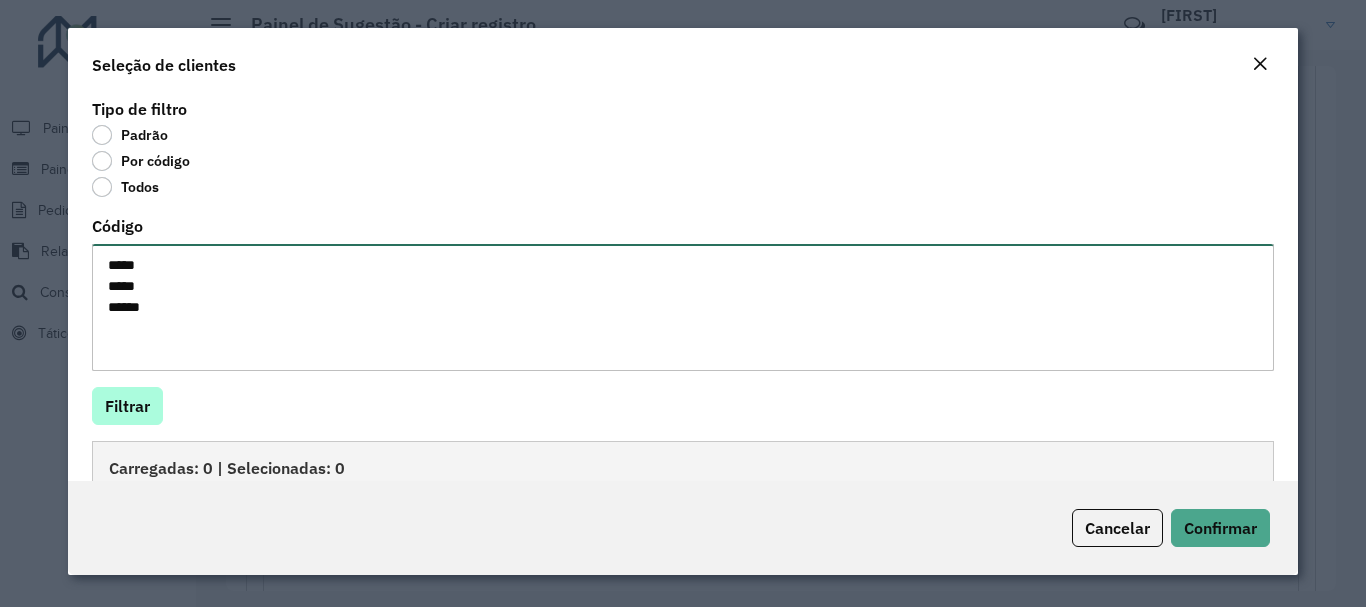 type on "*****
*****
*****" 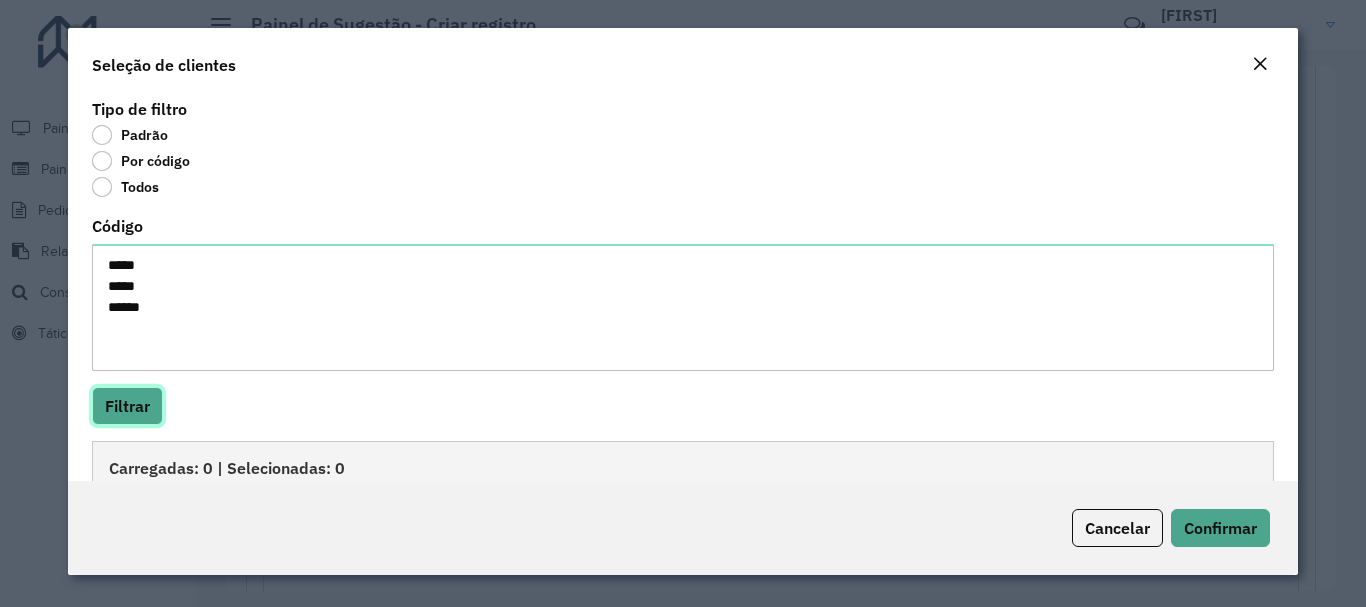 click on "Filtrar" 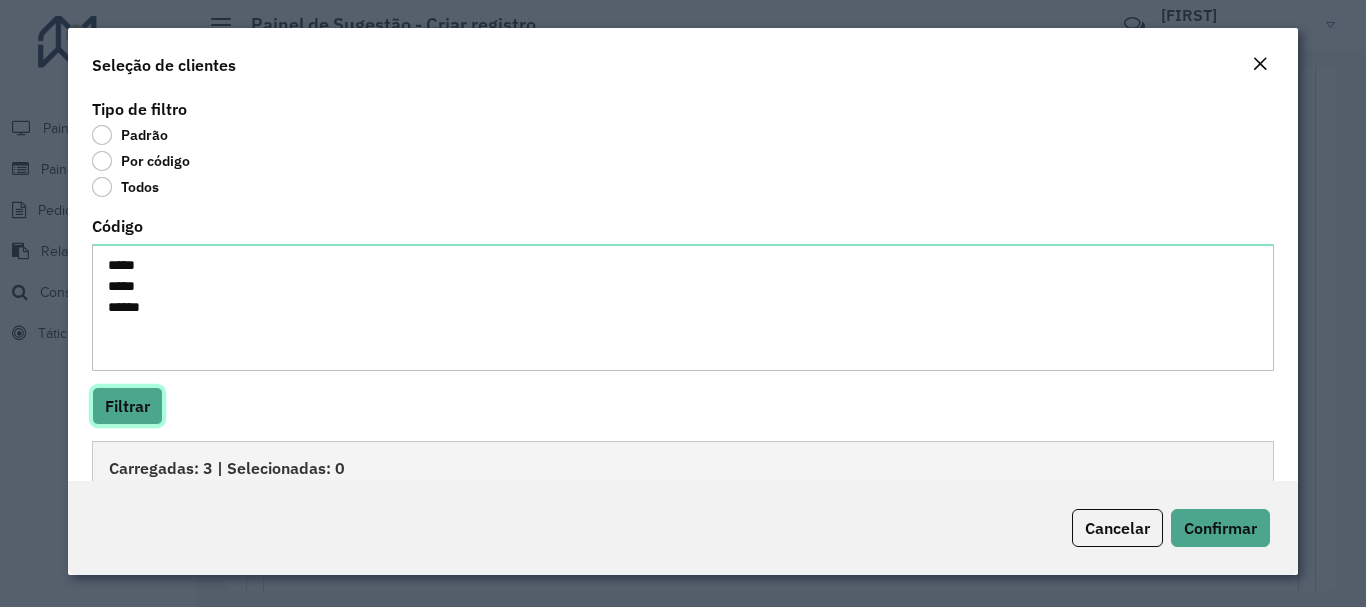 scroll, scrollTop: 100, scrollLeft: 0, axis: vertical 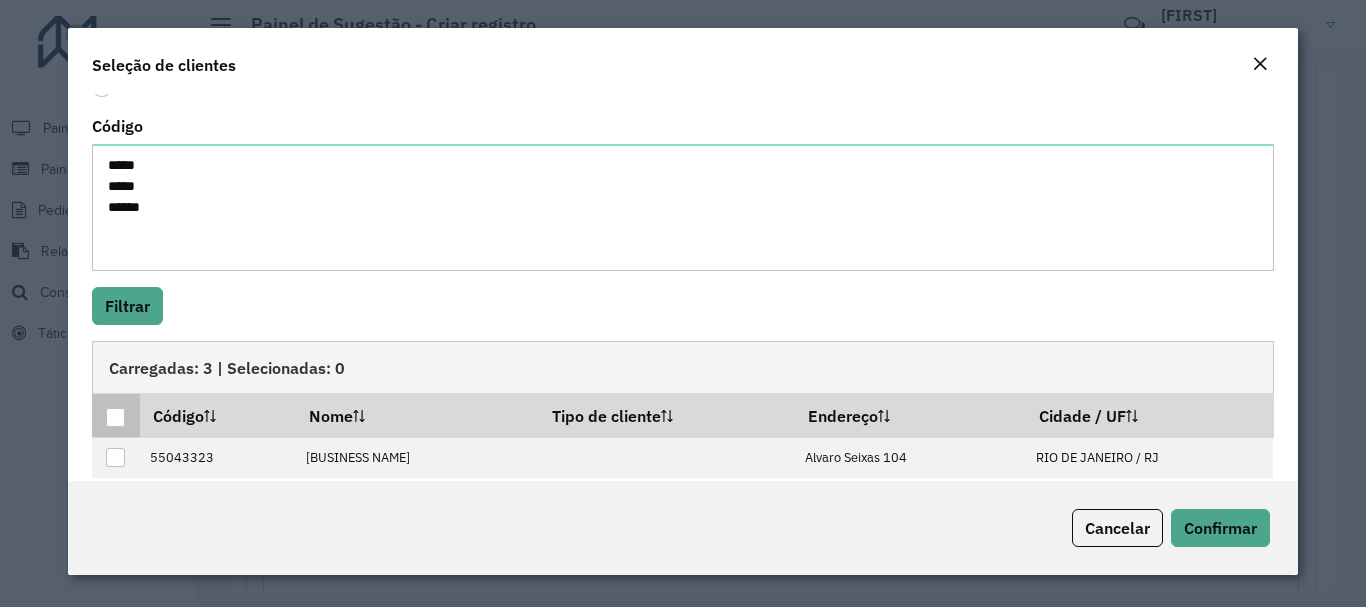click at bounding box center [115, 417] 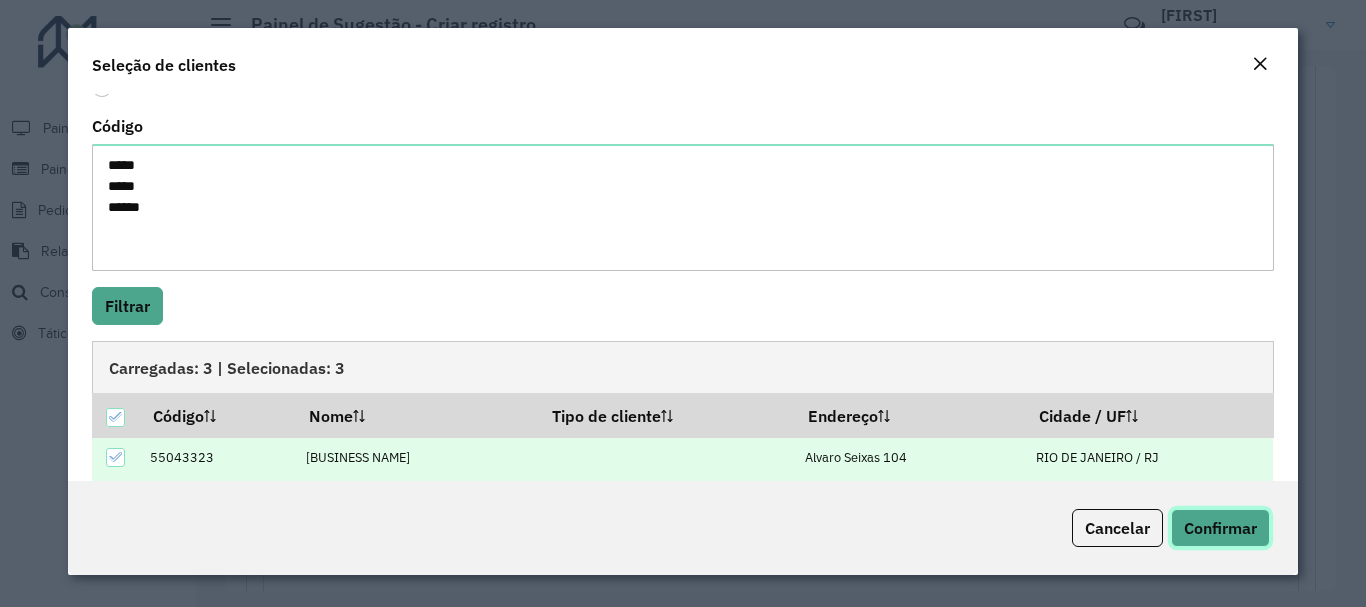 click on "Confirmar" 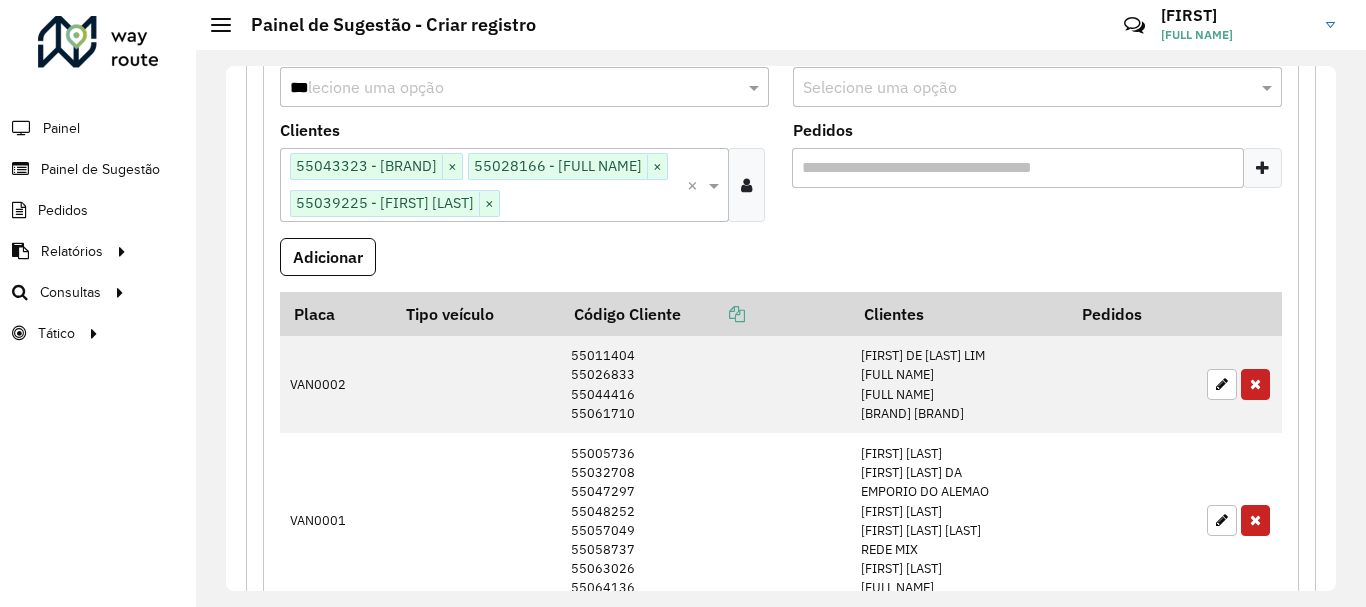 click on "***" at bounding box center (504, 88) 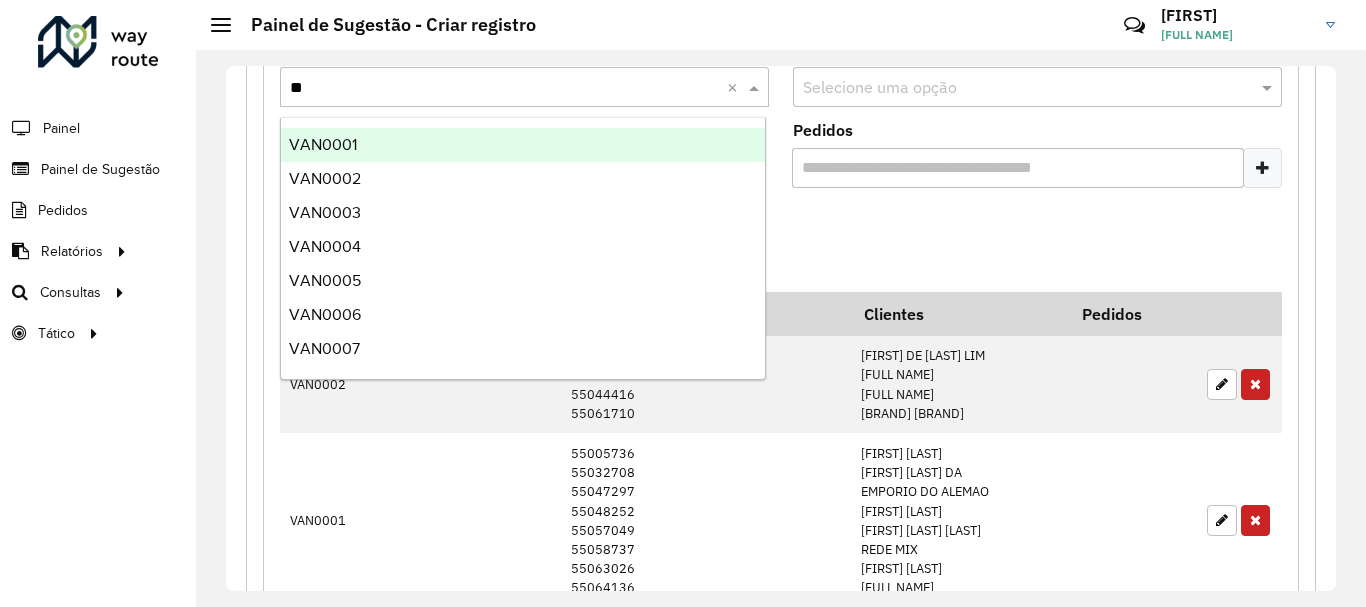 type on "***" 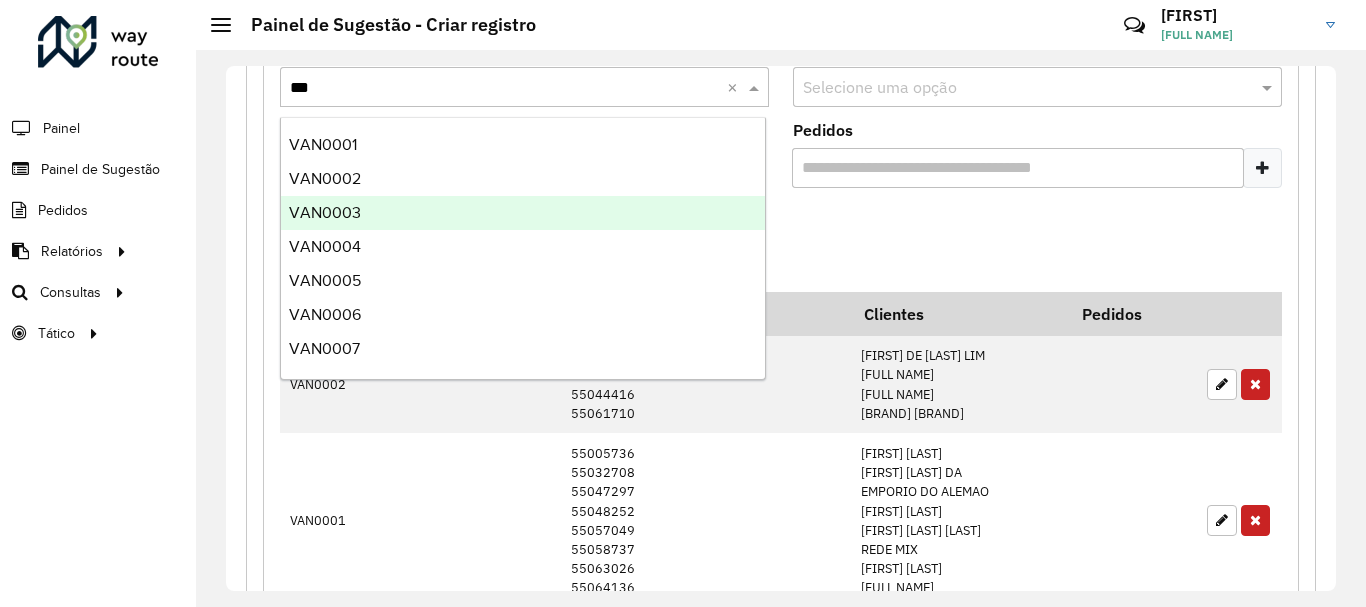 click on "VAN0003" at bounding box center [325, 212] 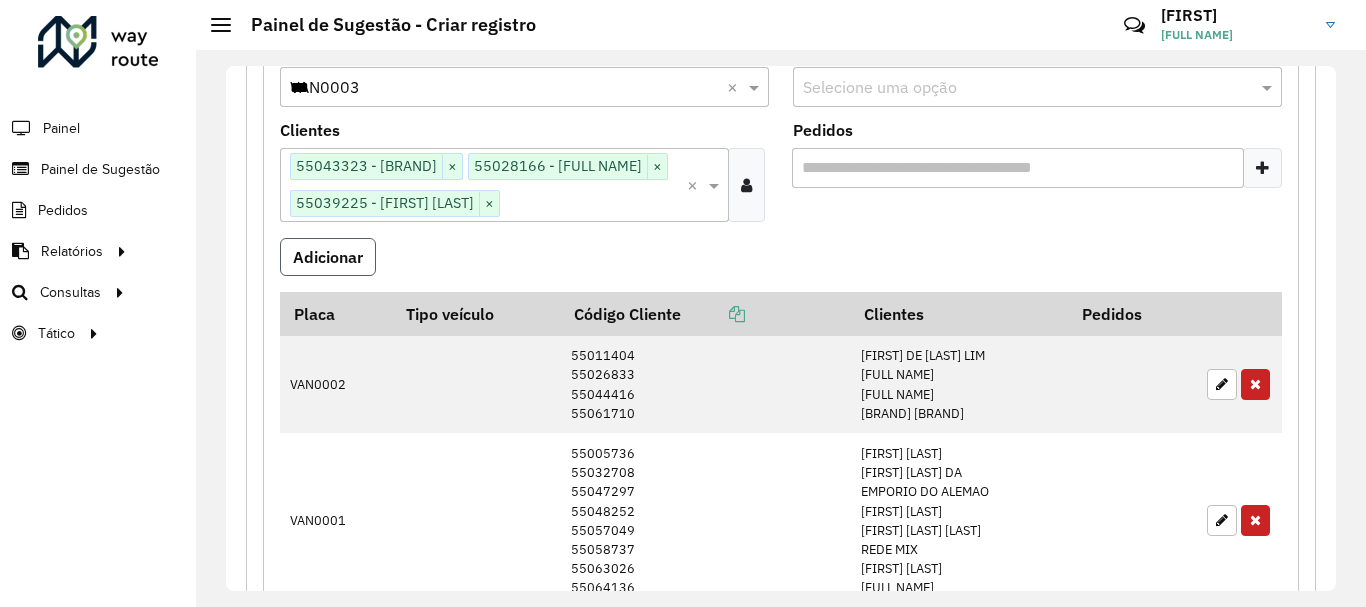 click on "Adicionar" at bounding box center [328, 257] 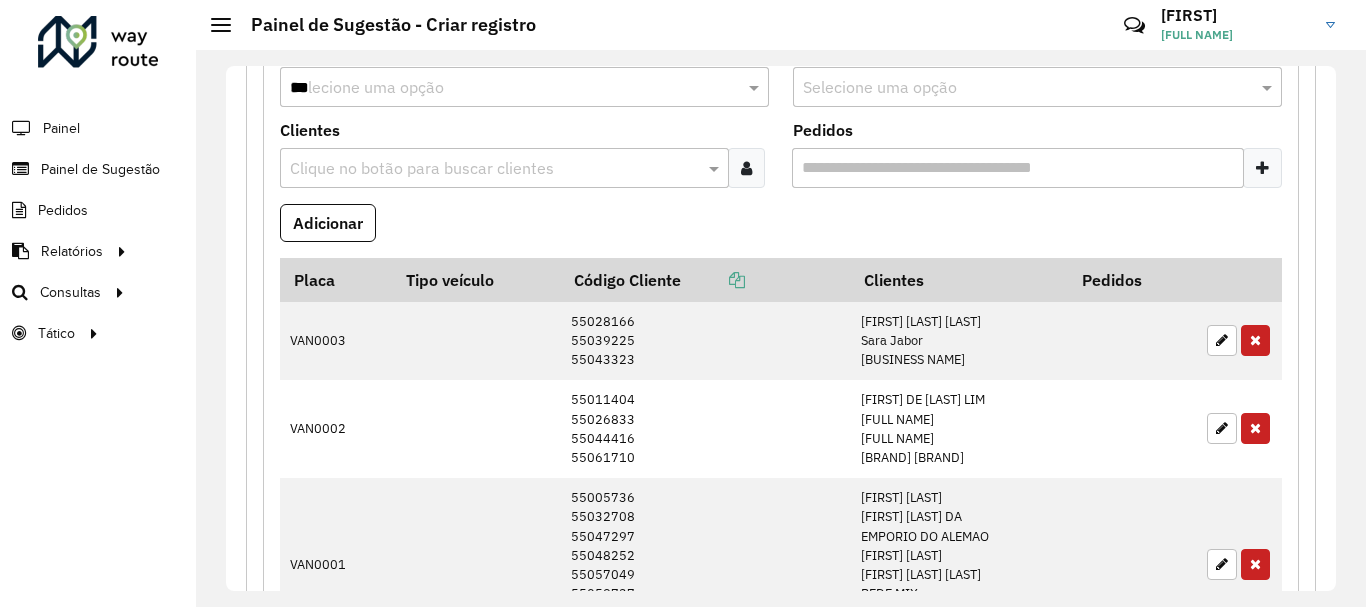 click at bounding box center [746, 168] 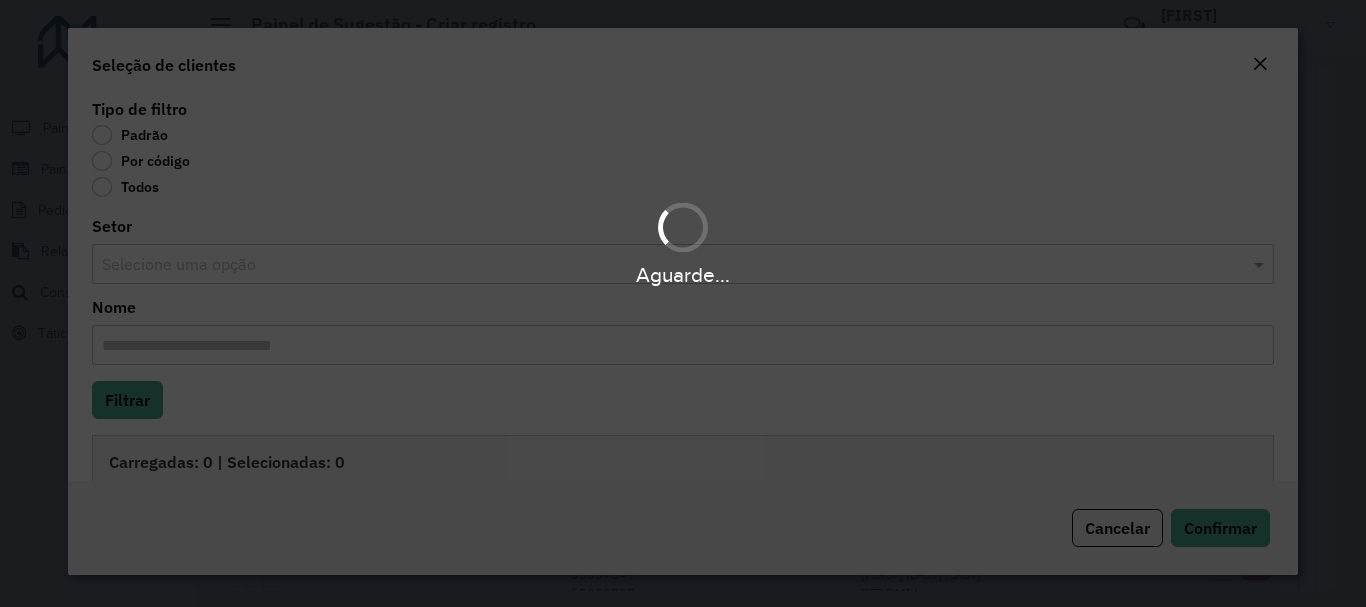 click on "Aguarde..." at bounding box center (683, 303) 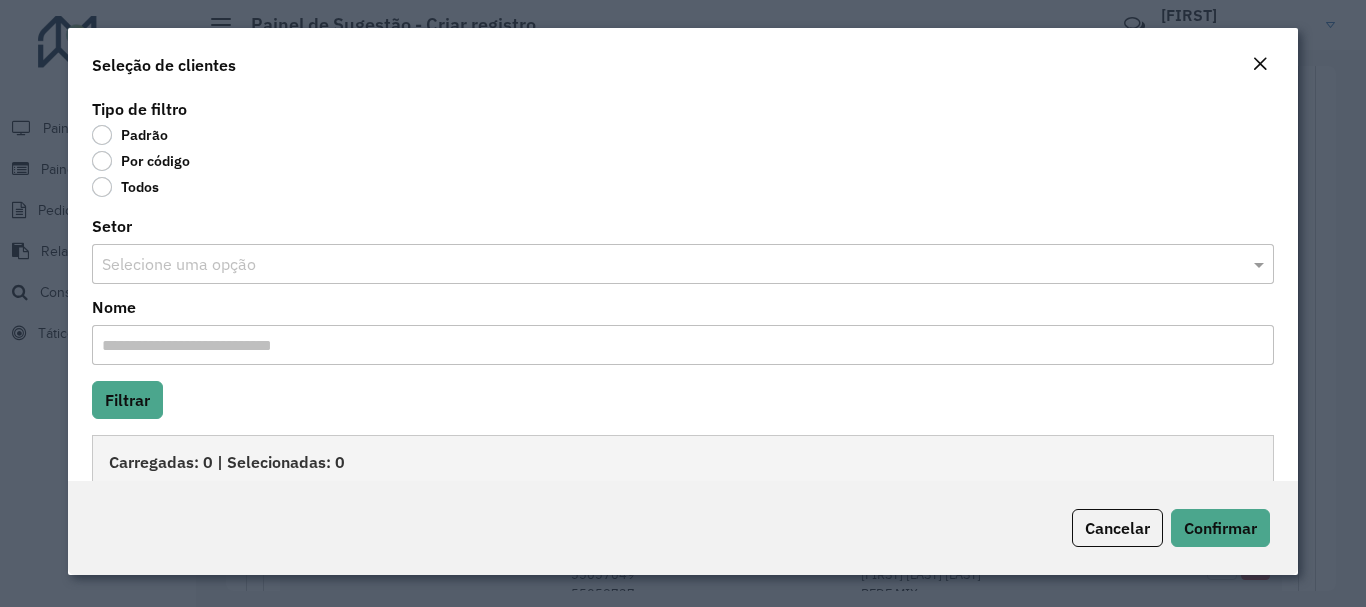 click on "Por código" 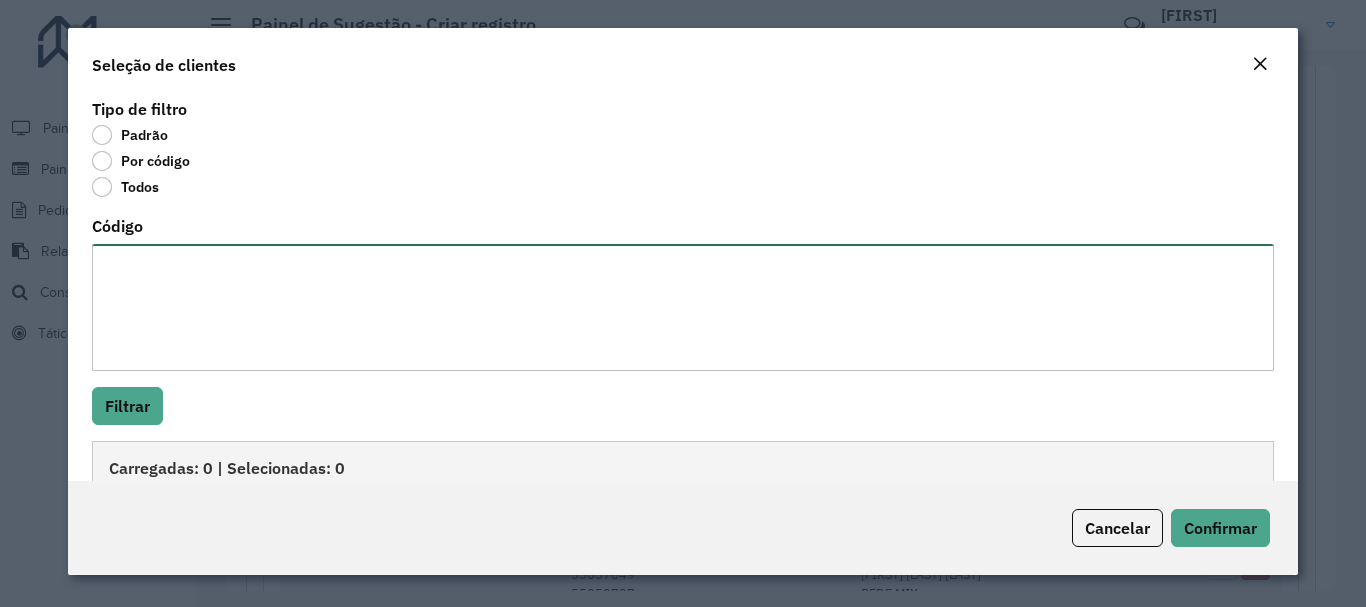 click on "Código" at bounding box center (682, 307) 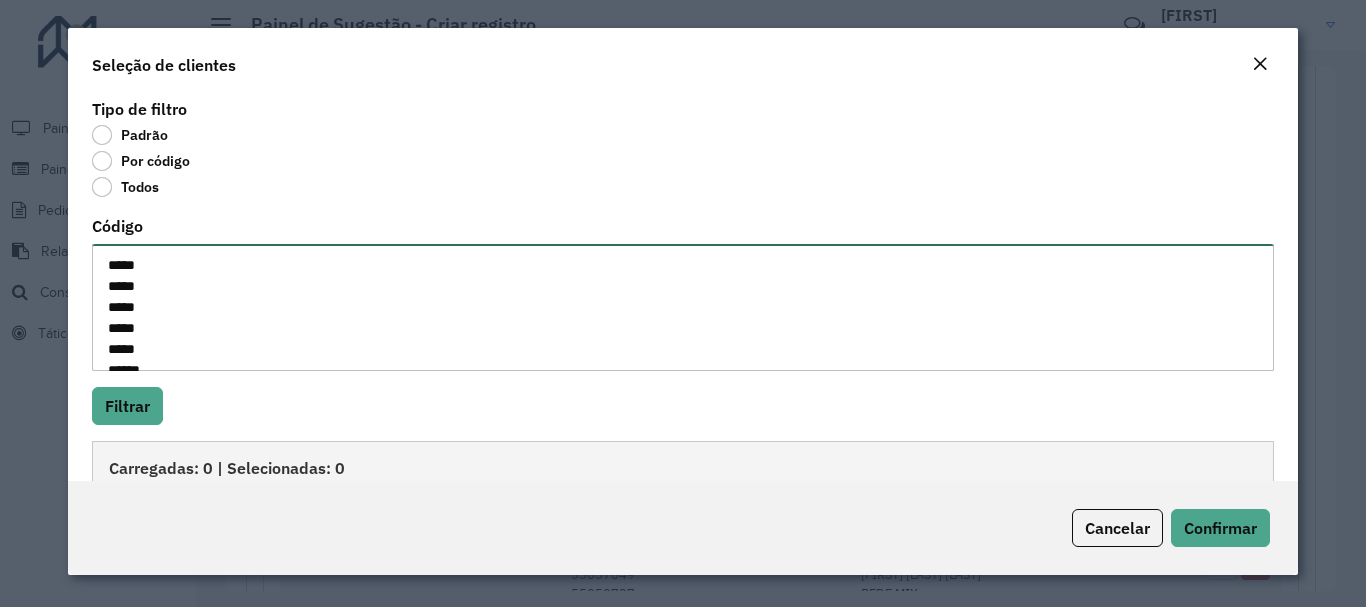 scroll, scrollTop: 29, scrollLeft: 0, axis: vertical 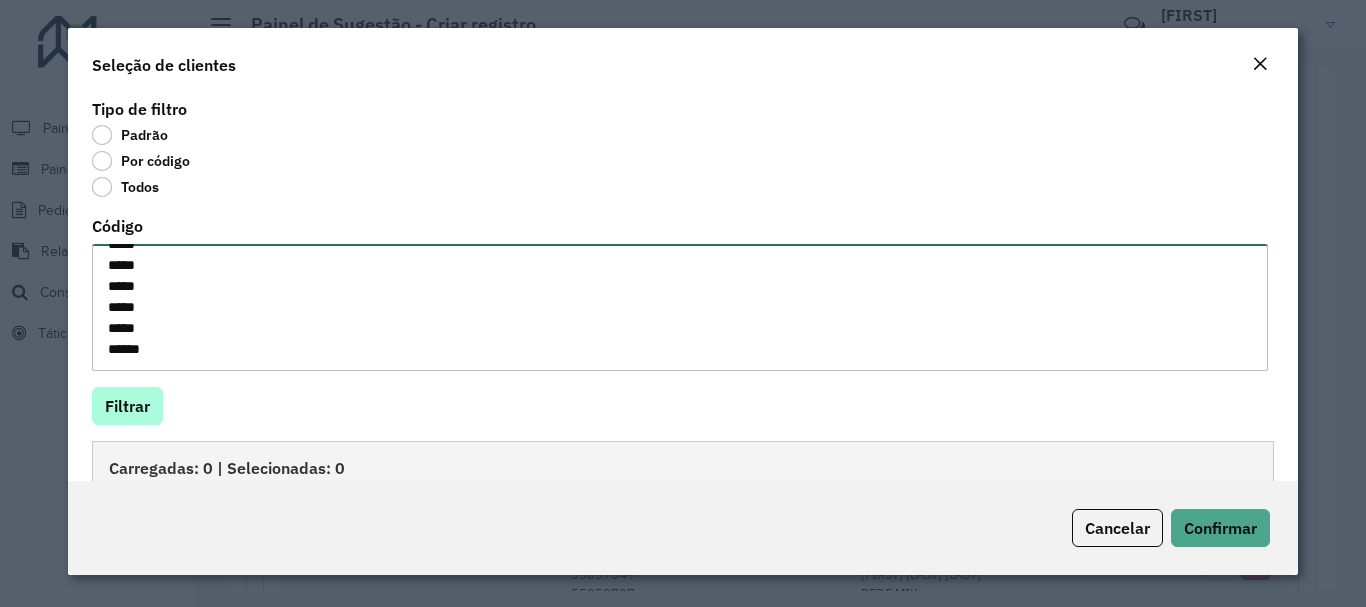 type on "*****
*****
*****
*****
*****
*****" 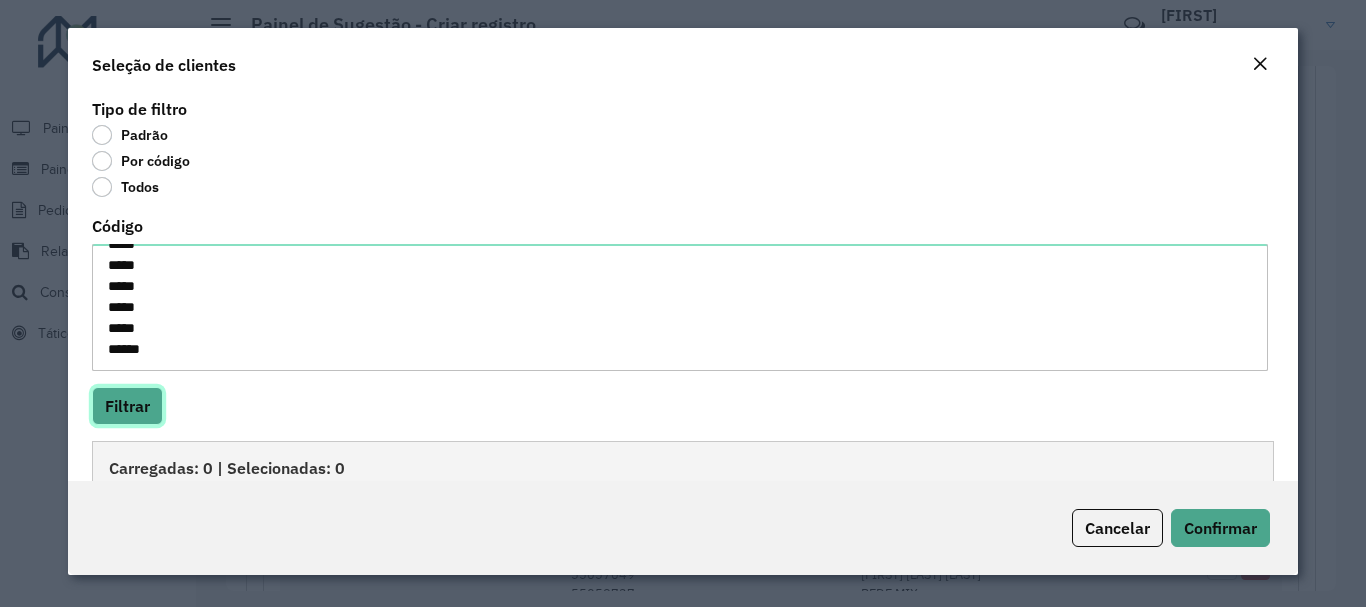 click on "Filtrar" 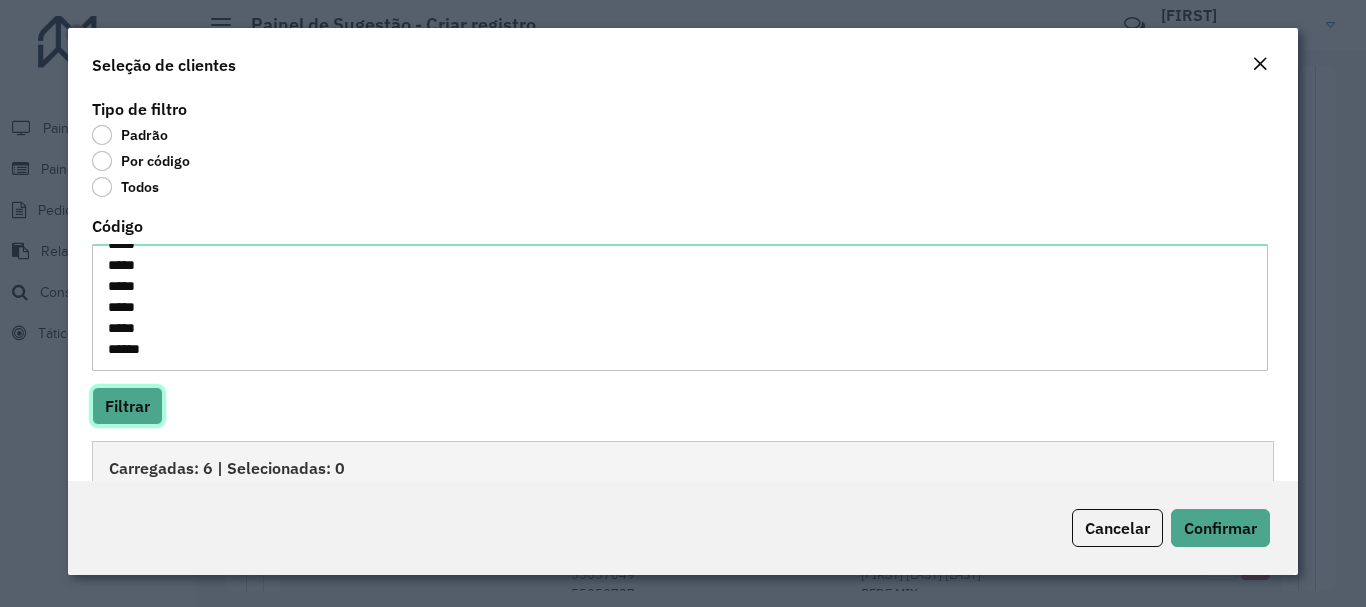scroll, scrollTop: 200, scrollLeft: 0, axis: vertical 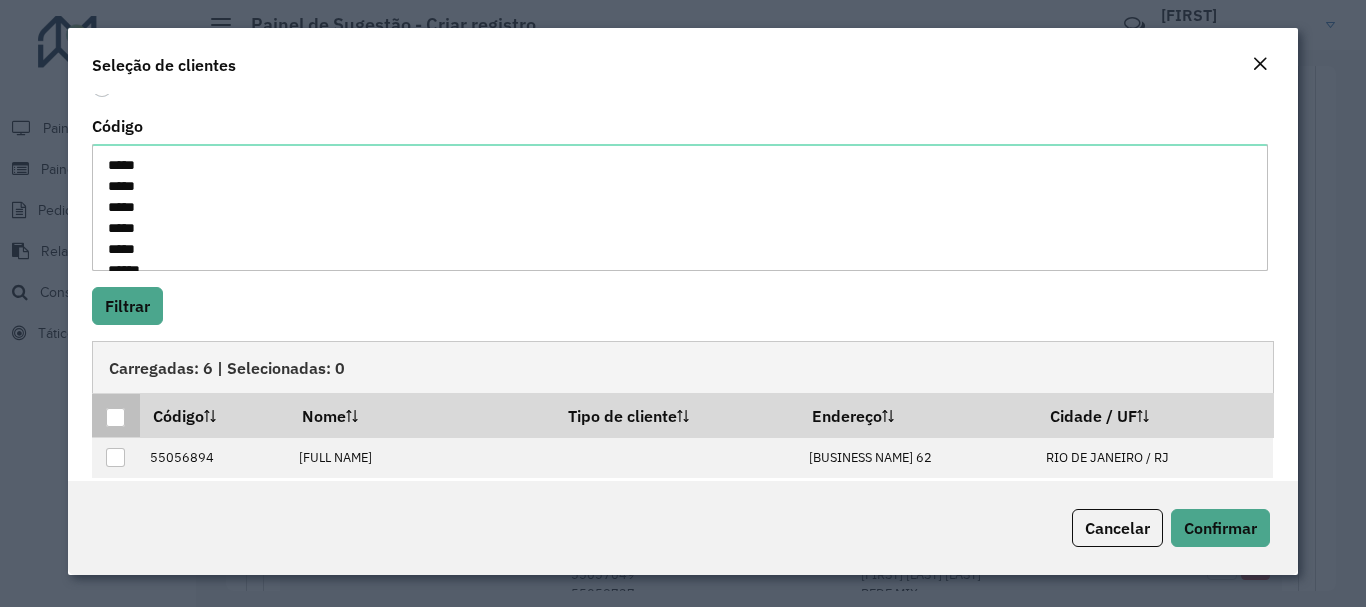 click at bounding box center [115, 417] 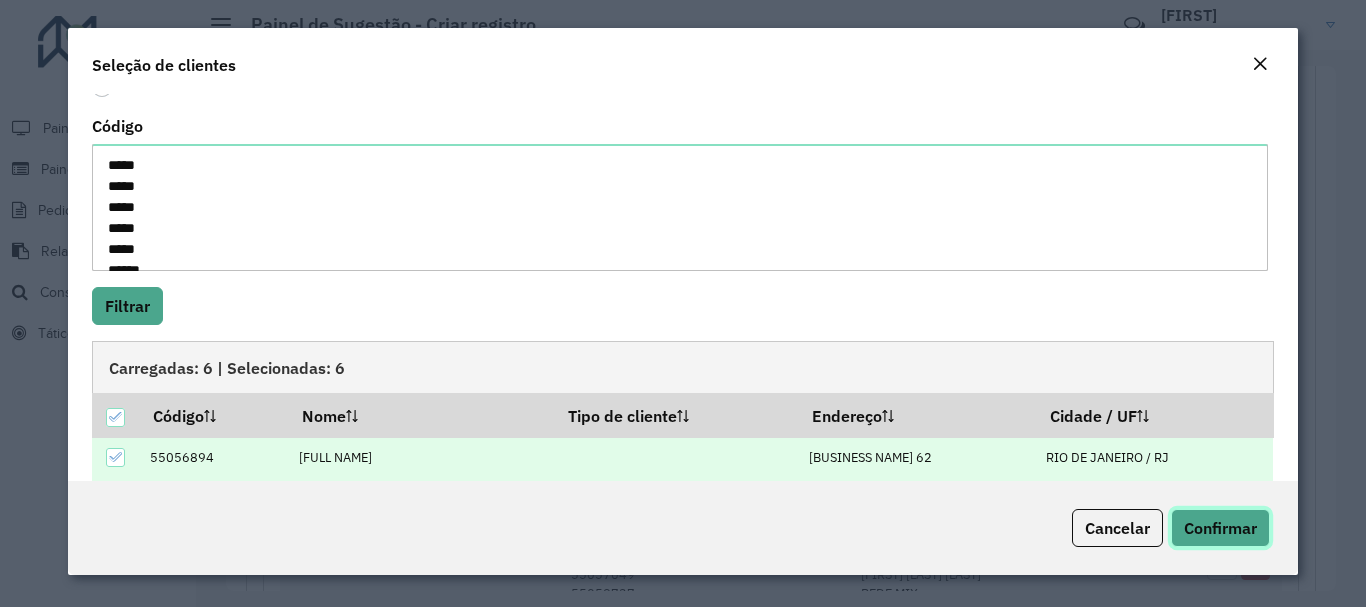 click on "Confirmar" 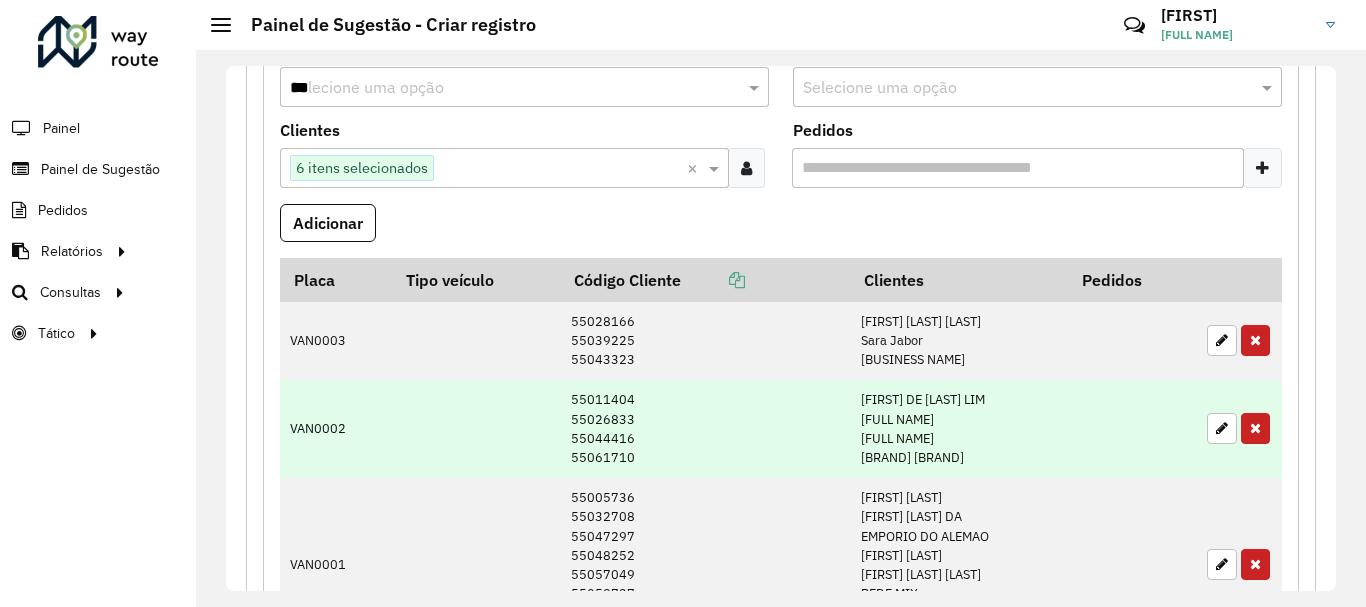 scroll, scrollTop: 300, scrollLeft: 0, axis: vertical 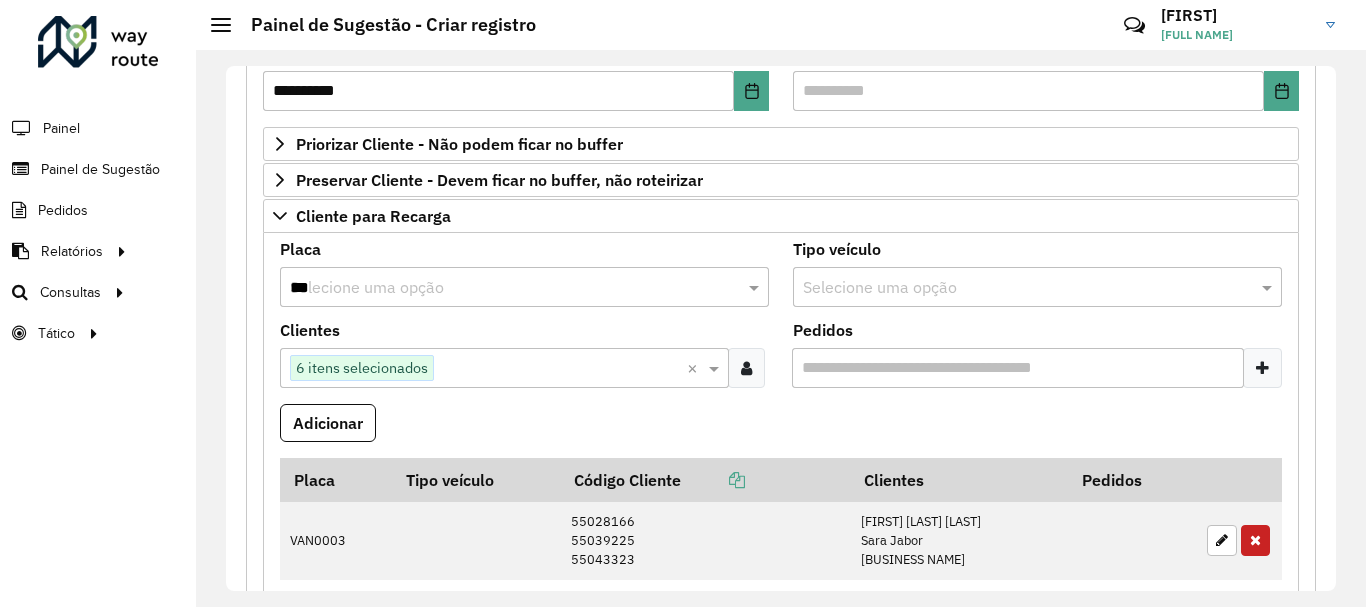click on "***" at bounding box center [504, 288] 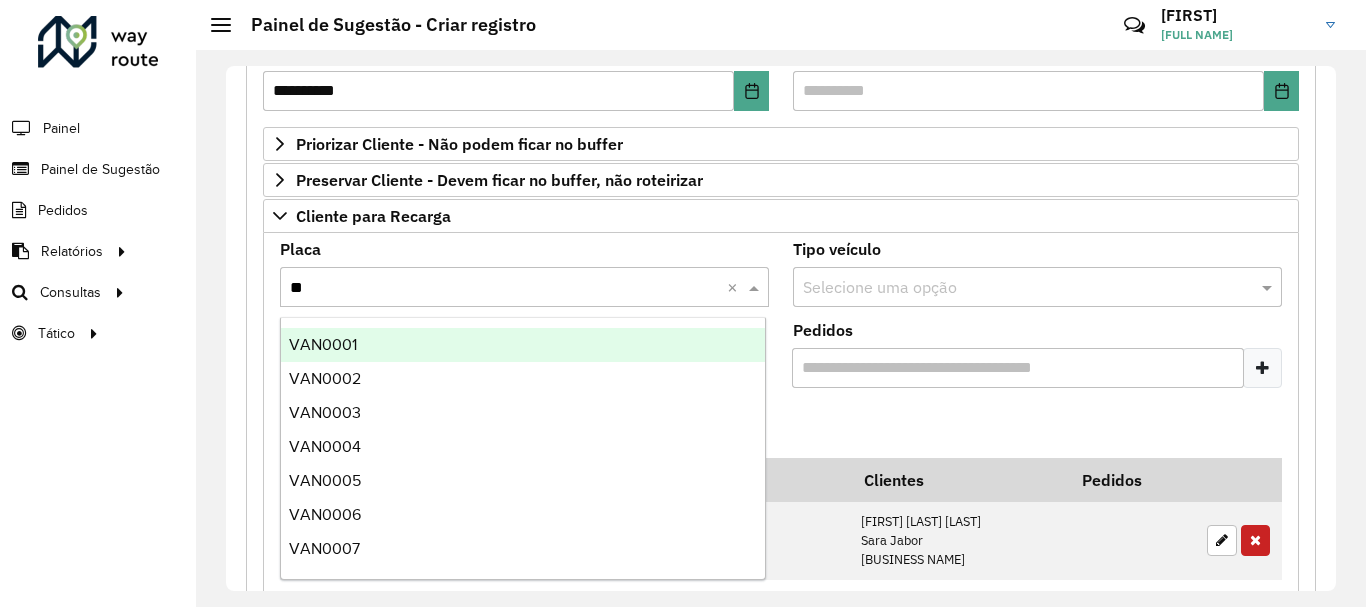 type on "***" 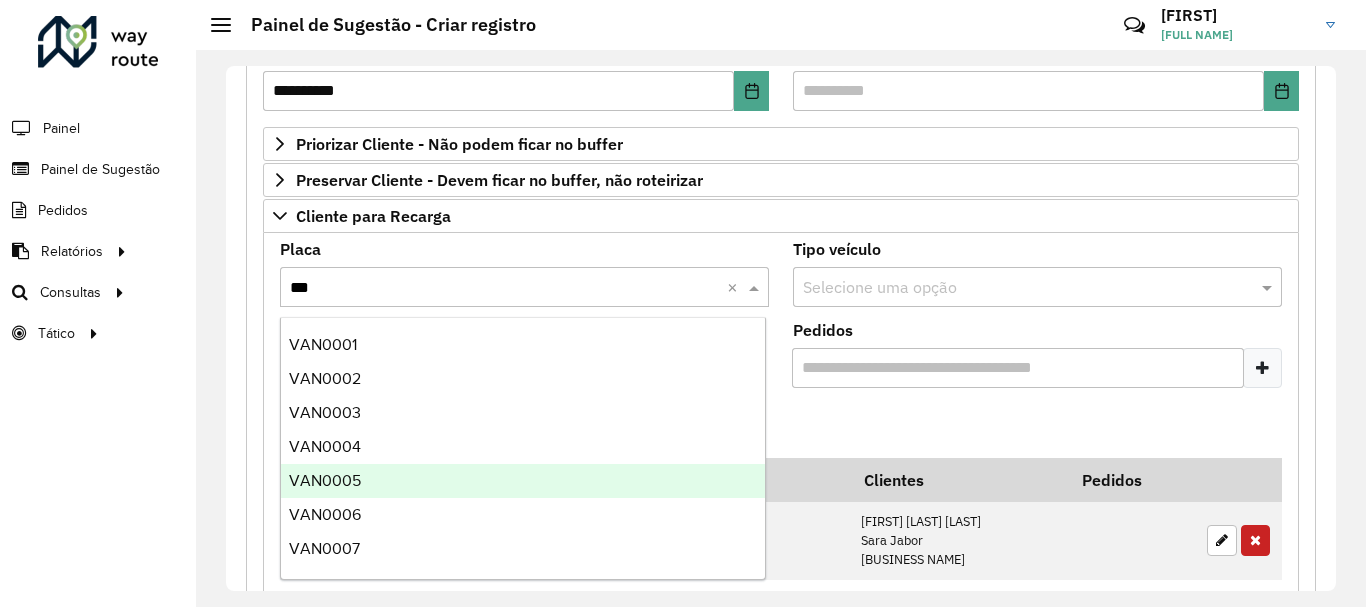 click on "VAN0005" at bounding box center [523, 481] 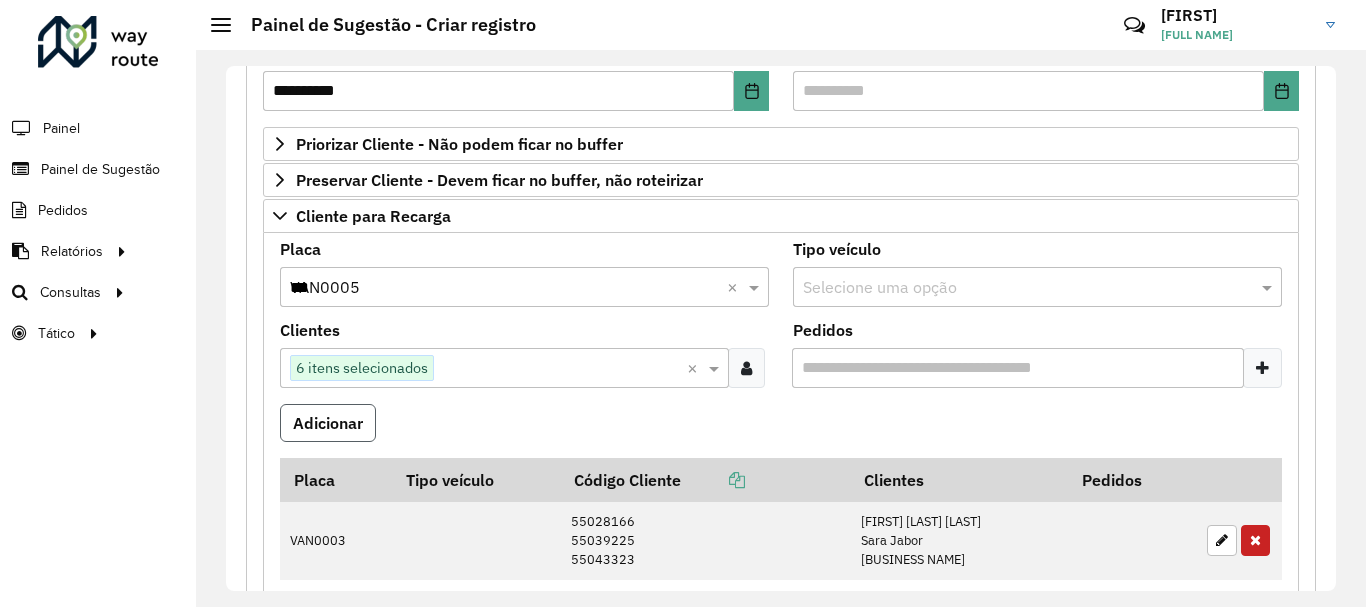click on "Adicionar" at bounding box center (328, 423) 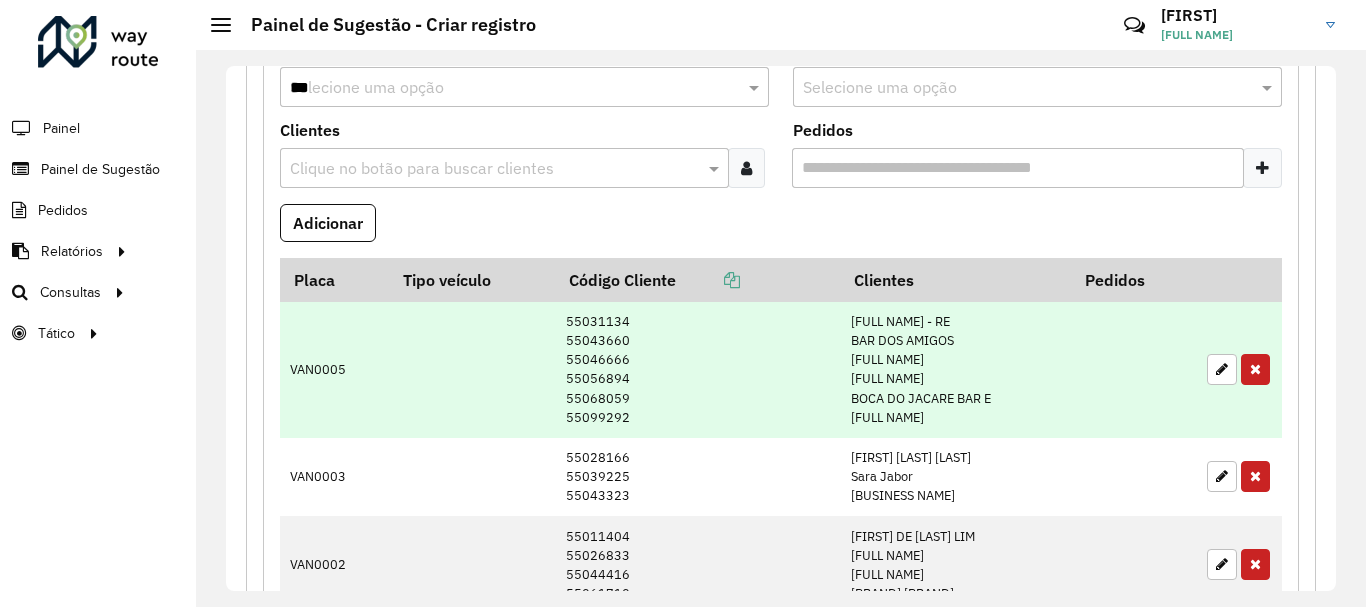 scroll, scrollTop: 600, scrollLeft: 0, axis: vertical 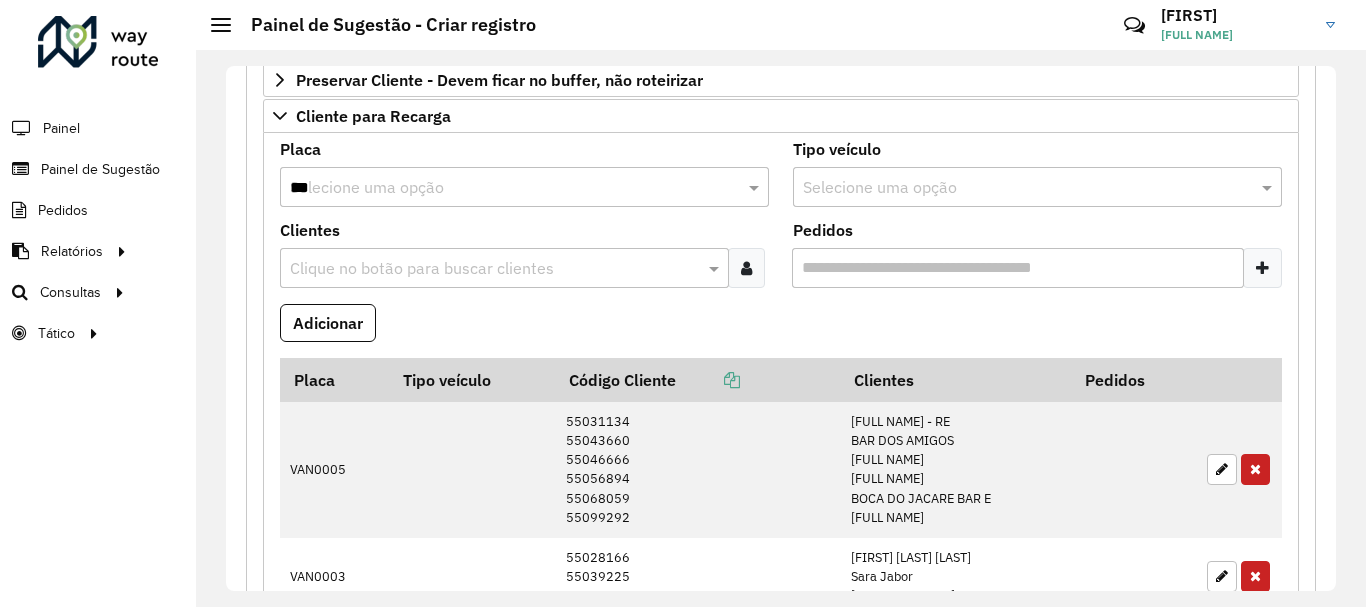 click at bounding box center (746, 268) 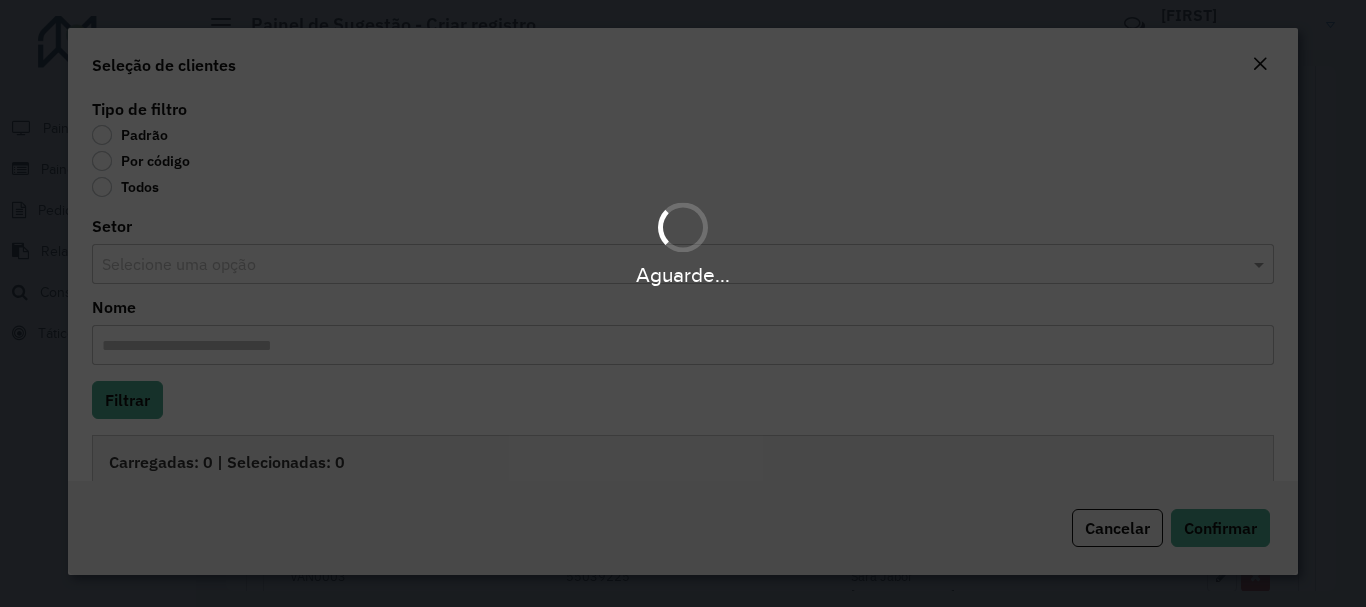 click on "Aguarde..." at bounding box center [683, 303] 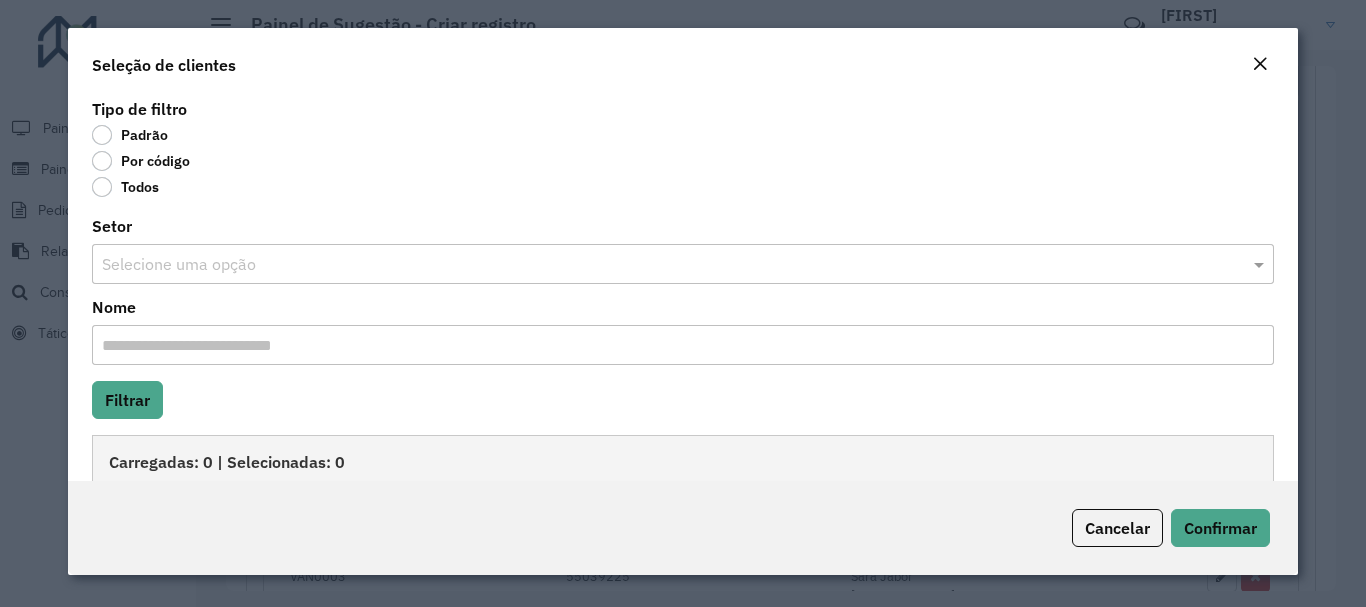 click on "Por código" 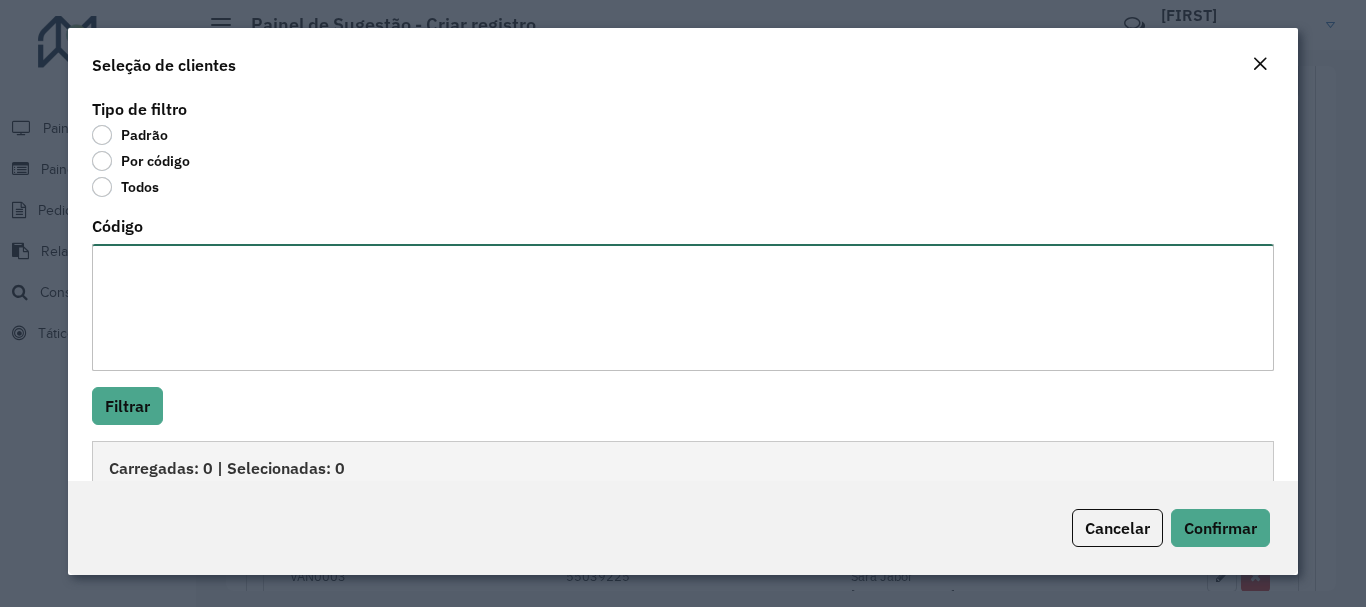 click on "Código" at bounding box center (682, 307) 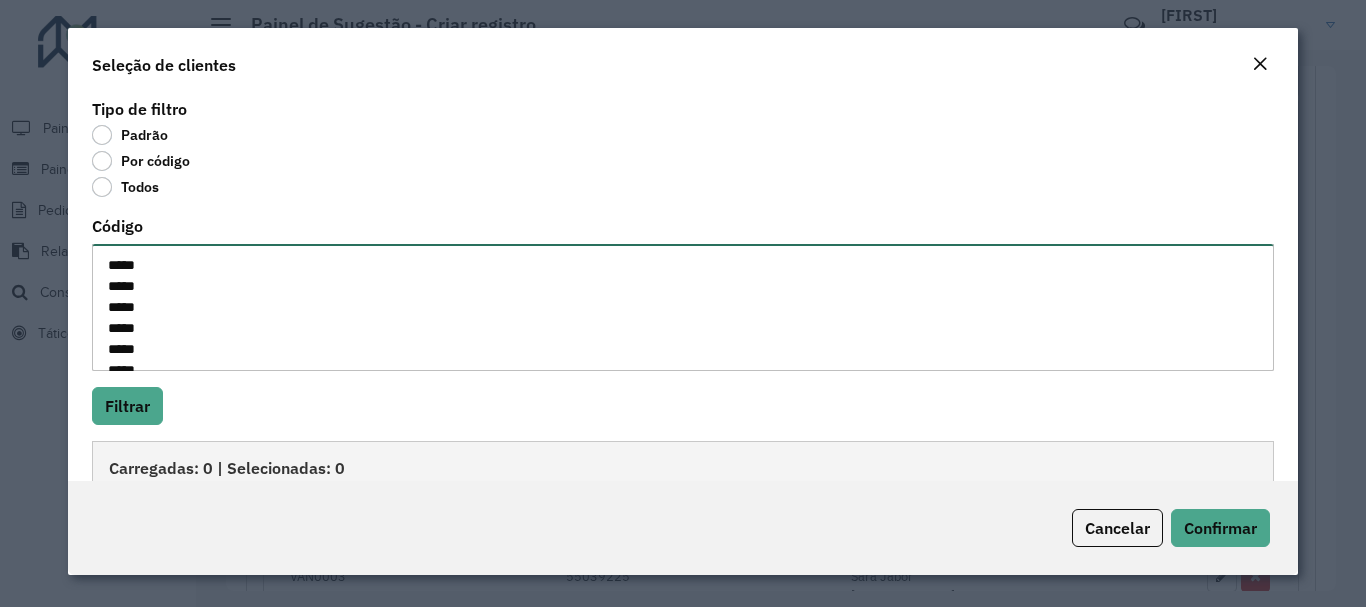 scroll, scrollTop: 113, scrollLeft: 0, axis: vertical 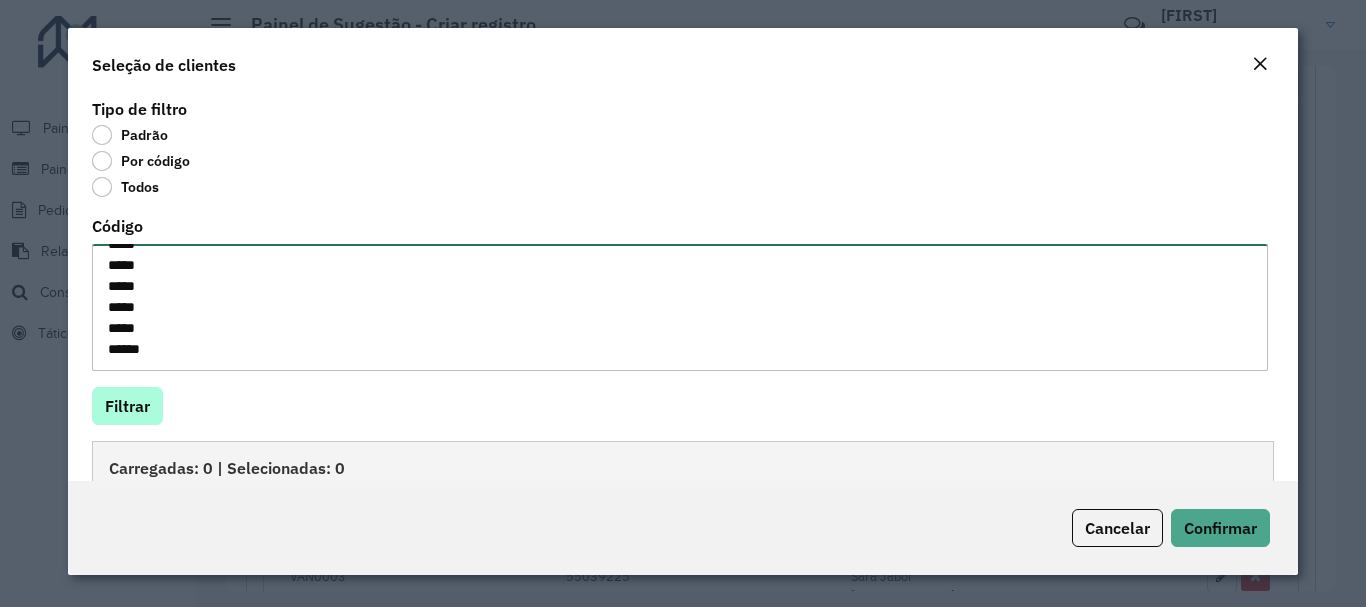 type on "*****
*****
*****
*****
*****
*****
*****
*****
*****
*****" 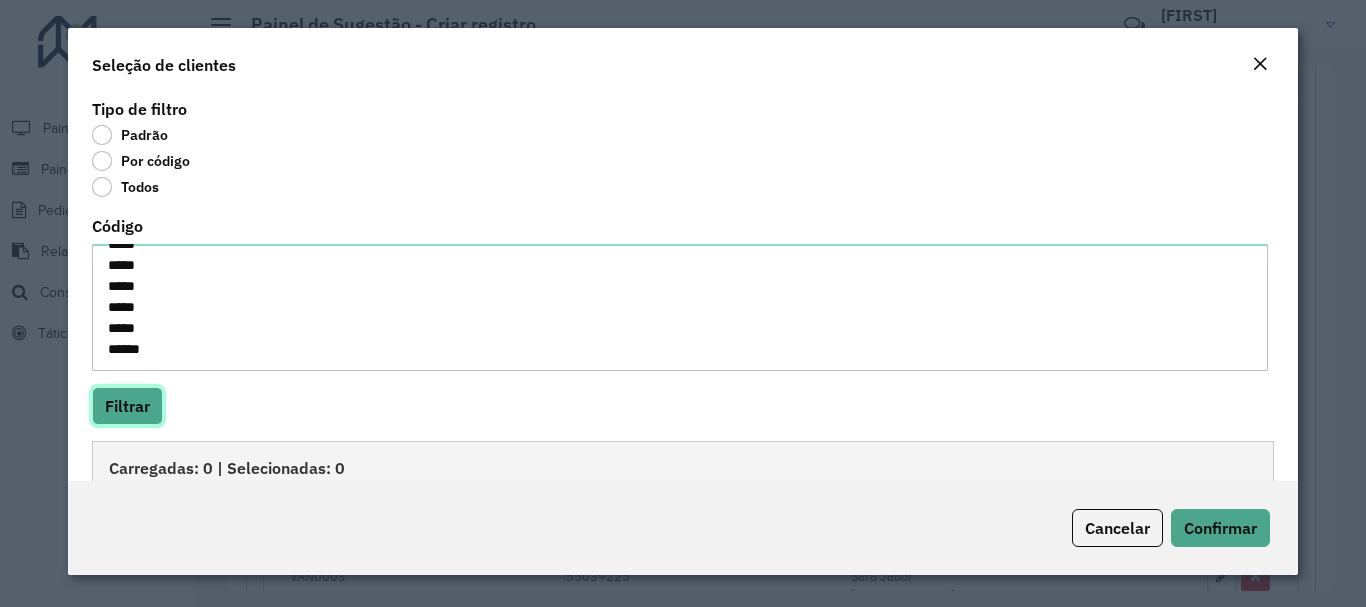 click on "Filtrar" 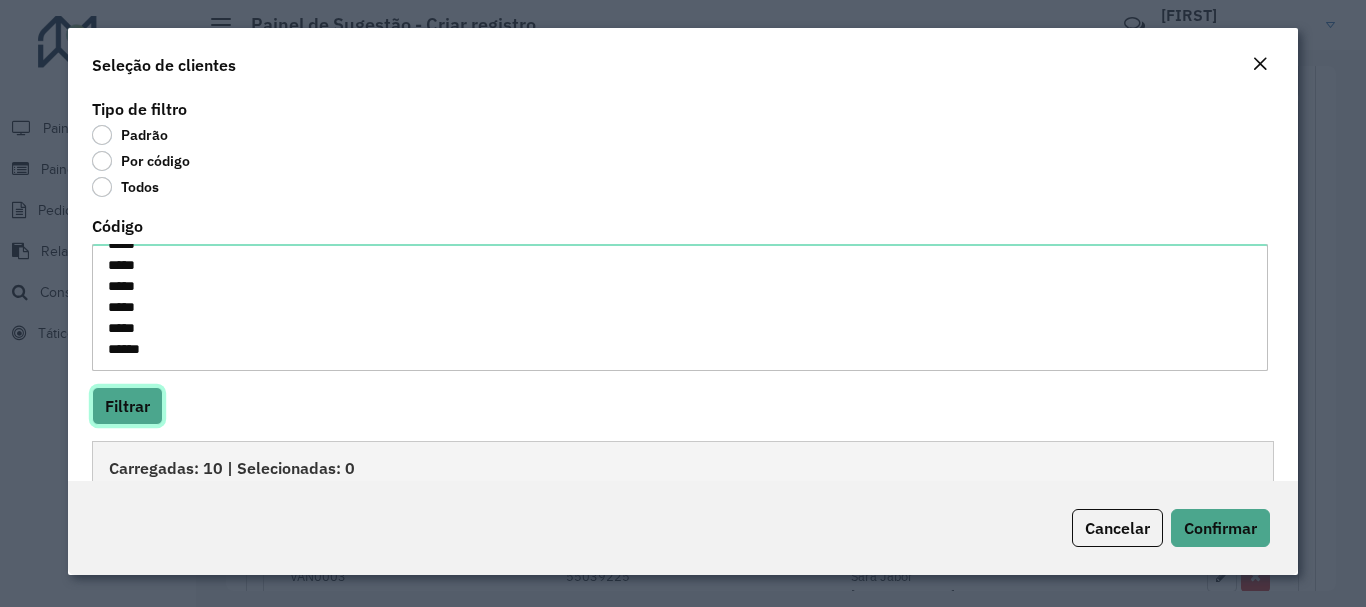 scroll, scrollTop: 286, scrollLeft: 0, axis: vertical 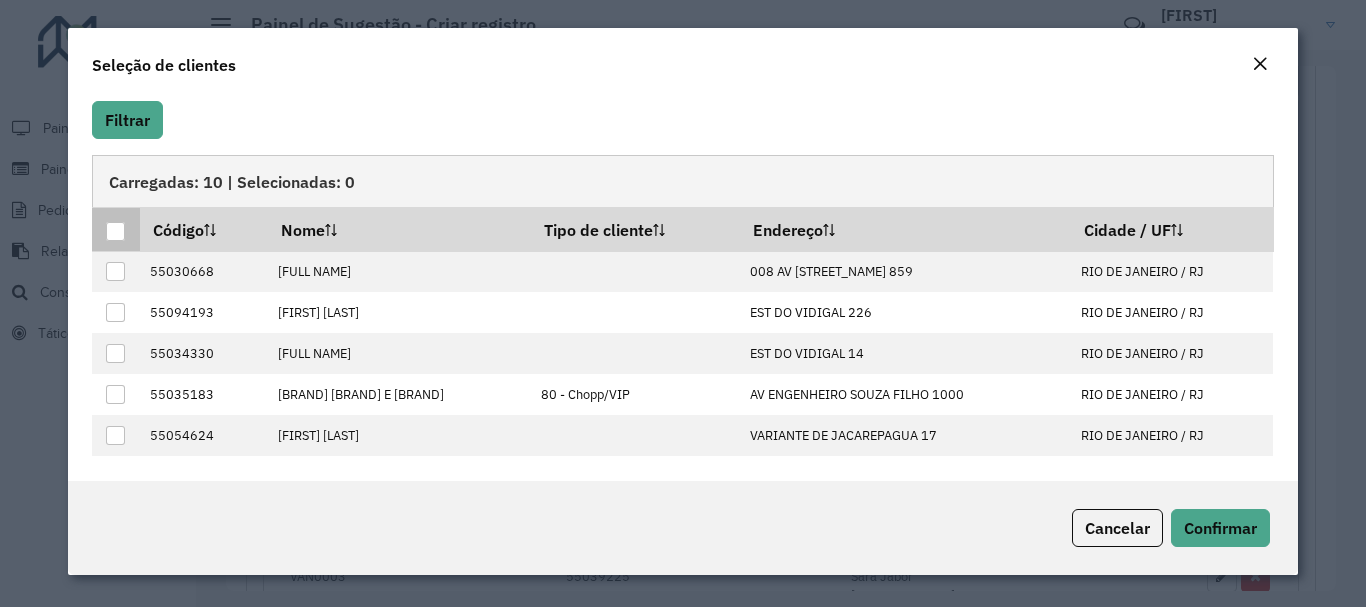 click at bounding box center (115, 231) 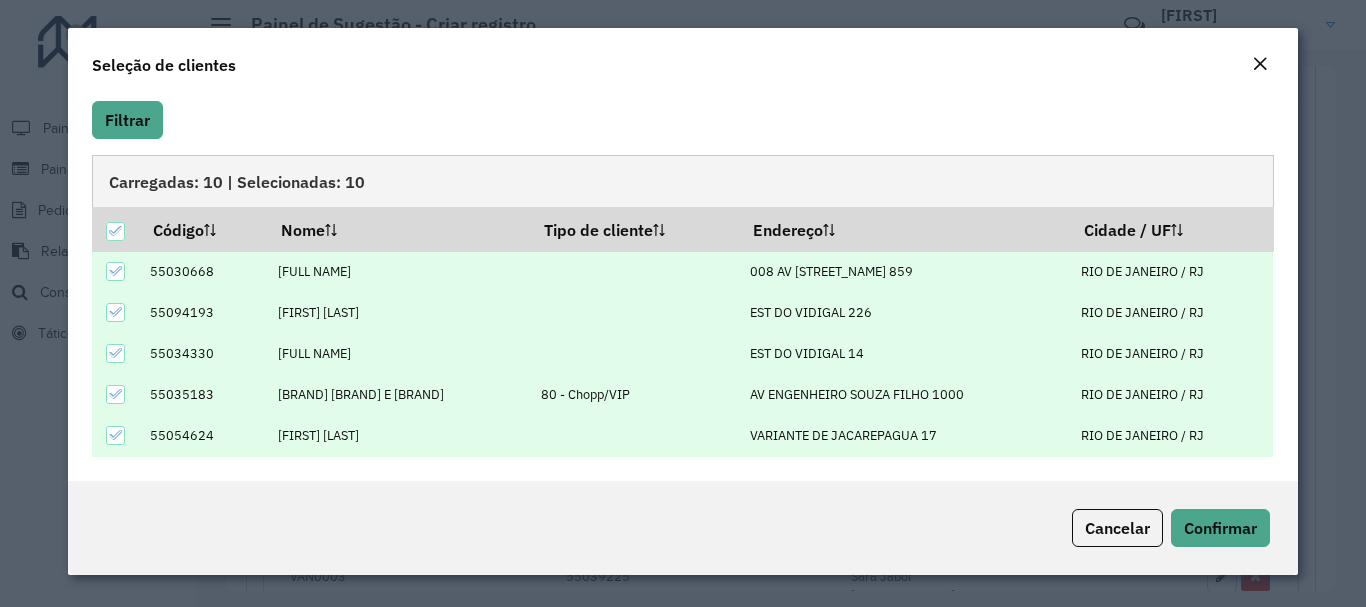 scroll, scrollTop: 0, scrollLeft: 0, axis: both 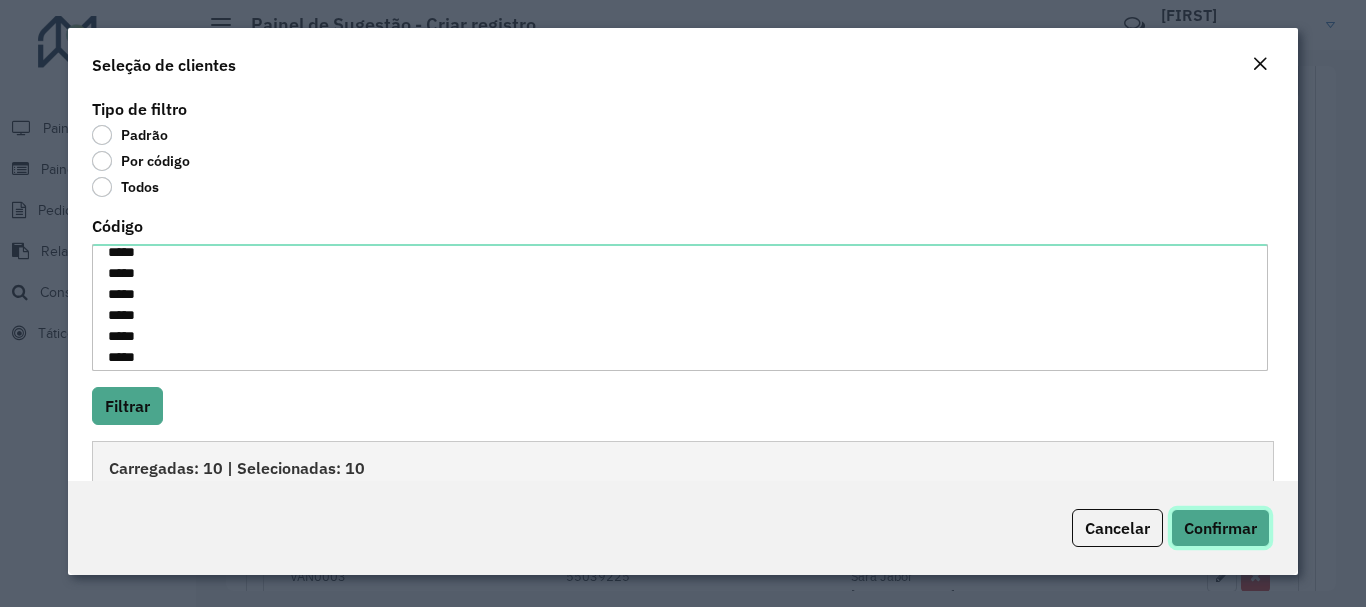 click on "Confirmar" 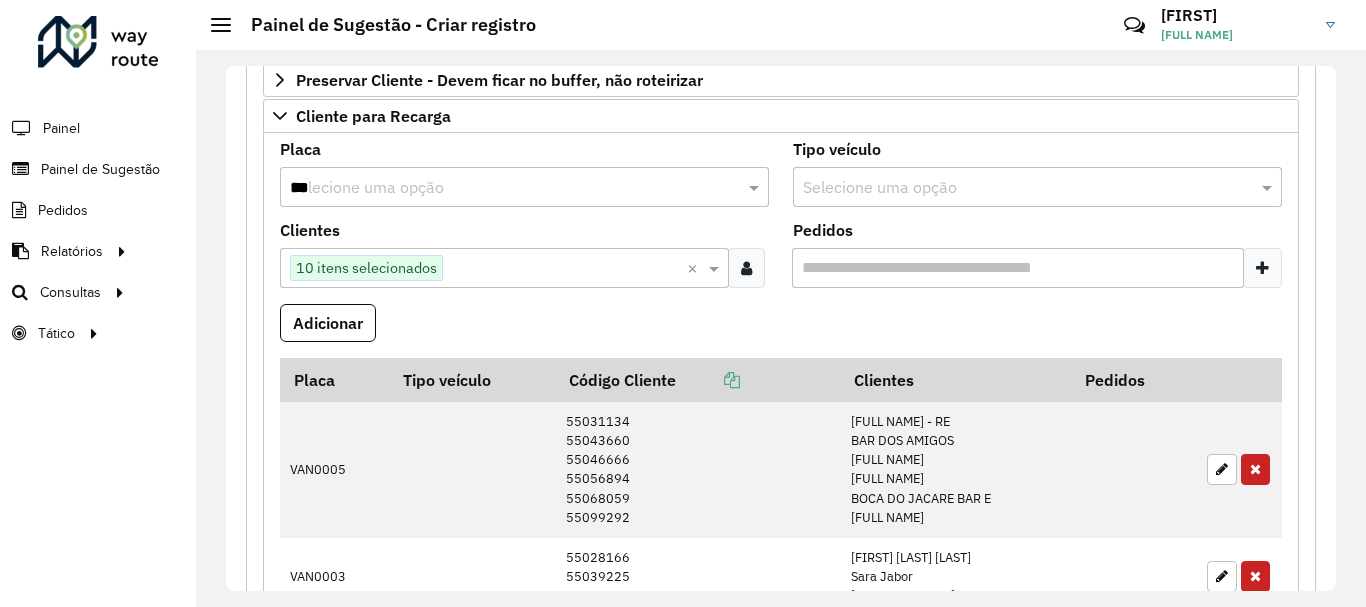 click on "***" at bounding box center [504, 188] 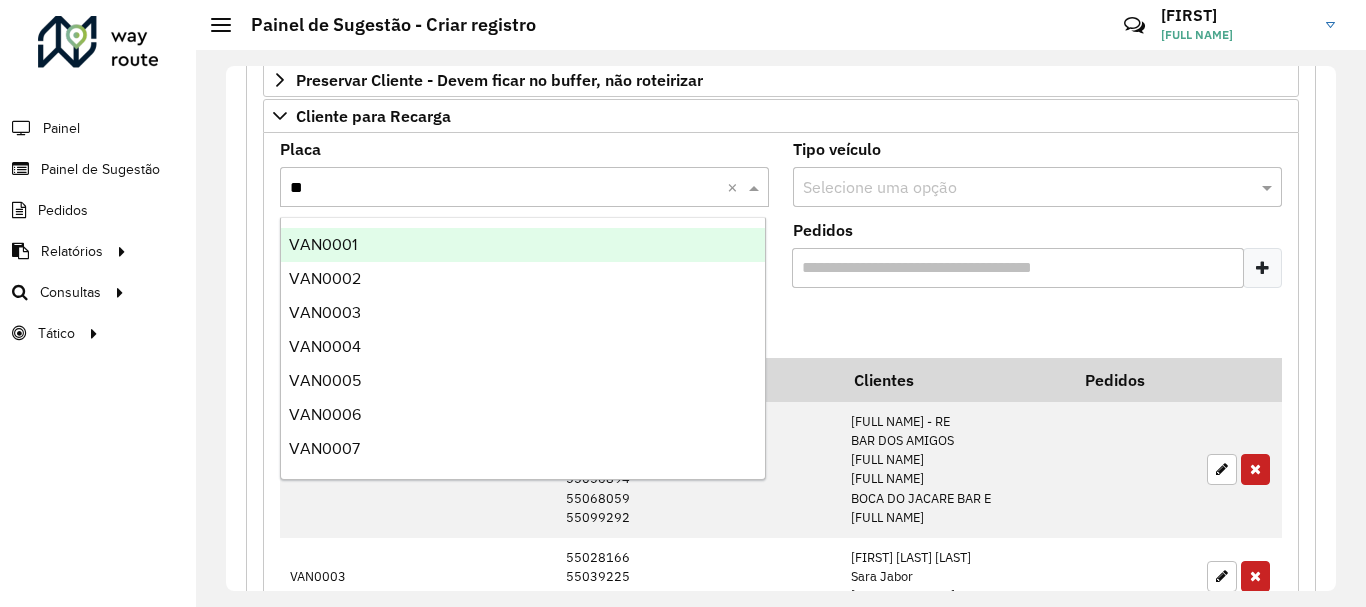 type on "***" 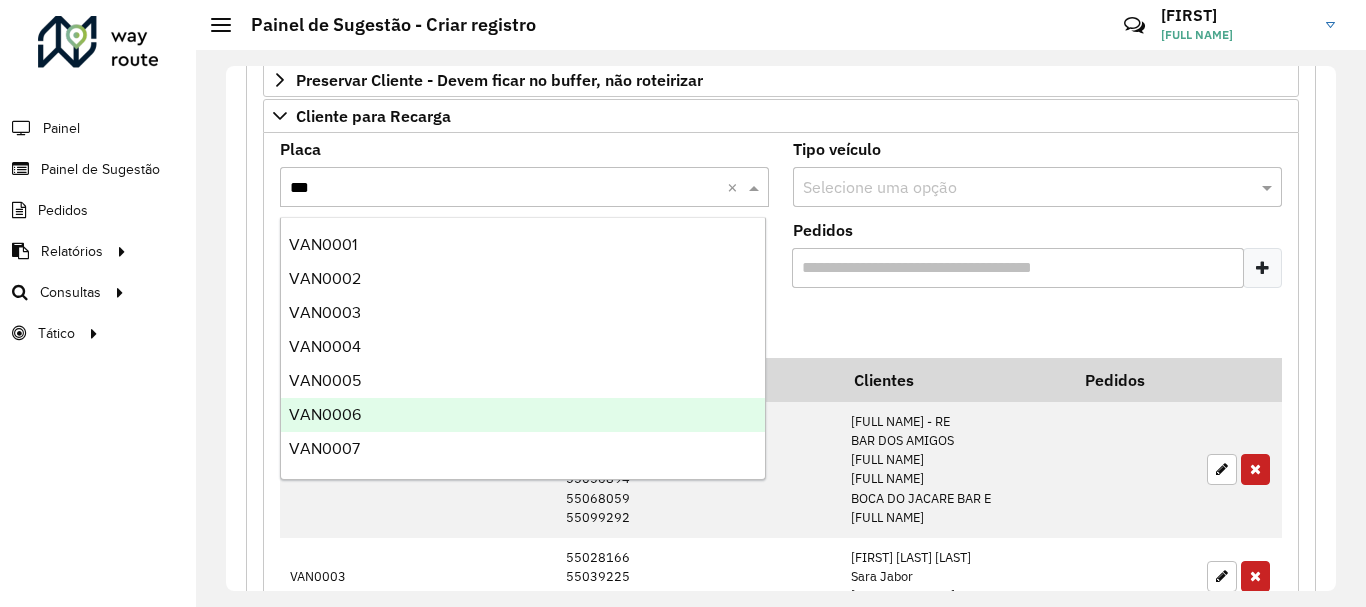 type 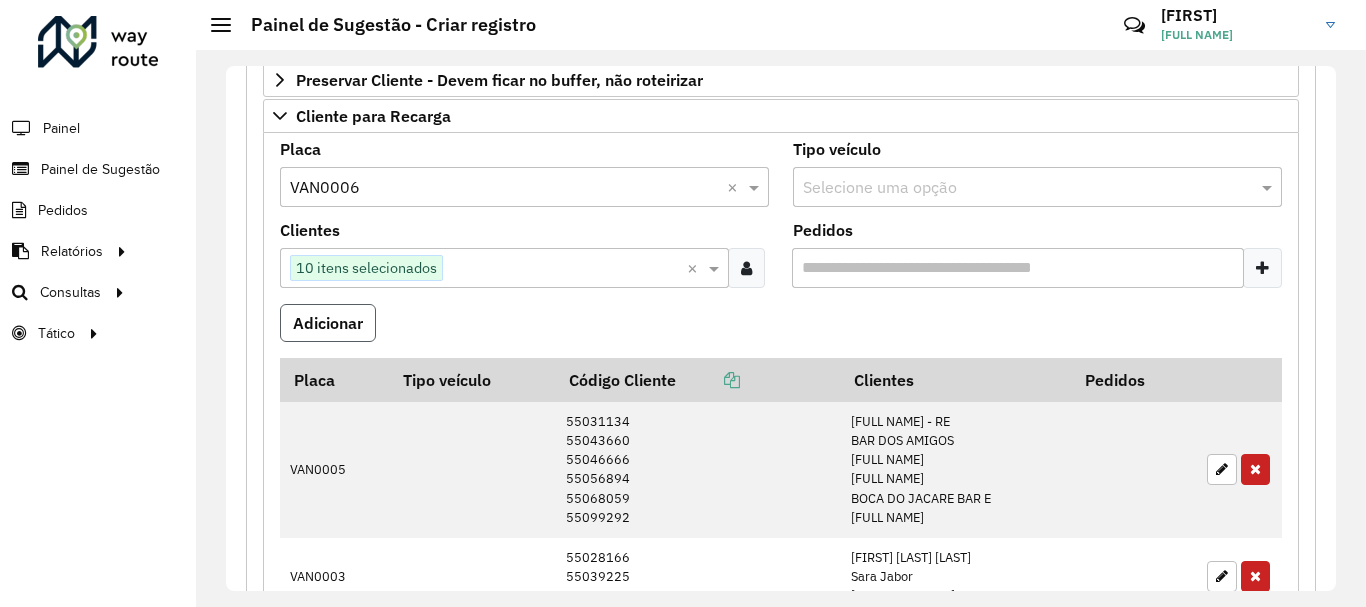 click on "Adicionar" at bounding box center [328, 323] 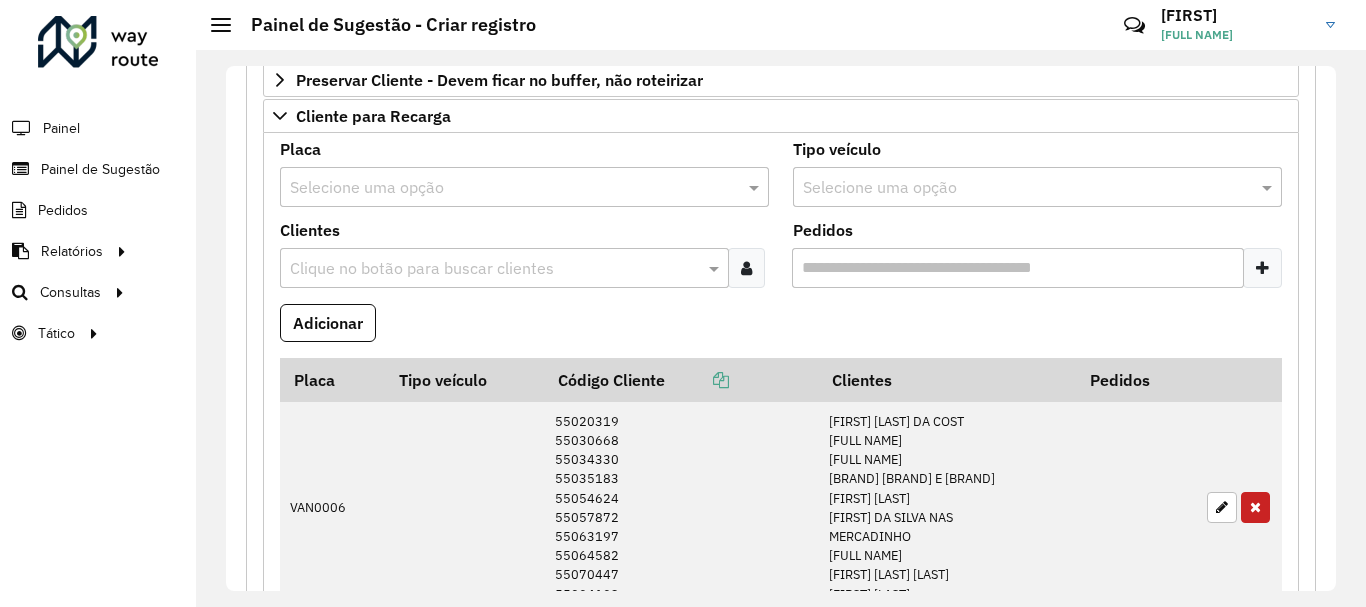 click at bounding box center [746, 268] 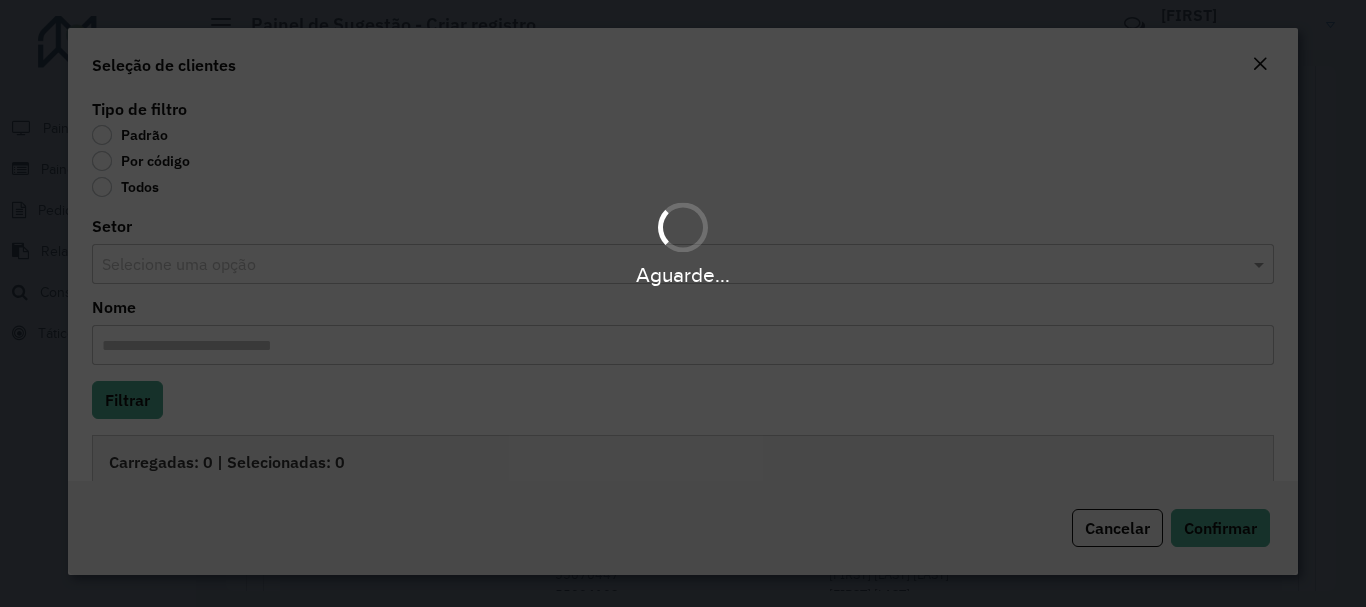 click on "Aguarde..." at bounding box center [683, 303] 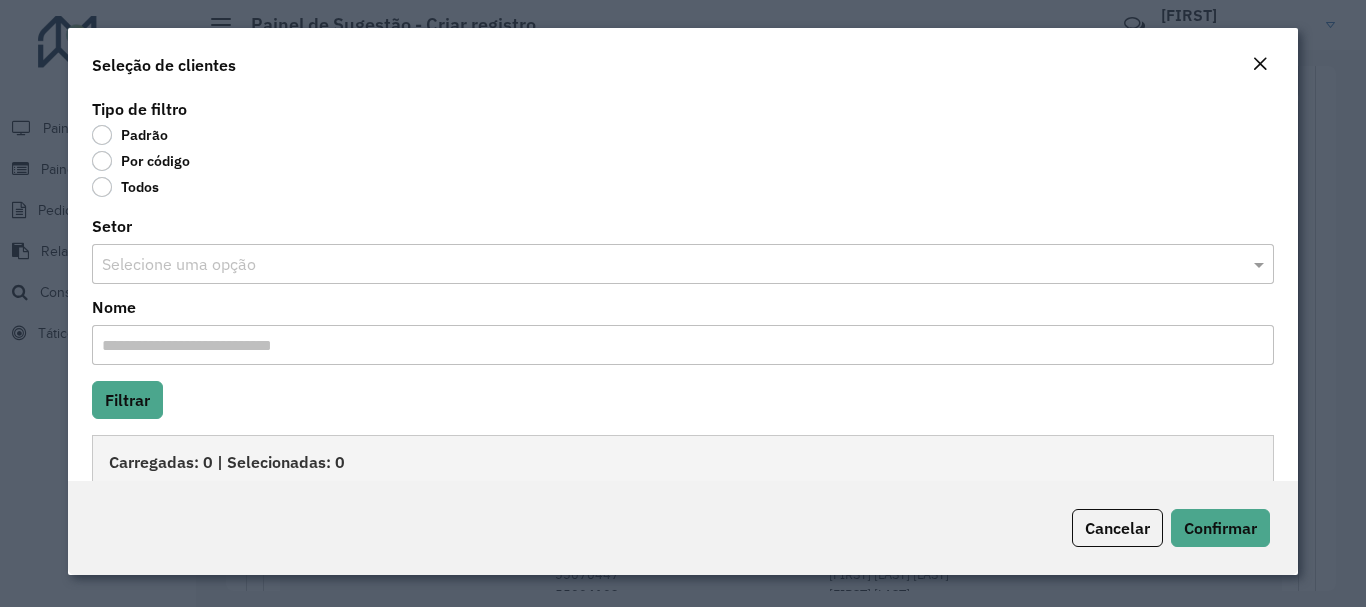 click on "Por código" 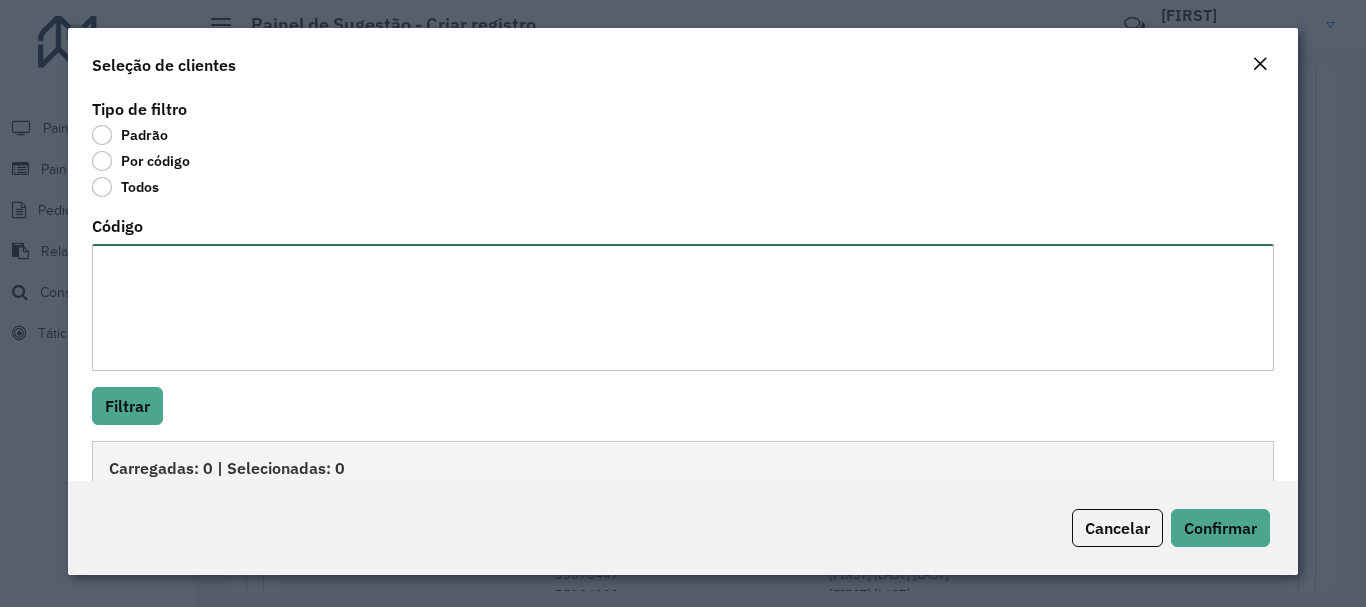 click on "Código" at bounding box center (682, 307) 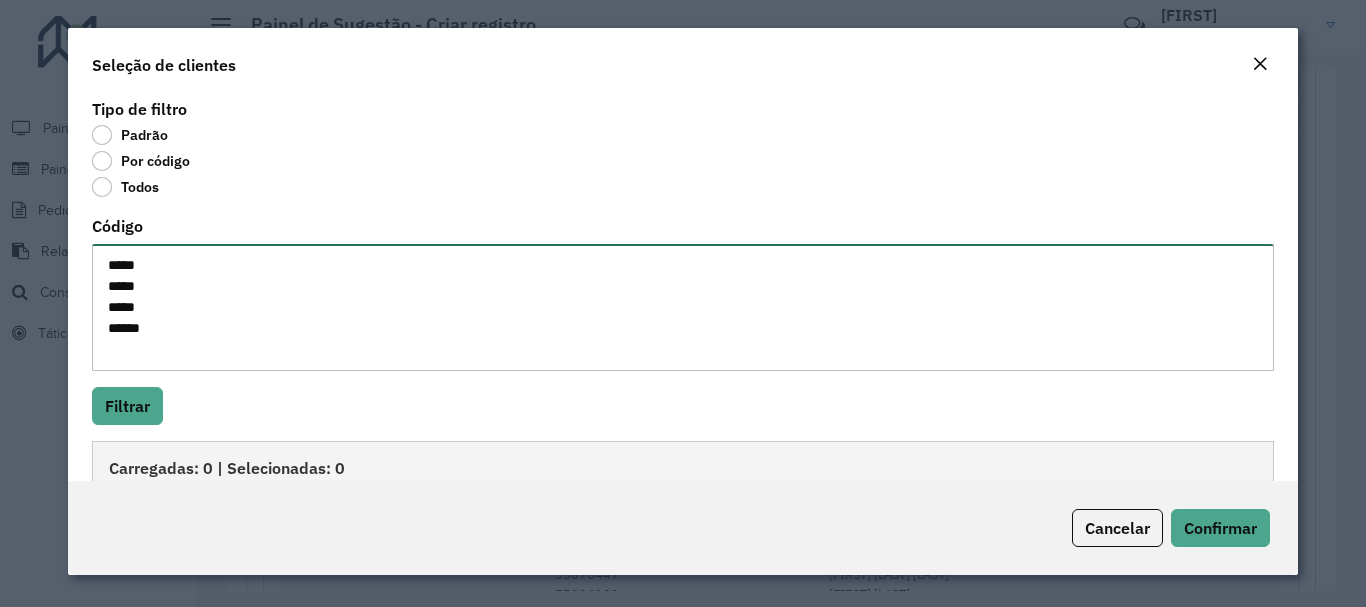 type on "*****
*****
*****
*****" 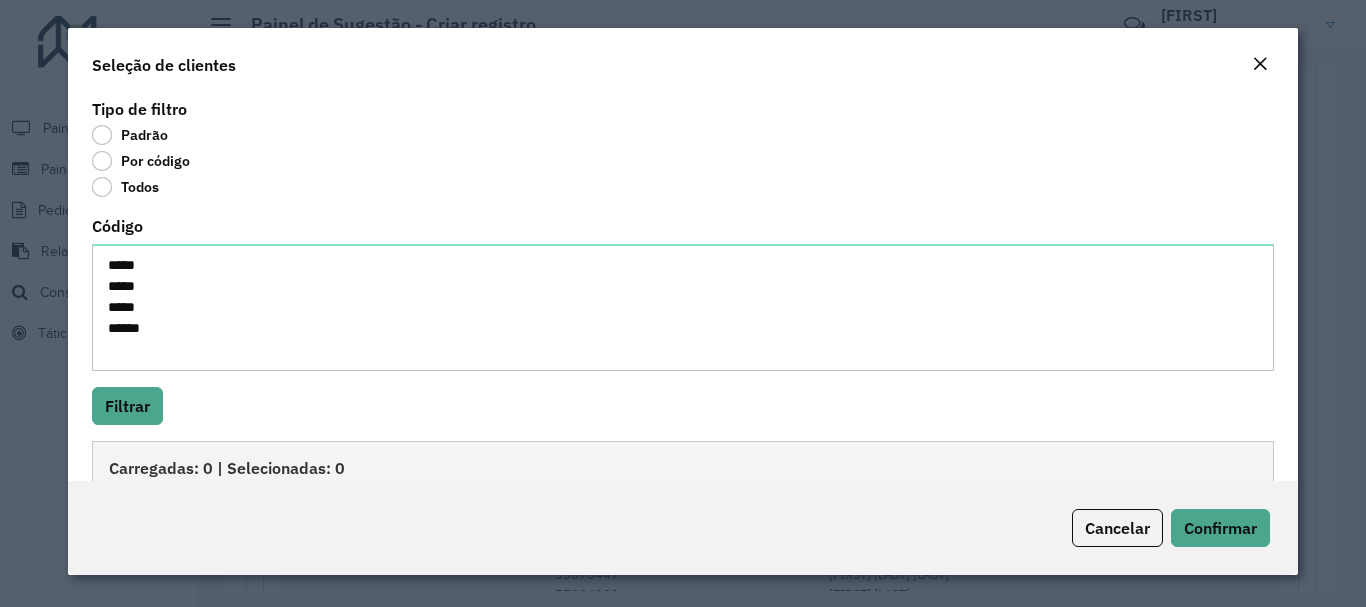 click on "Tipo de filtro   Padrão   Por código   Todos   Código  *****
*****
*****
***** Filtrar  Carregadas: 0 | Selecionadas: 0   Código   Nome   Tipo de cliente   Endereço   Cidade / UF   Nenhum registro encontrado" 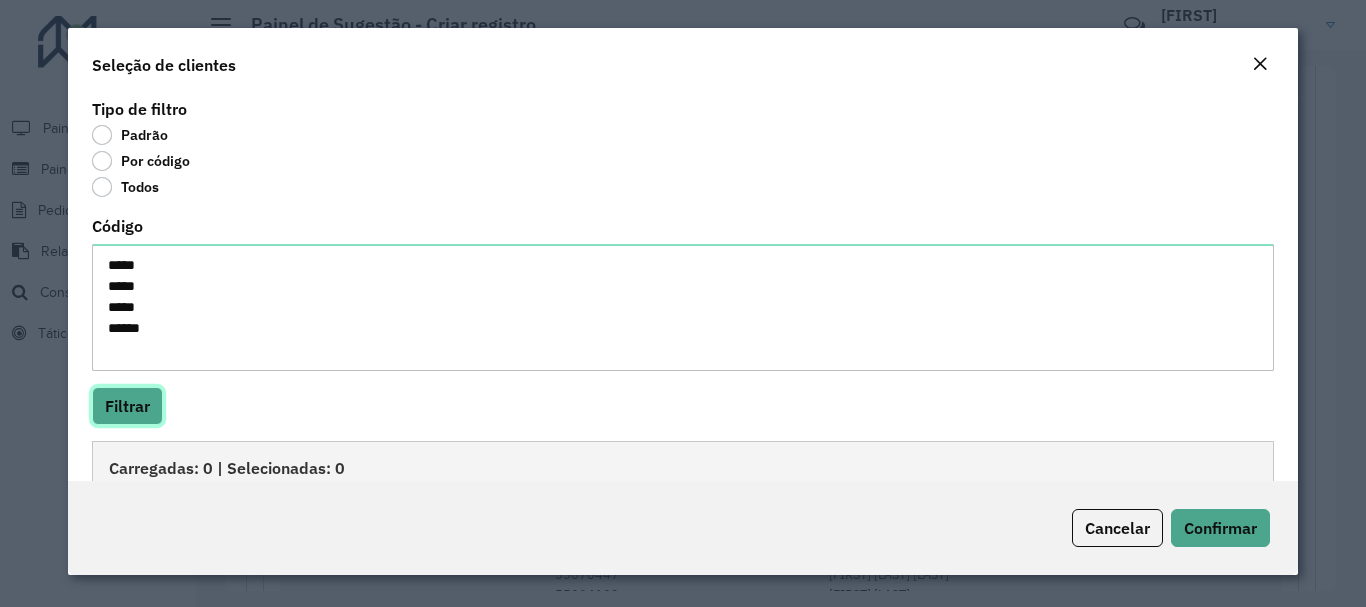 click on "Filtrar" 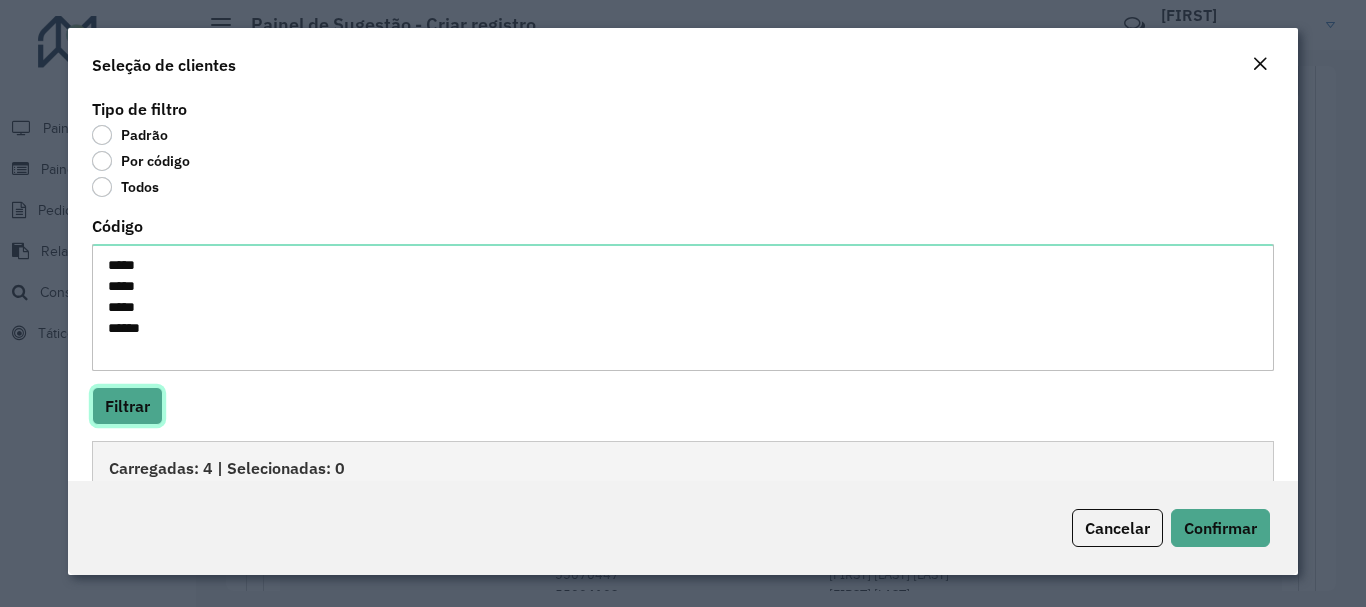 scroll, scrollTop: 200, scrollLeft: 0, axis: vertical 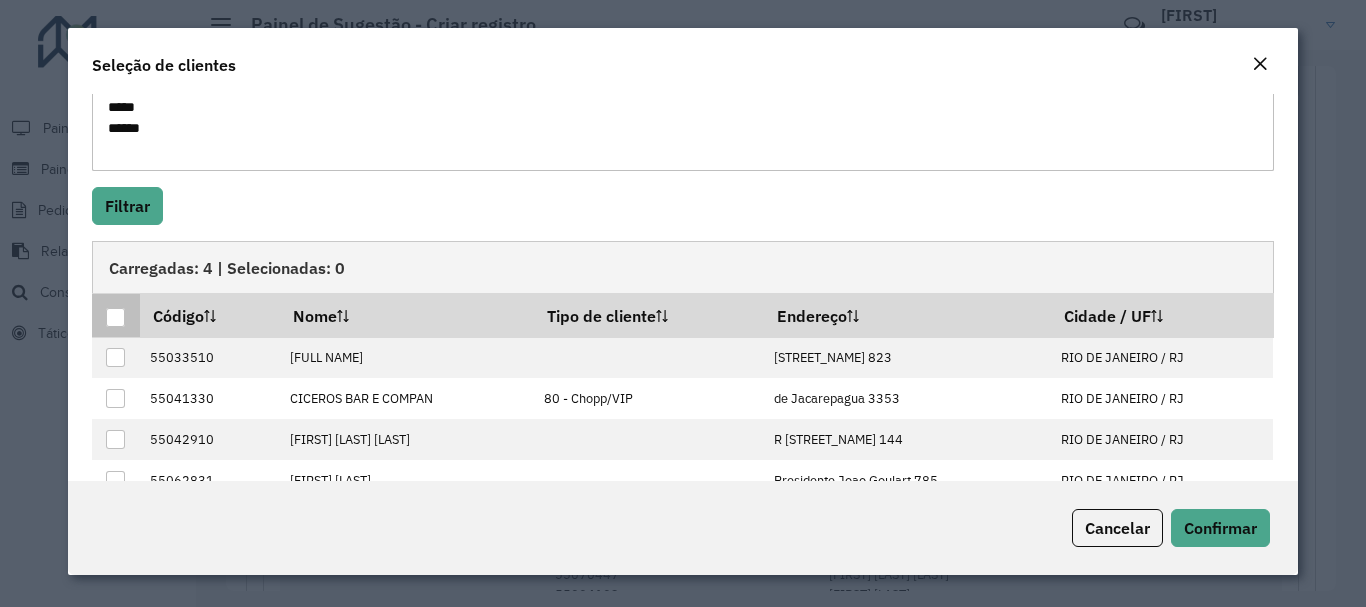 click at bounding box center (115, 317) 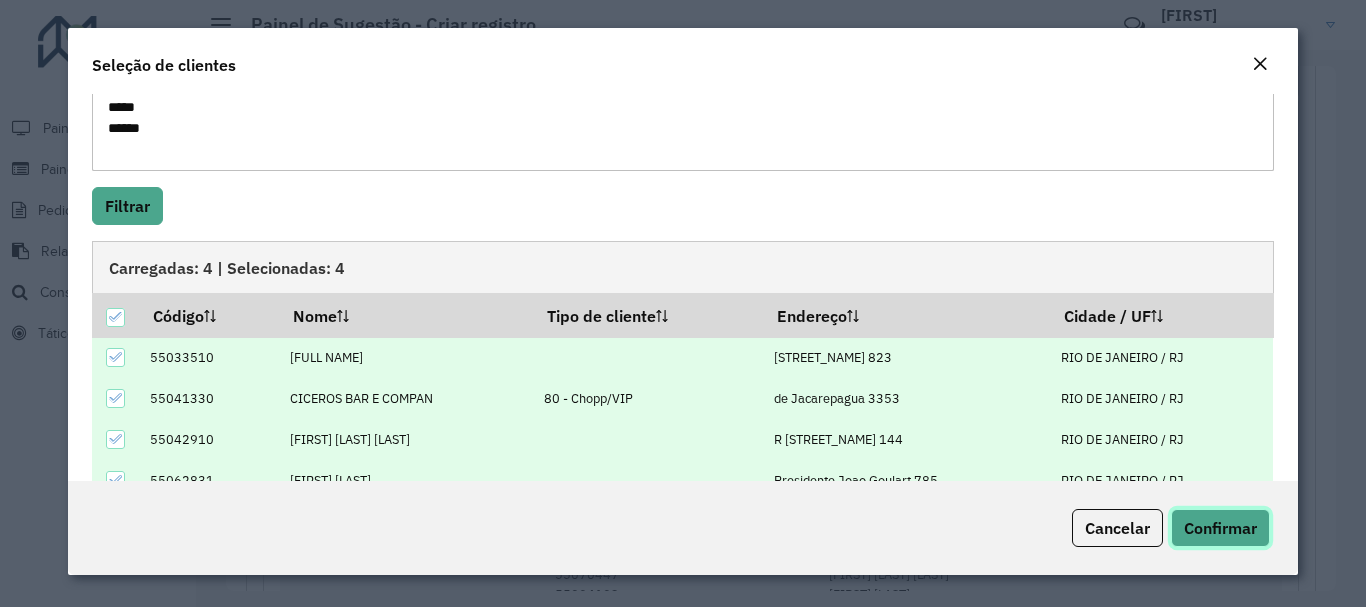 click on "Confirmar" 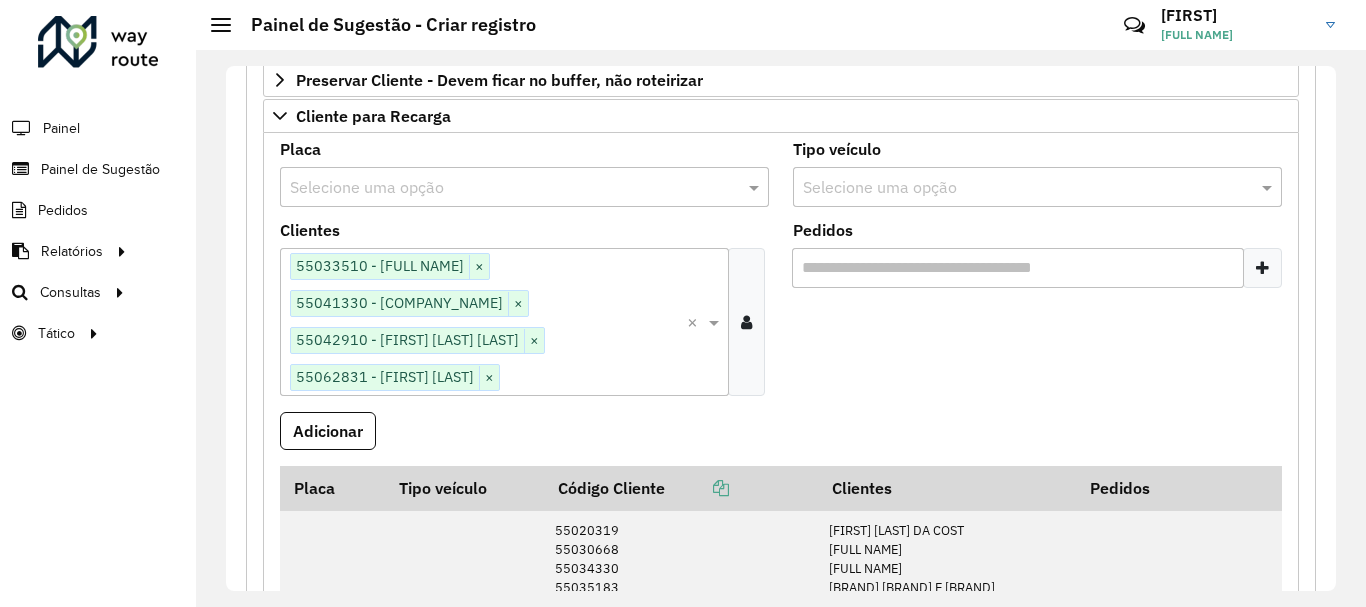 click at bounding box center (504, 188) 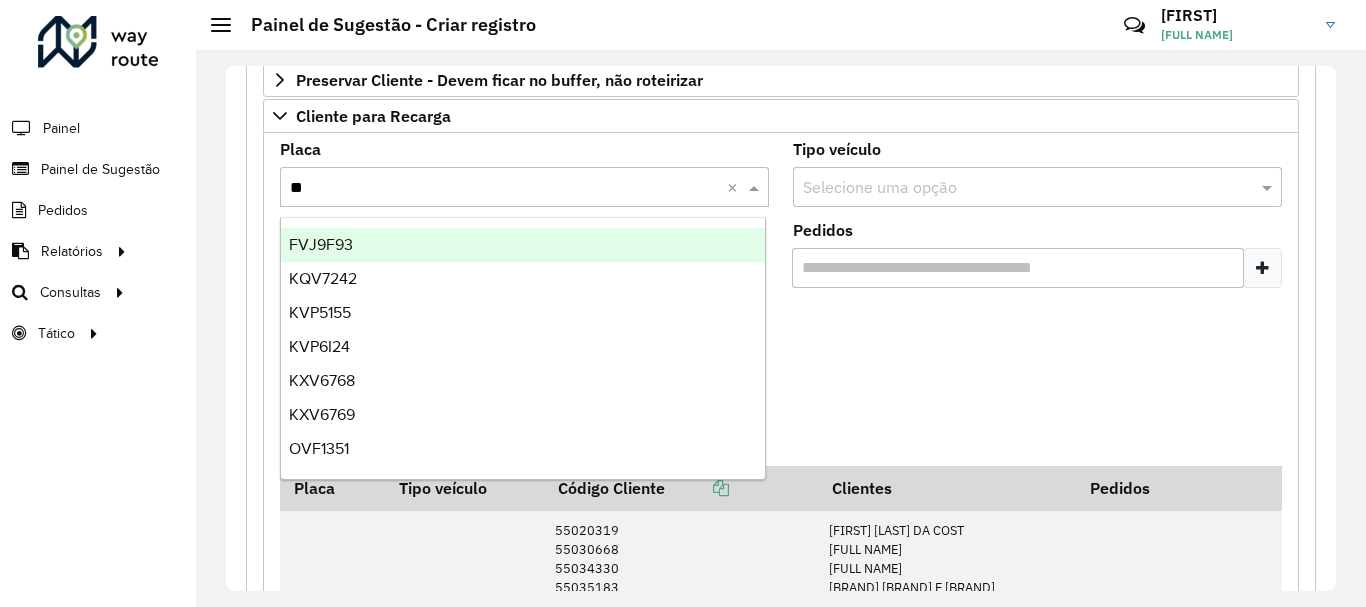 type on "***" 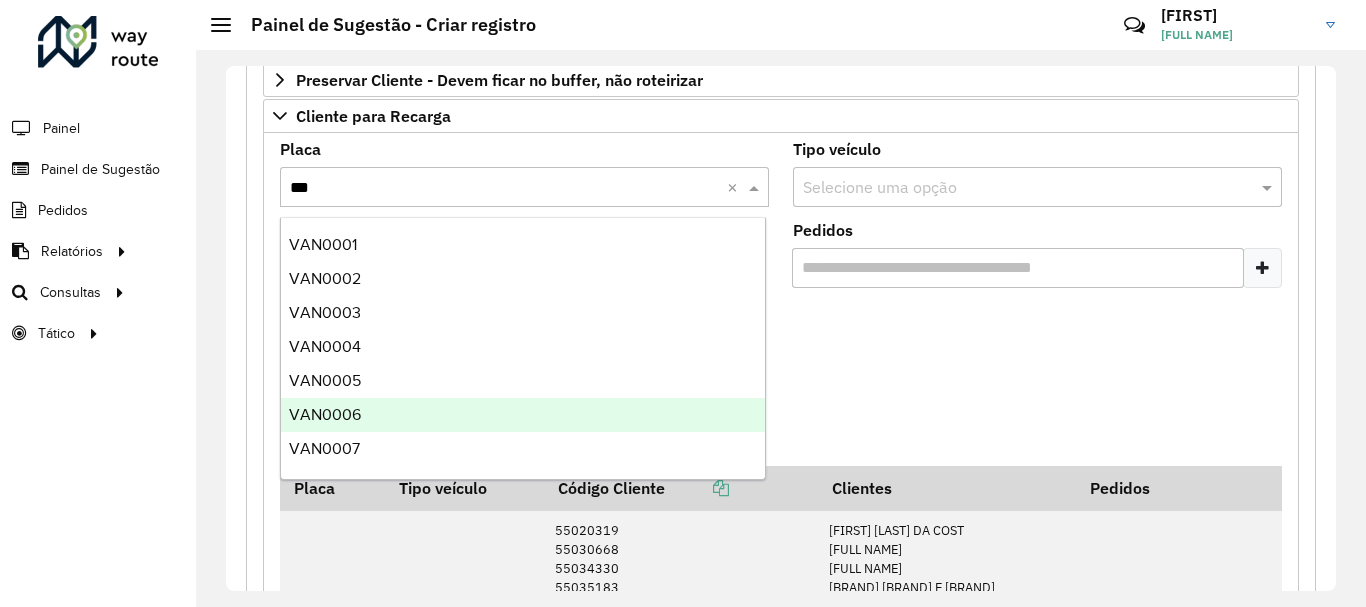 click on "VAN0006" at bounding box center [523, 415] 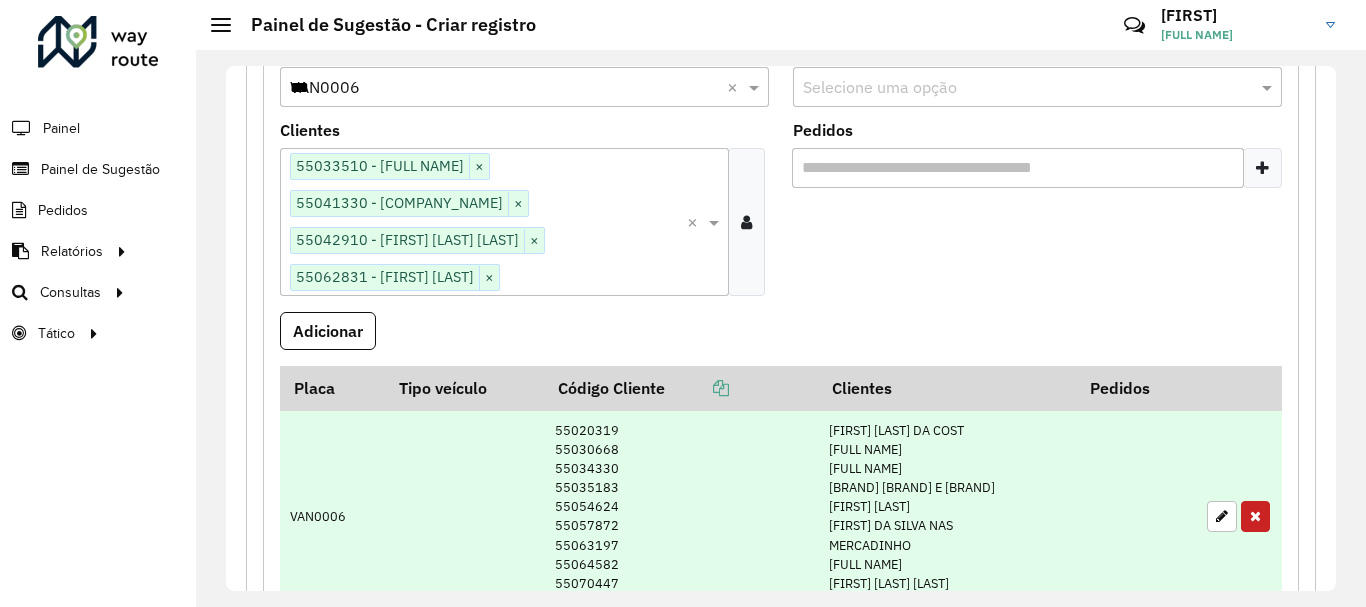 scroll, scrollTop: 400, scrollLeft: 0, axis: vertical 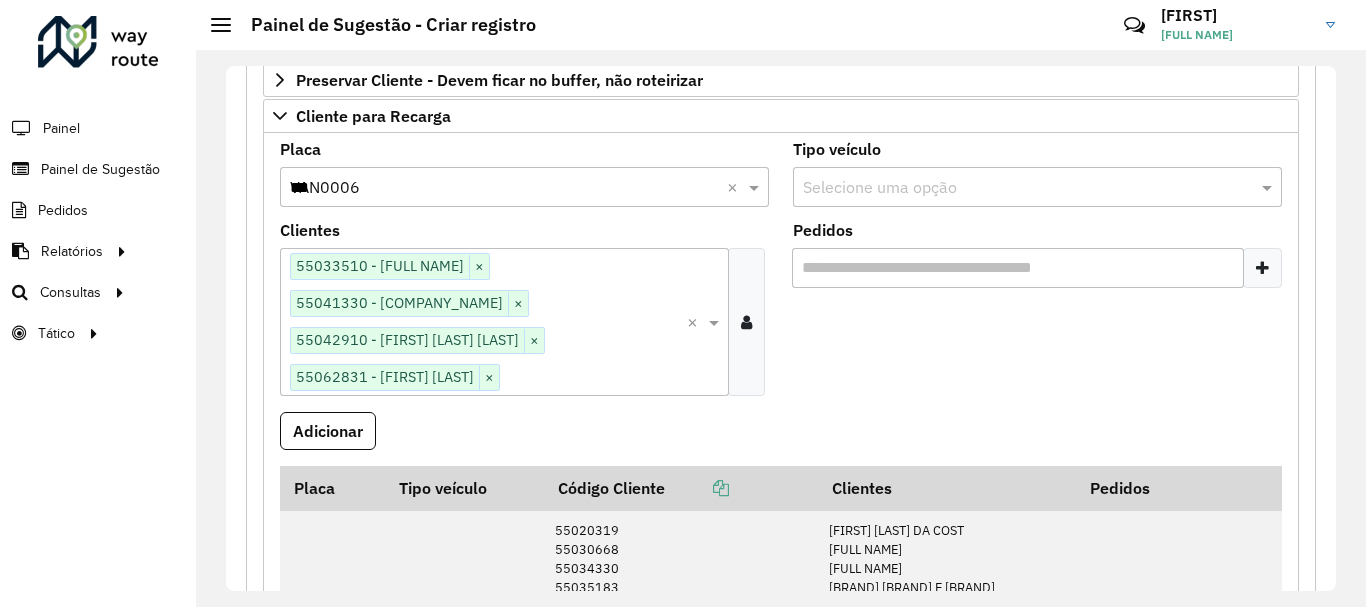 click on "***" at bounding box center (504, 188) 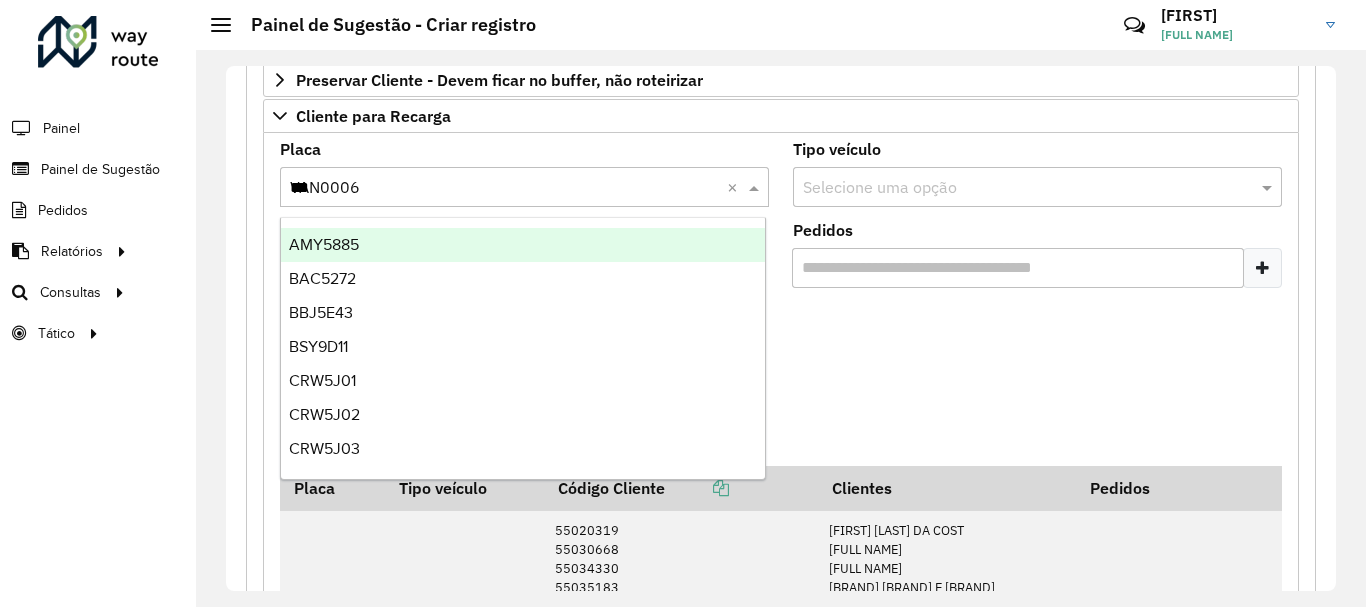 click on "***" at bounding box center [504, 188] 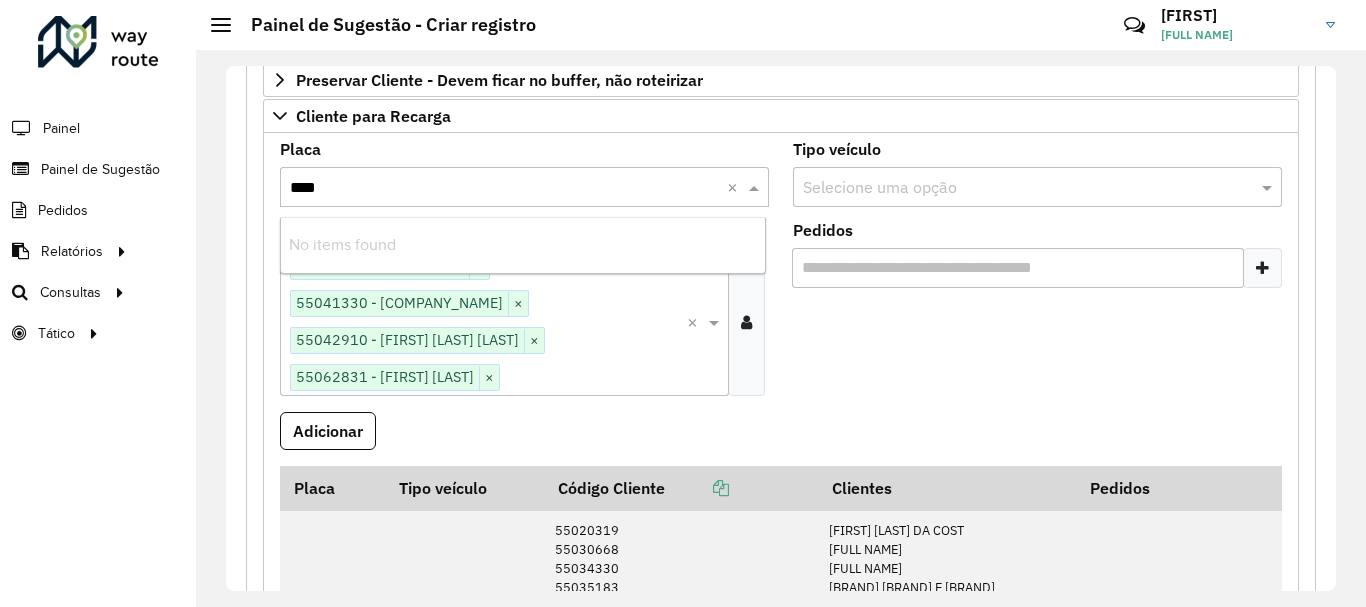 type on "***" 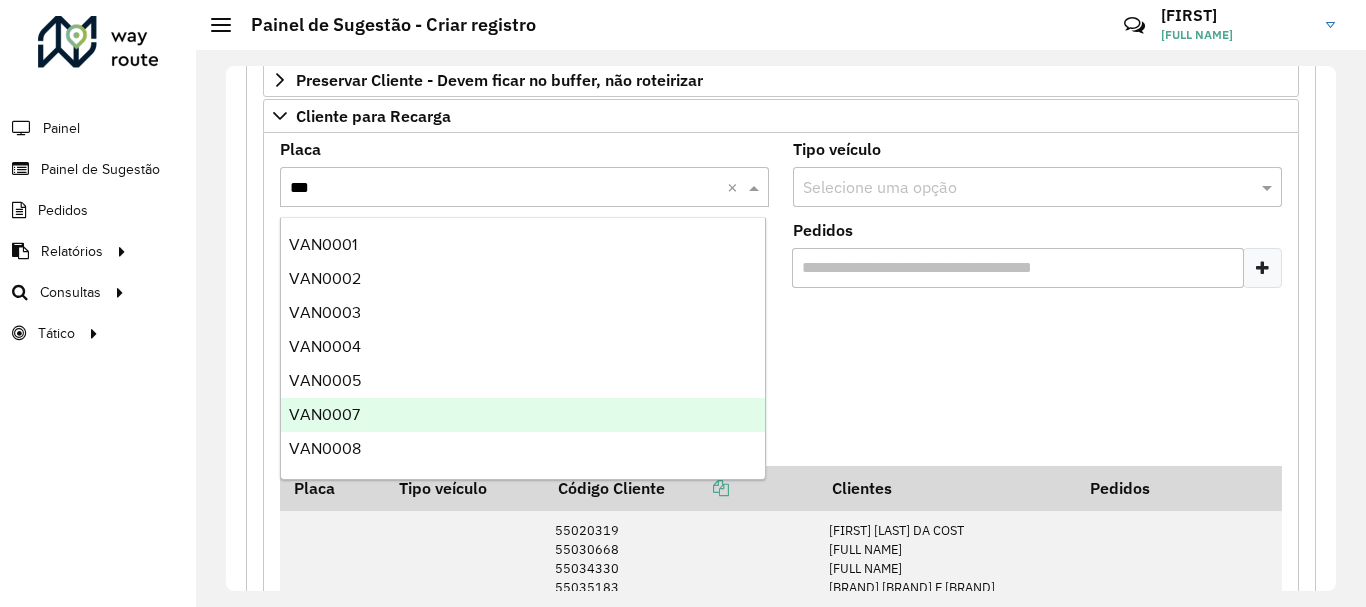 click on "VAN0007" at bounding box center [523, 415] 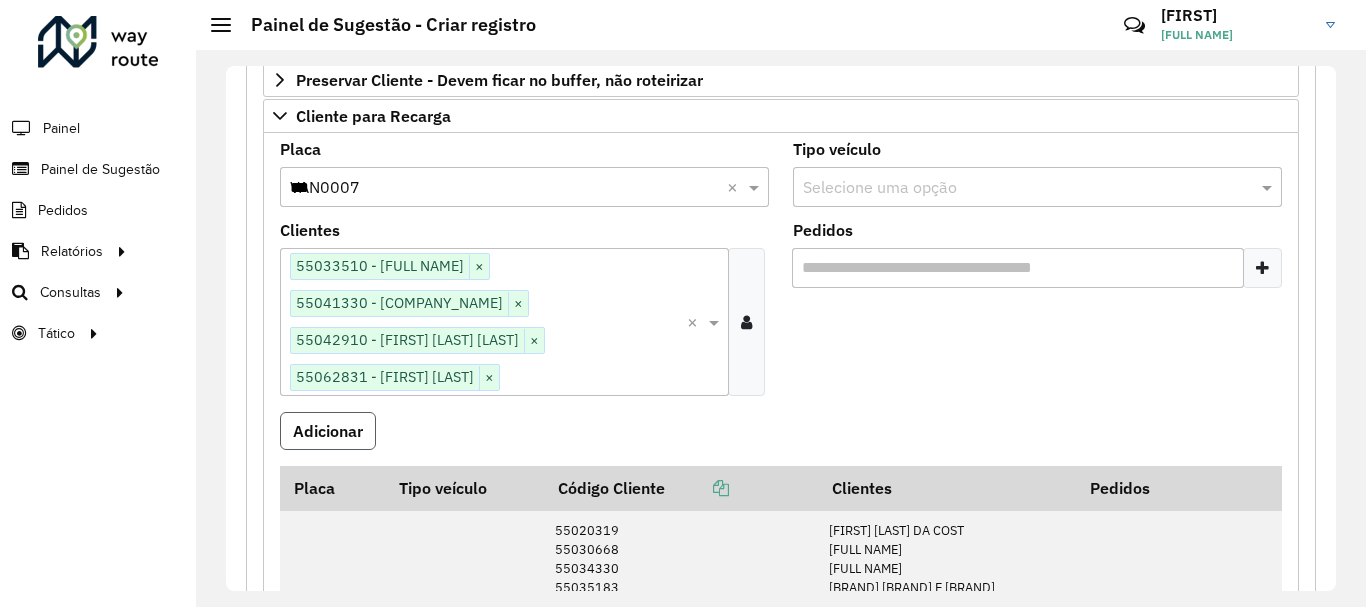 click on "Adicionar" at bounding box center [328, 431] 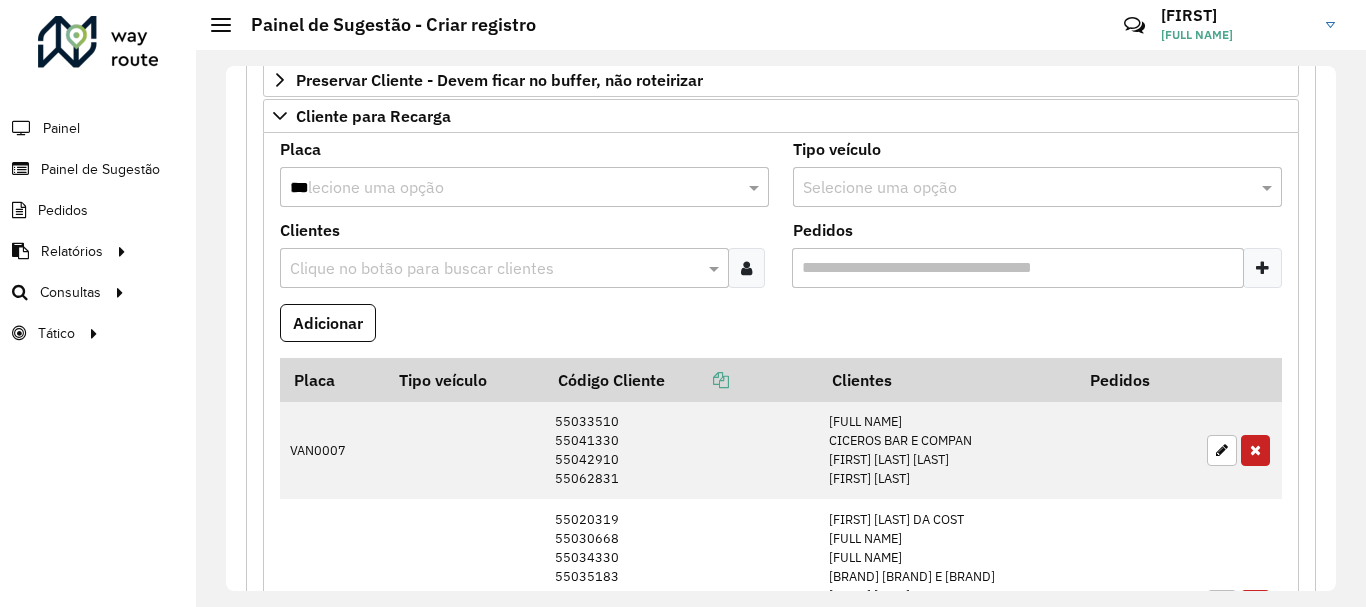 click at bounding box center (746, 268) 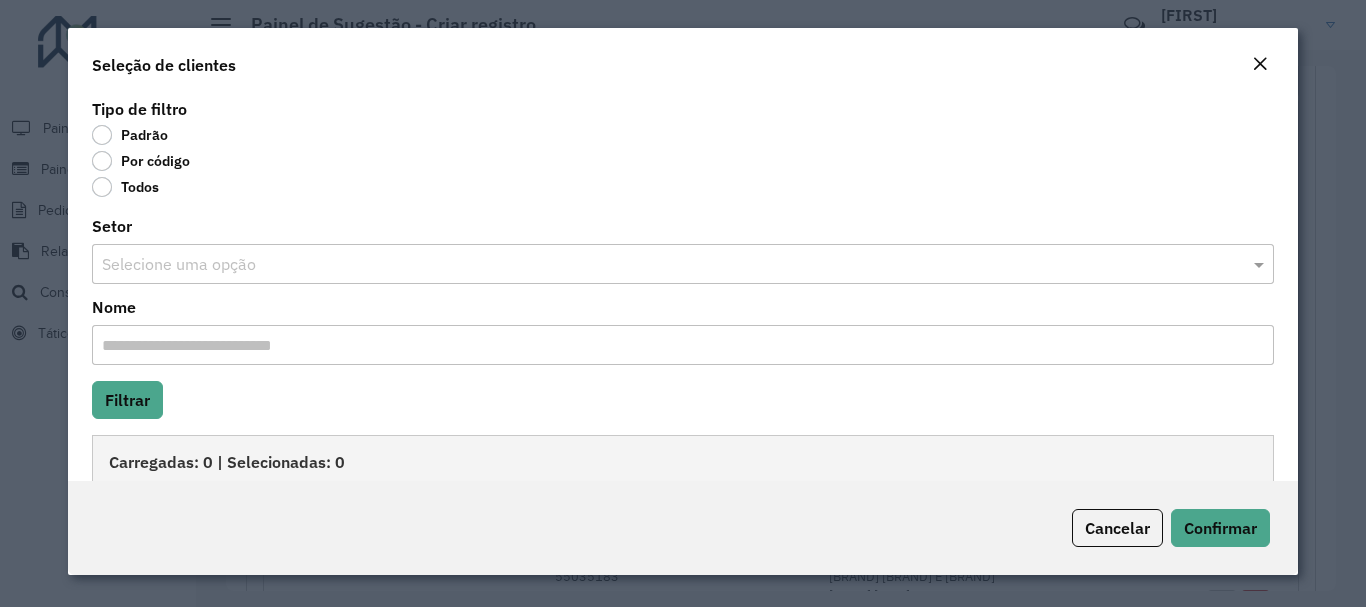 click on "Por código" 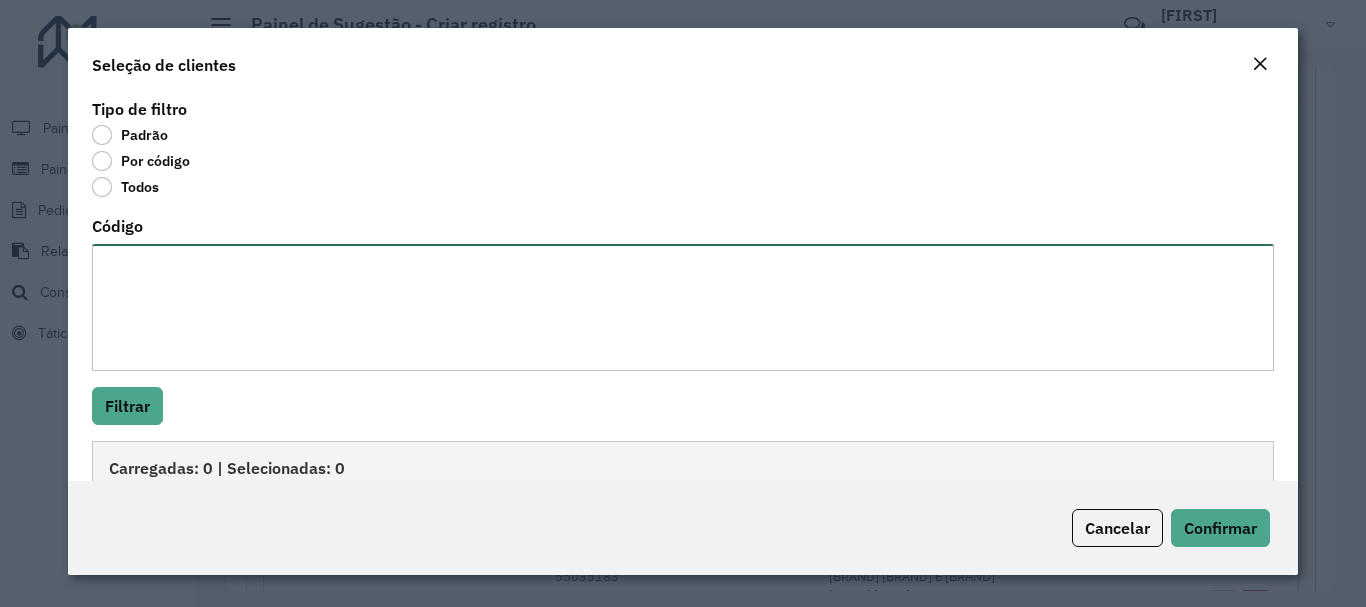 click on "Código" at bounding box center (682, 307) 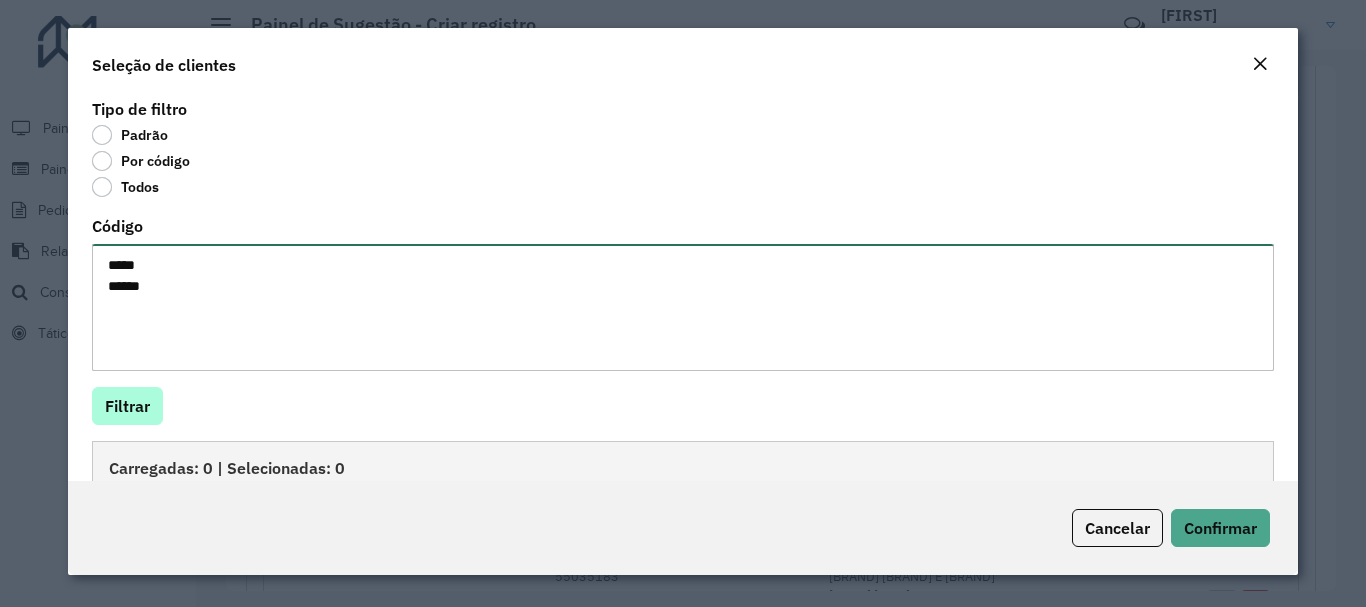 type on "*****
*****" 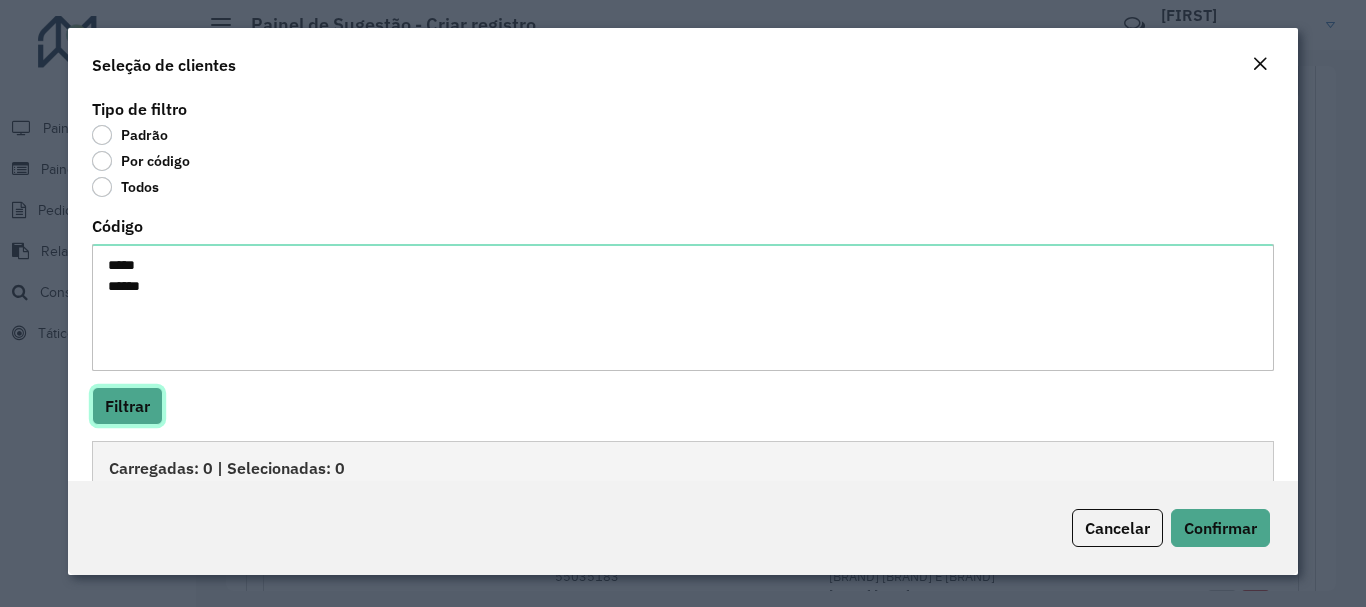 click on "Filtrar" 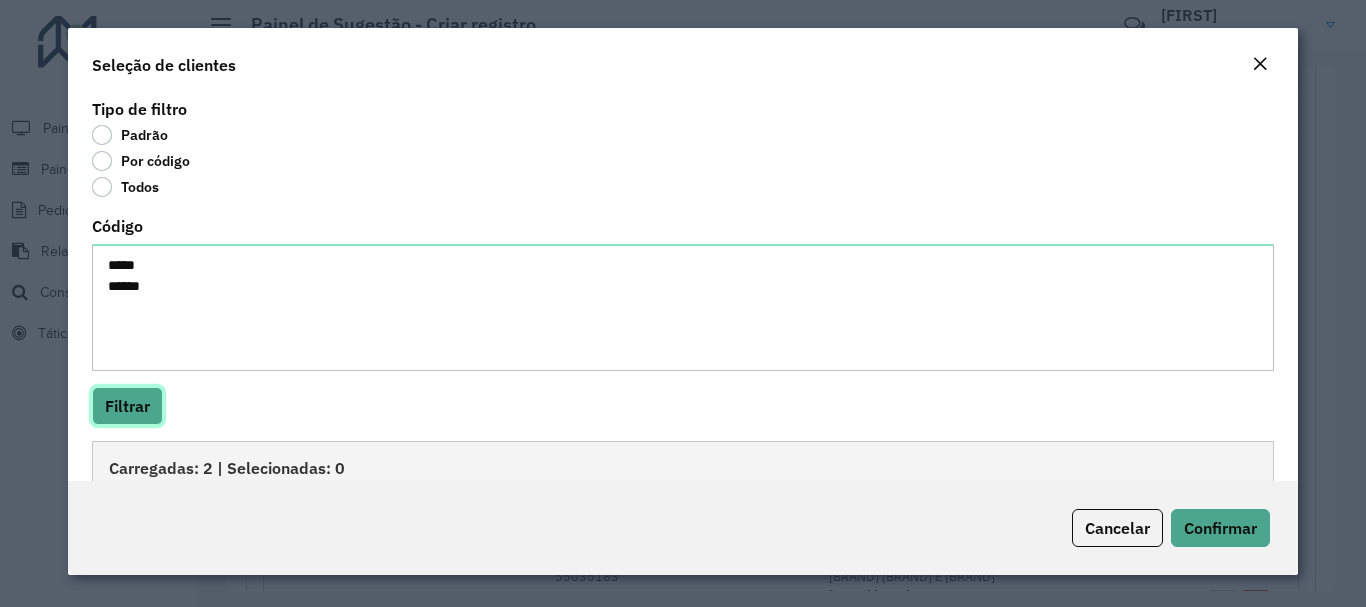 scroll, scrollTop: 163, scrollLeft: 0, axis: vertical 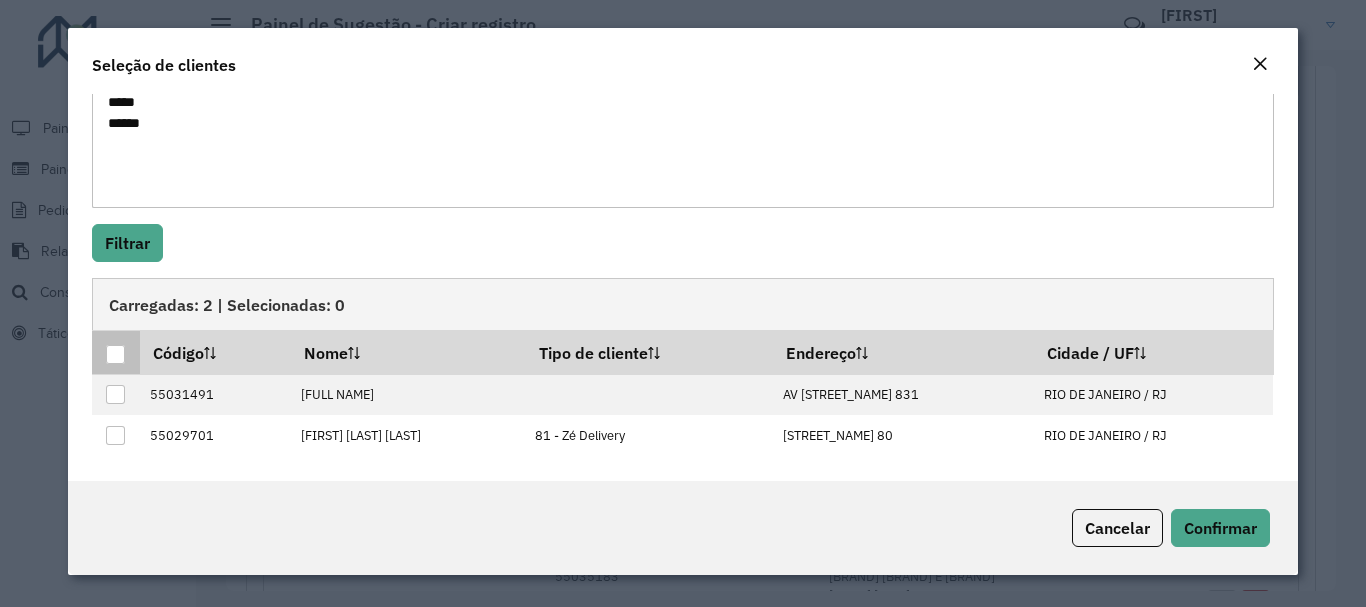 click at bounding box center (115, 354) 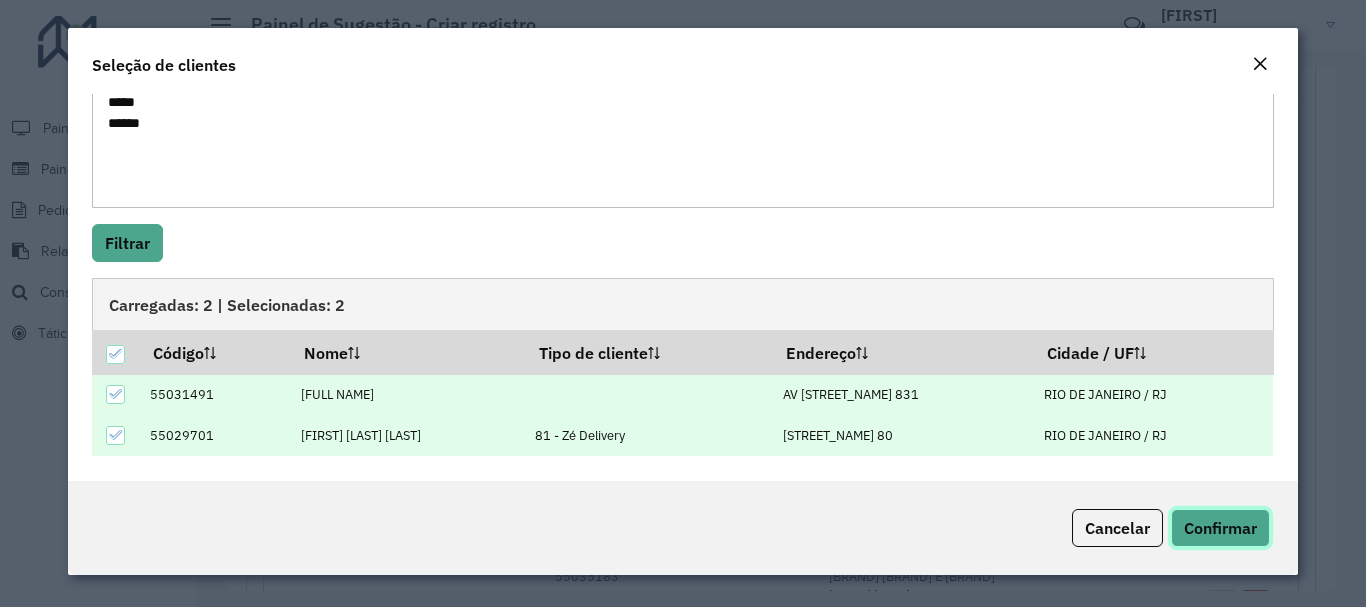 click on "Confirmar" 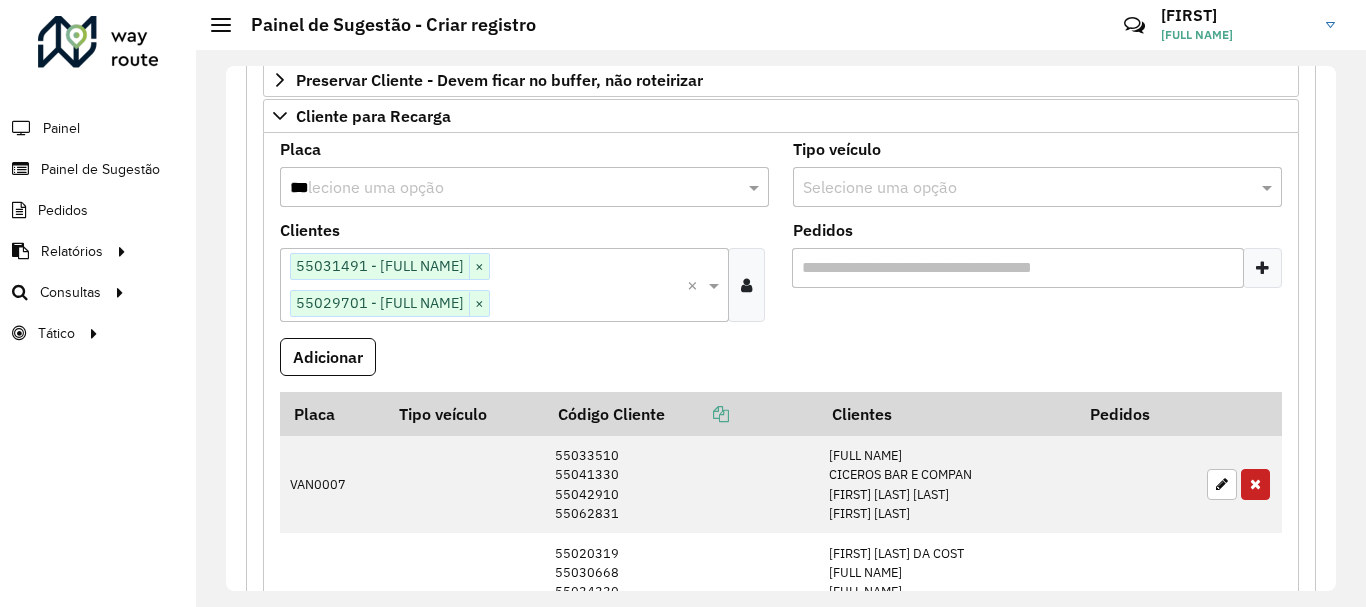 click at bounding box center [588, 304] 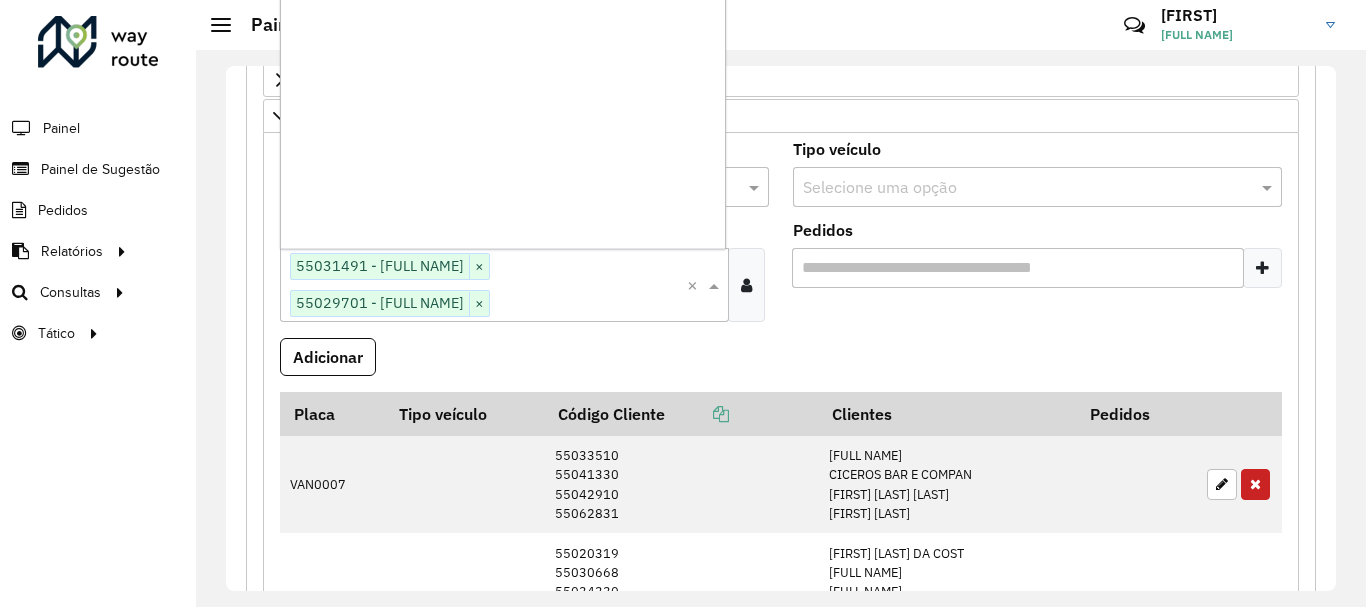 scroll, scrollTop: 616930, scrollLeft: 0, axis: vertical 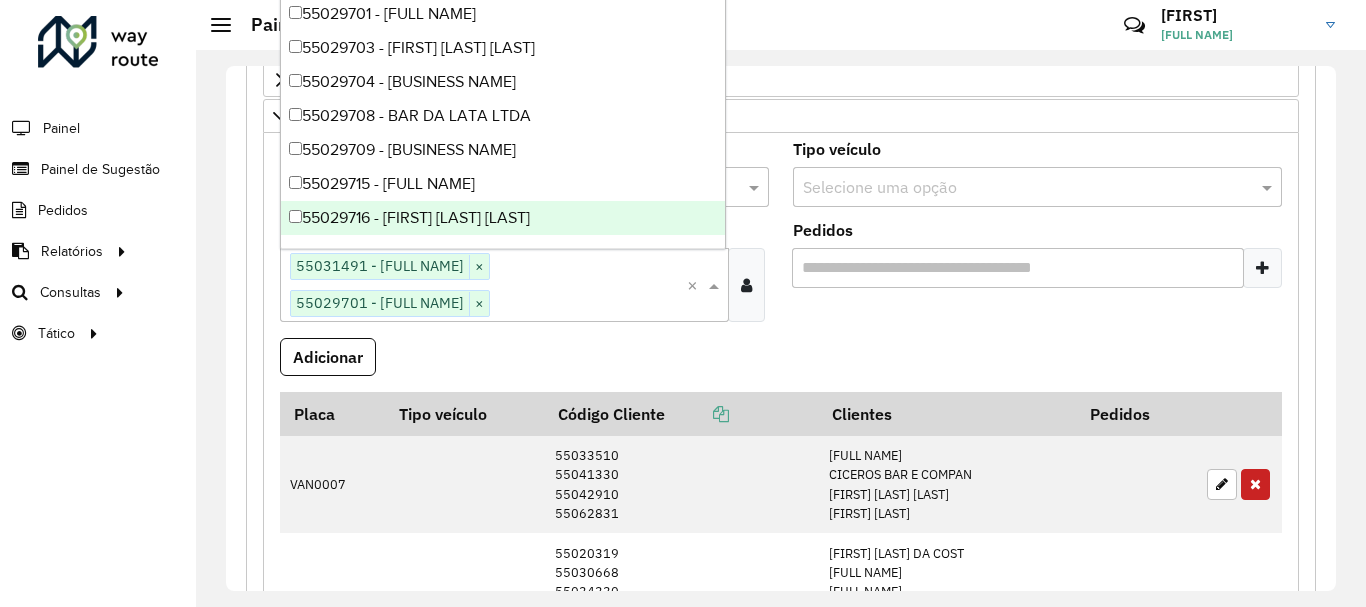 paste on "*****" 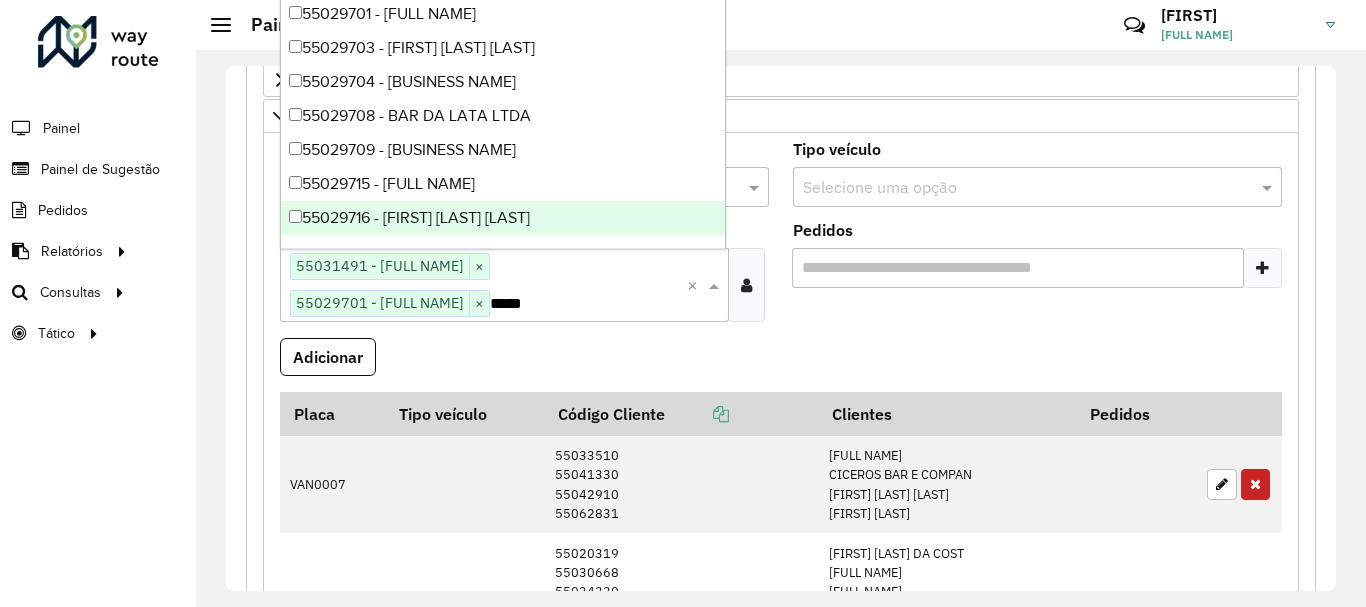 scroll, scrollTop: 0, scrollLeft: 0, axis: both 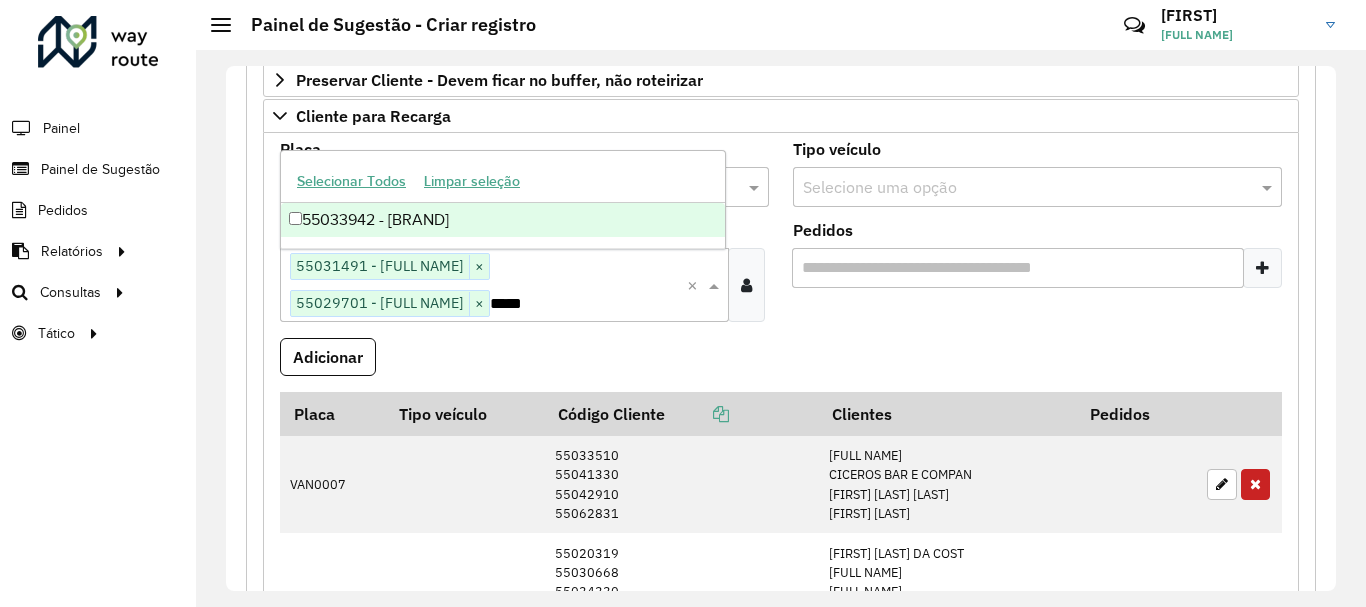 type on "*****" 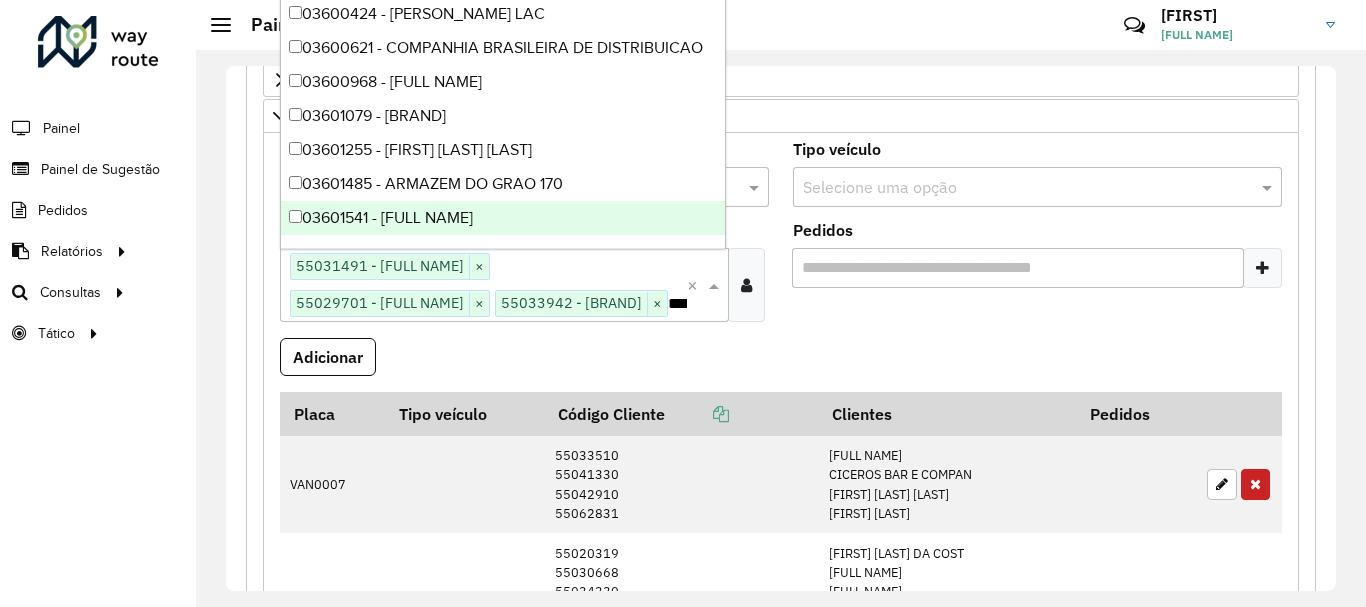 click on "Pedidos" at bounding box center [1018, 268] 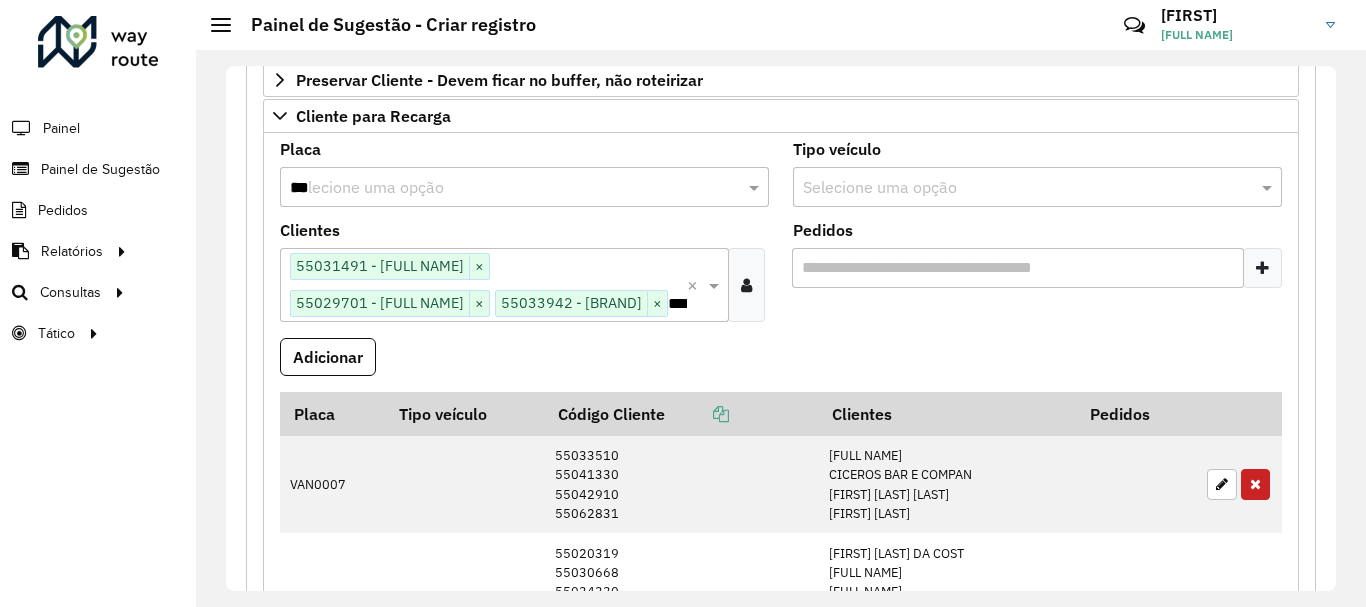 click at bounding box center (1262, 268) 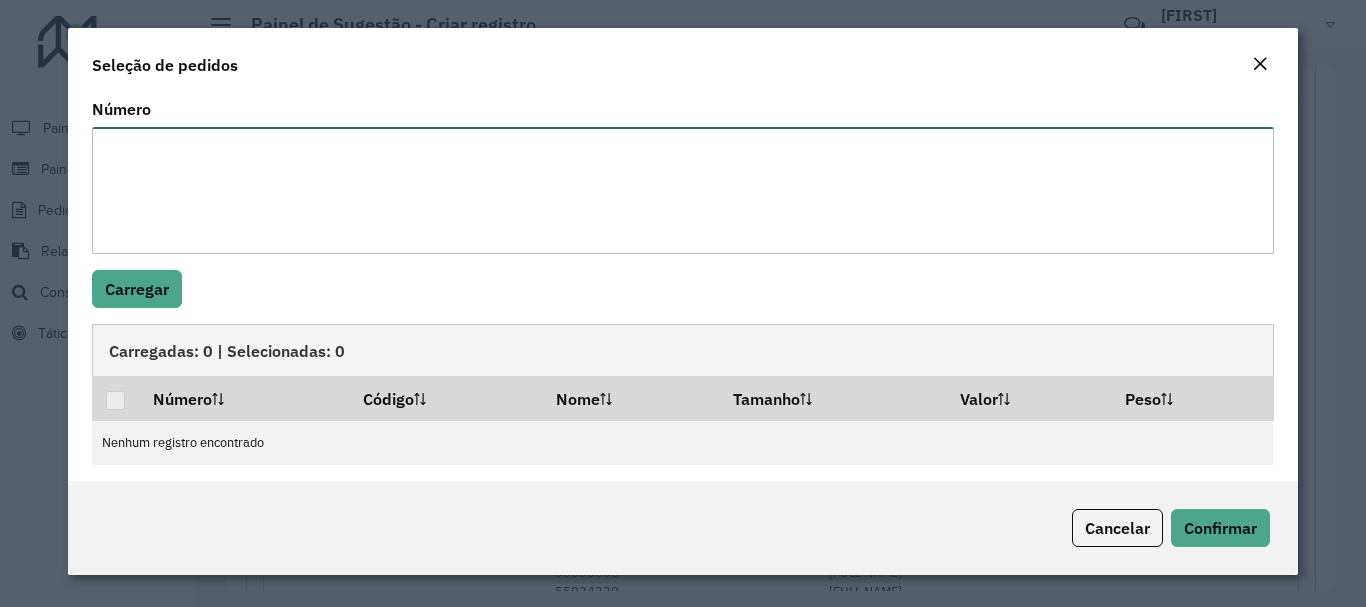 click on "Número" at bounding box center (682, 190) 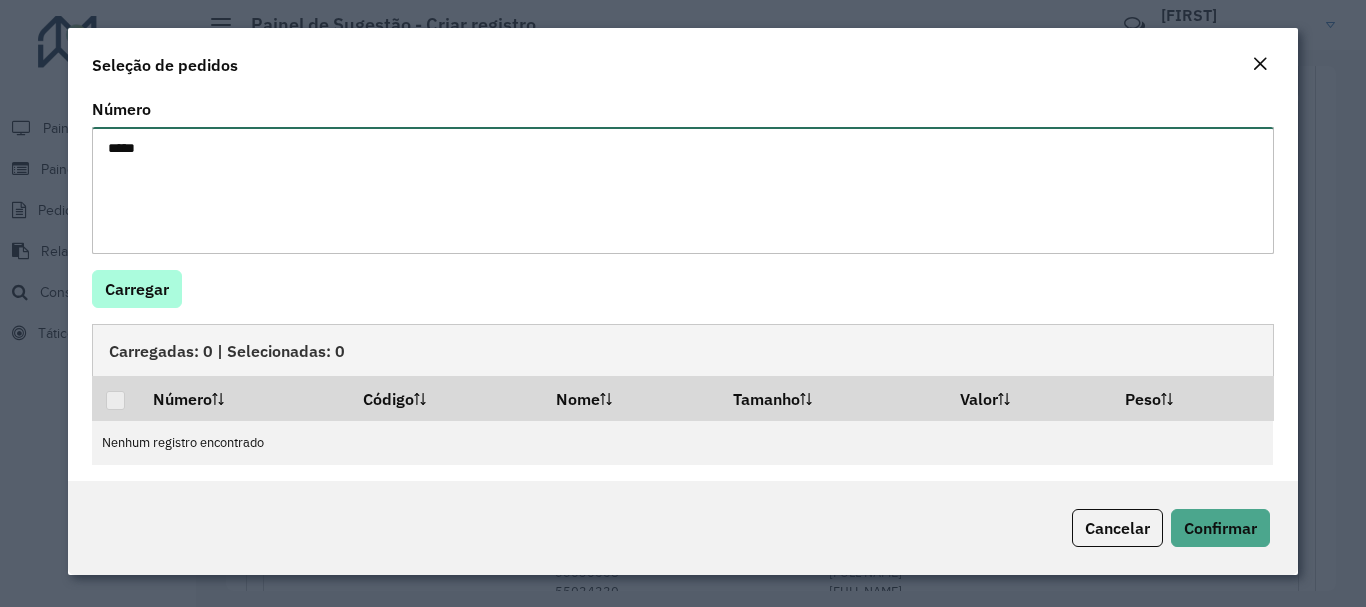type on "*****" 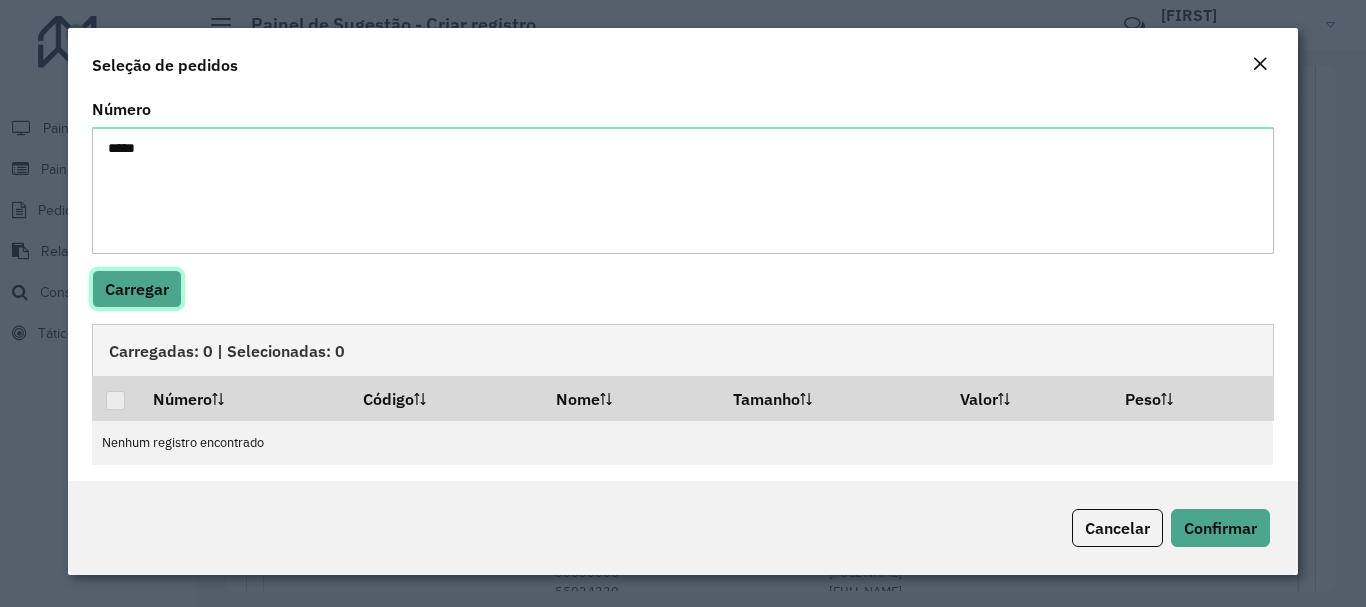 click on "Carregar" 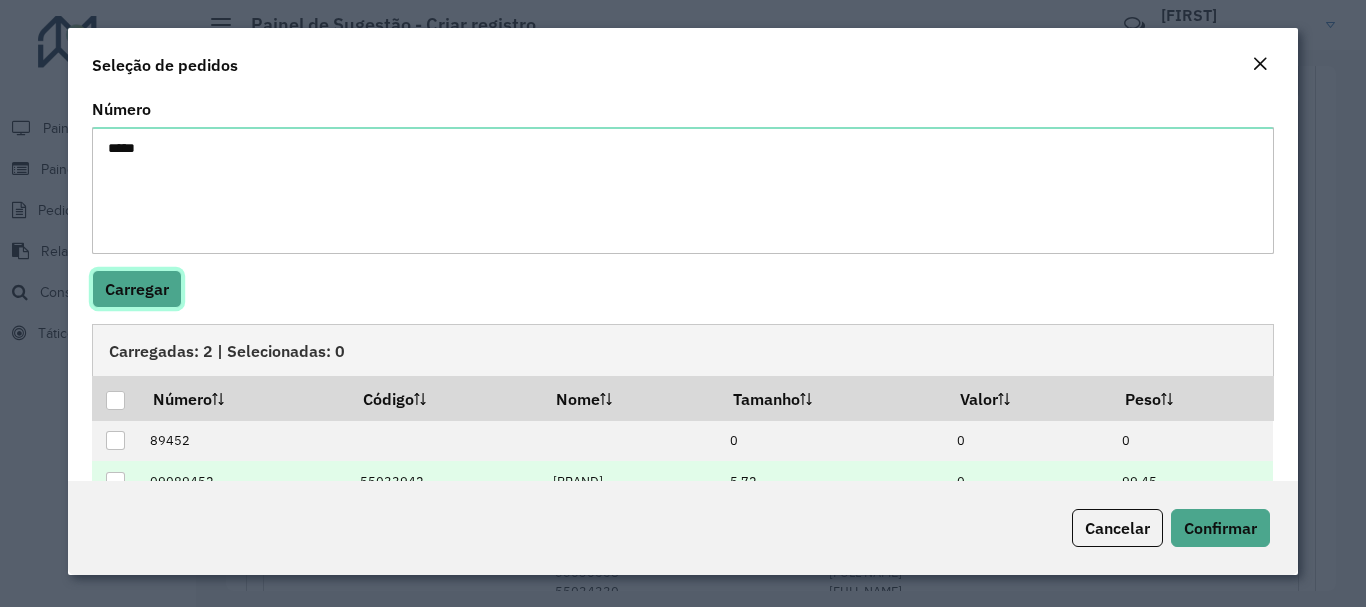 scroll, scrollTop: 46, scrollLeft: 0, axis: vertical 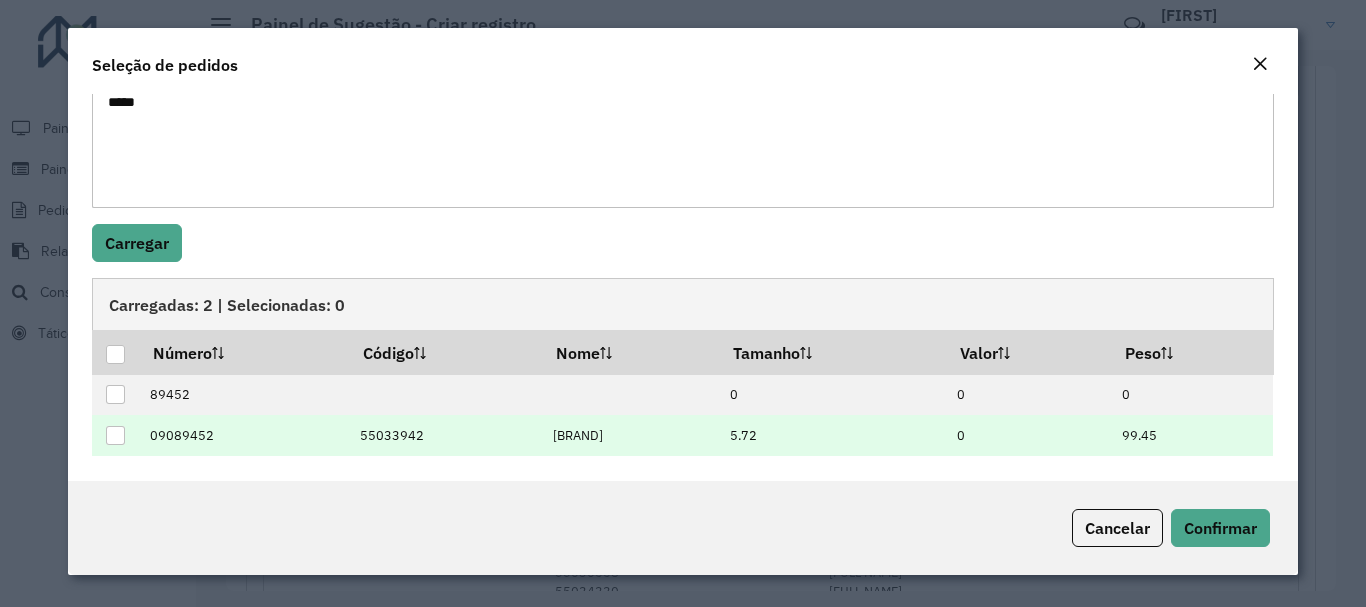 click at bounding box center (115, 435) 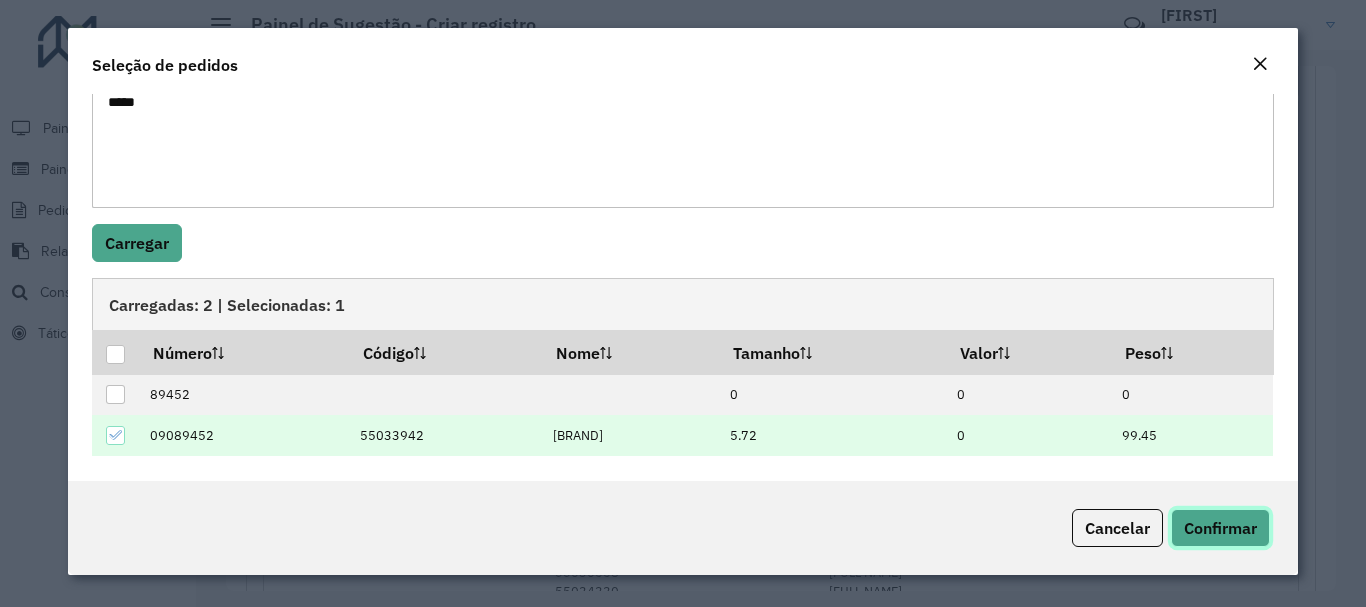 click on "Confirmar" 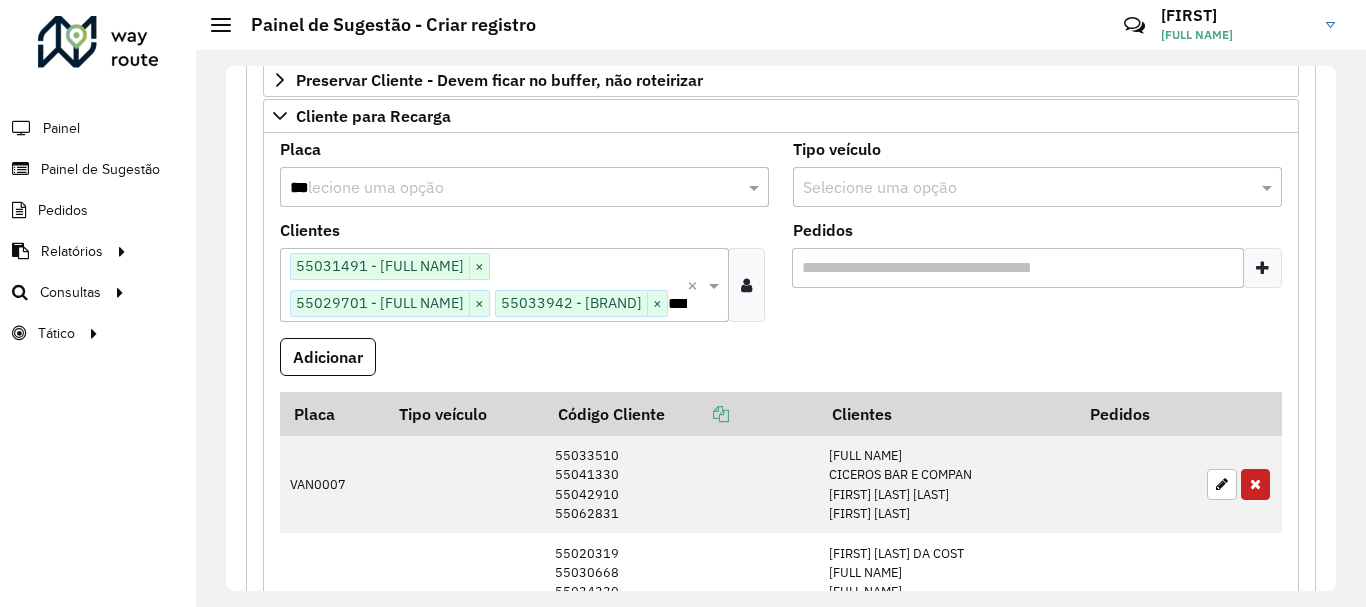click on "***" at bounding box center (504, 188) 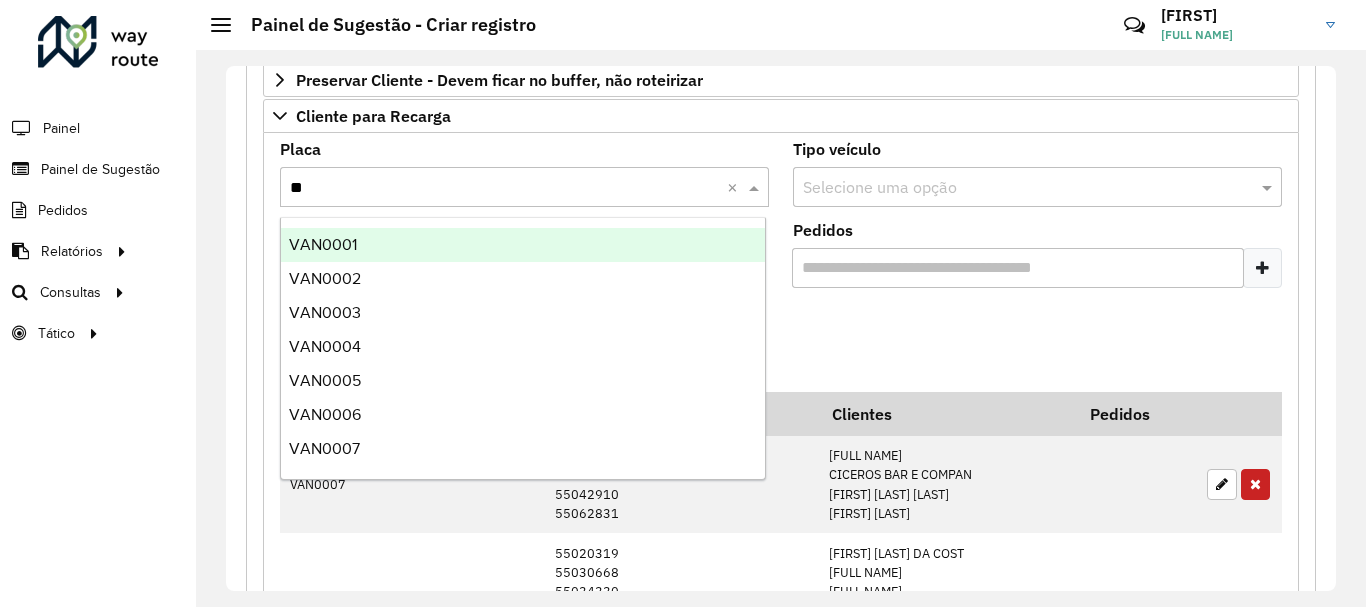 type on "***" 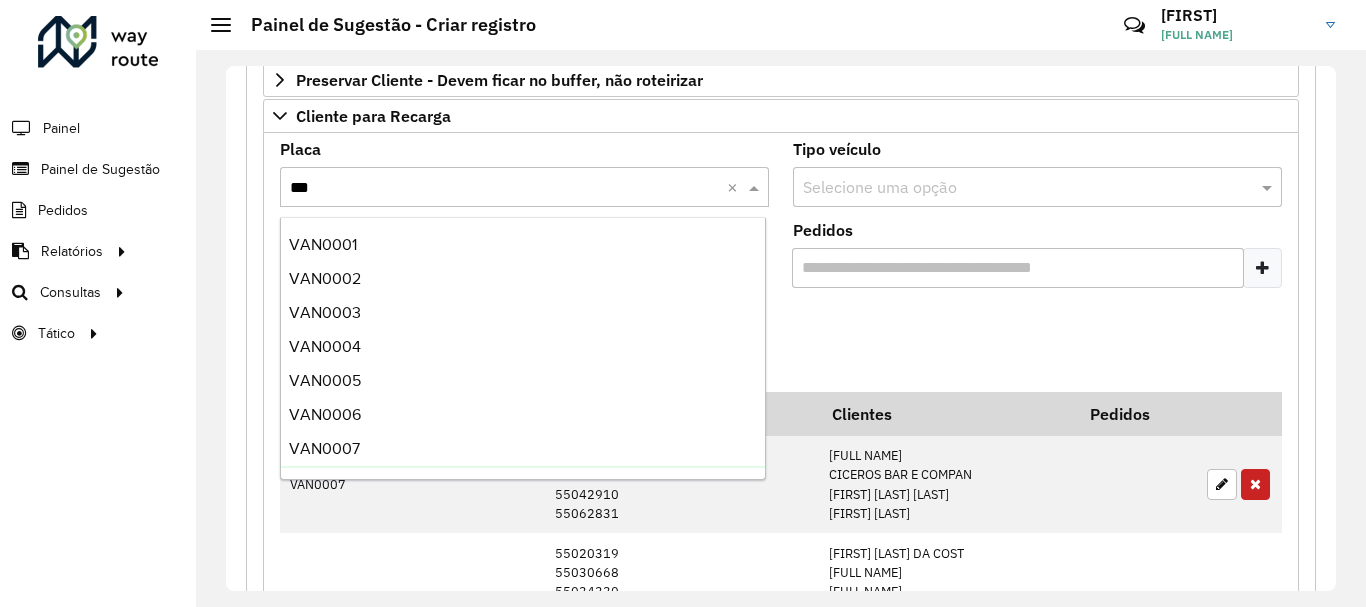 scroll, scrollTop: 32, scrollLeft: 0, axis: vertical 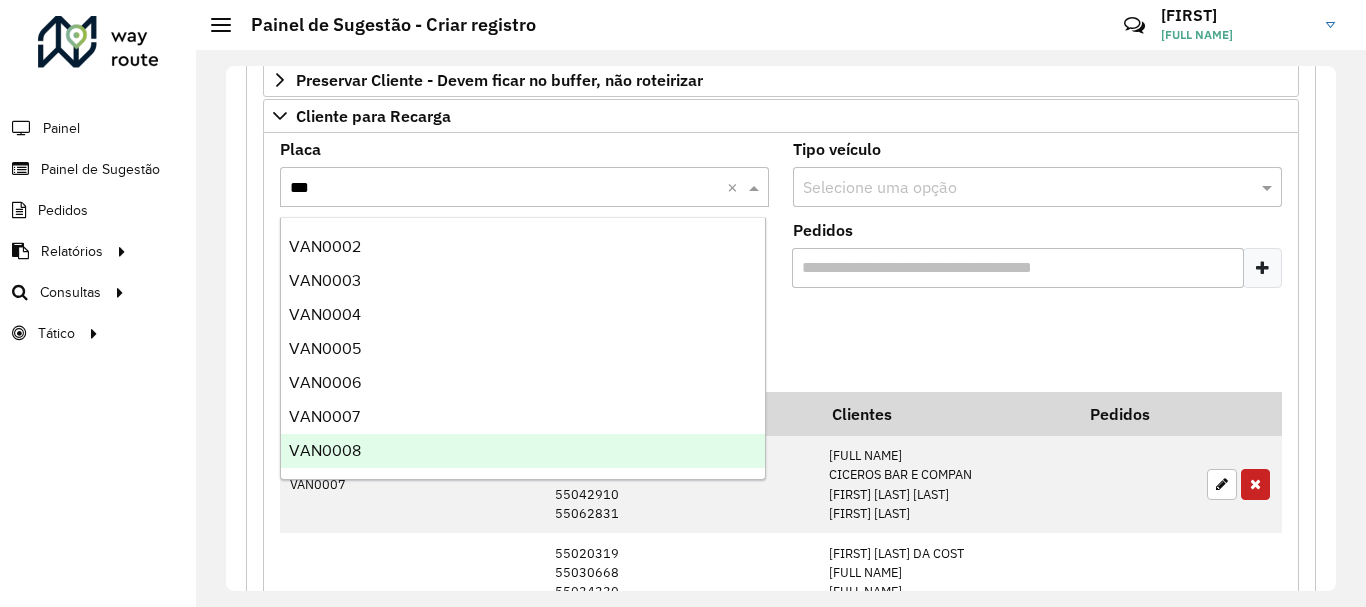 click on "VAN0008" at bounding box center (325, 450) 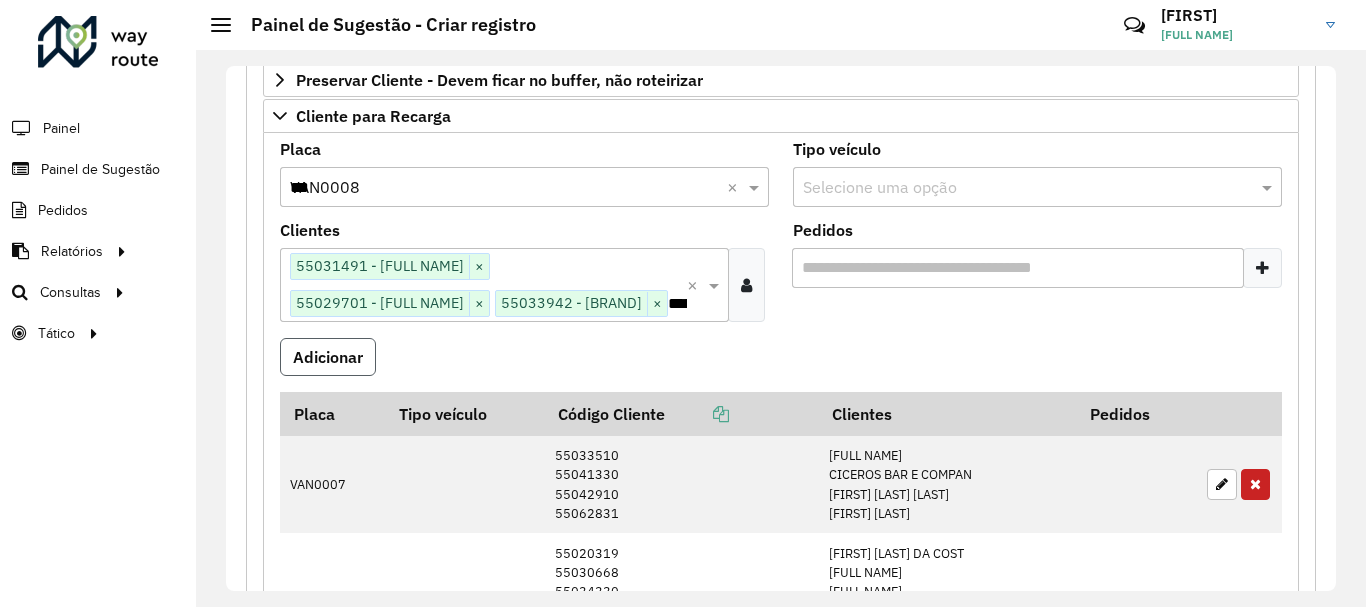 click on "Adicionar" at bounding box center (328, 357) 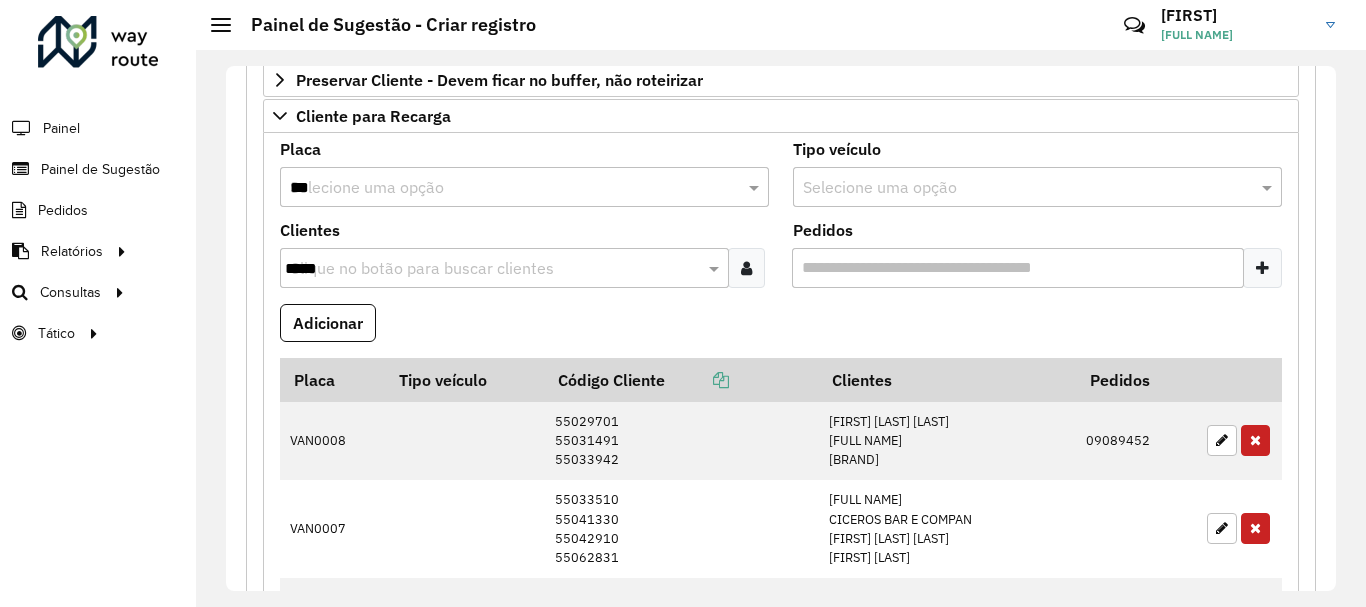 click at bounding box center [746, 268] 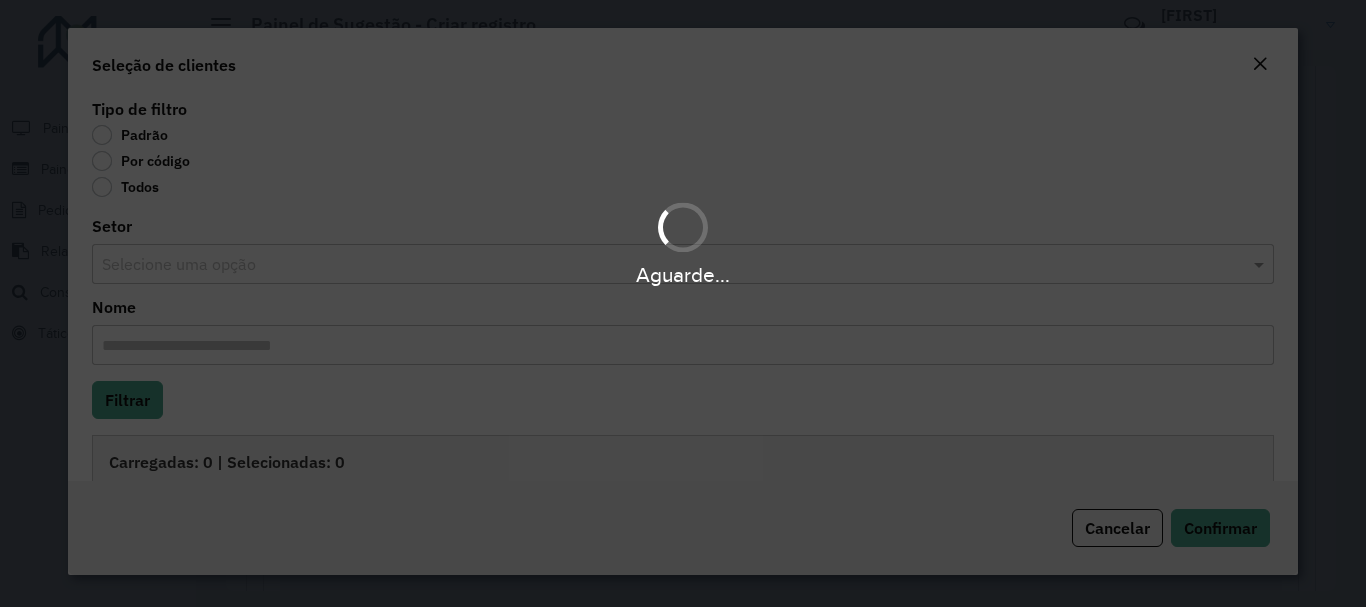 click on "Aguarde..." at bounding box center [683, 303] 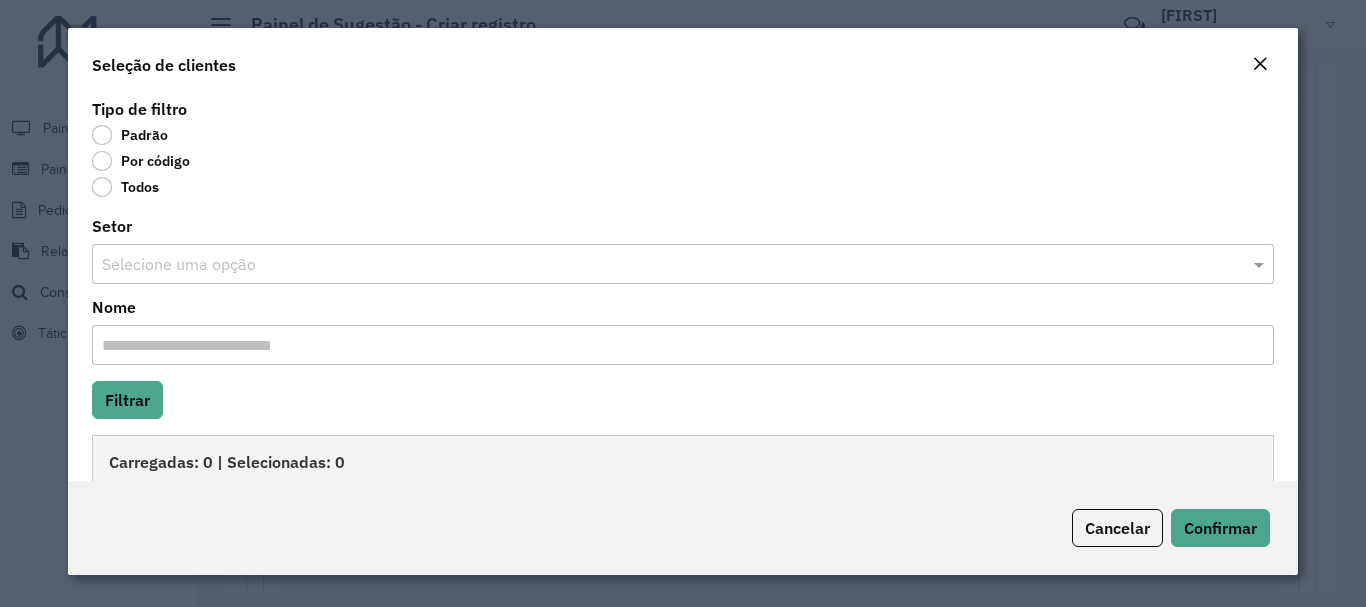 click on "Por código" 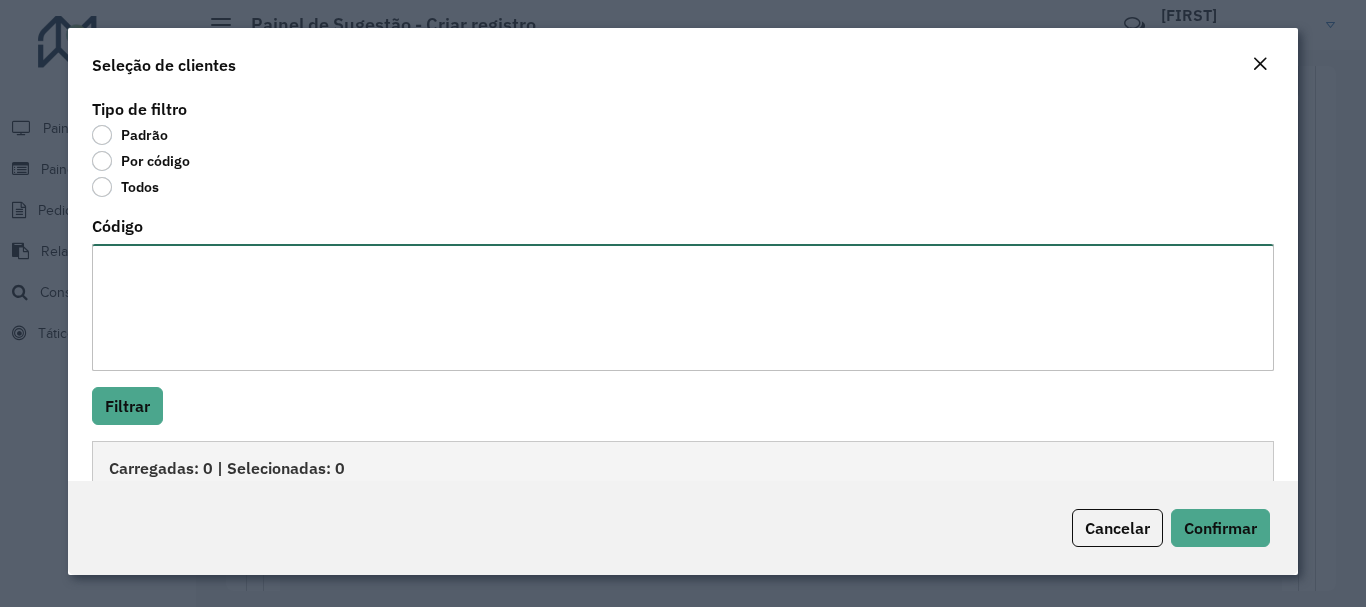 click on "Código" at bounding box center [682, 307] 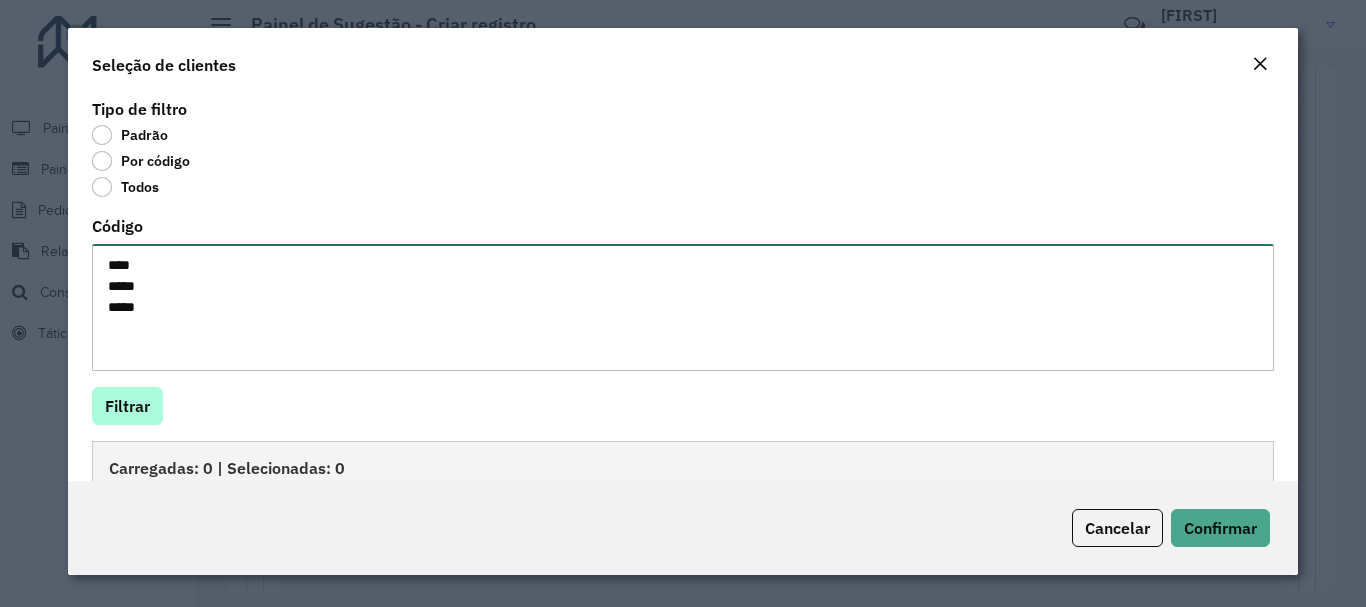 type on "****
*****
****" 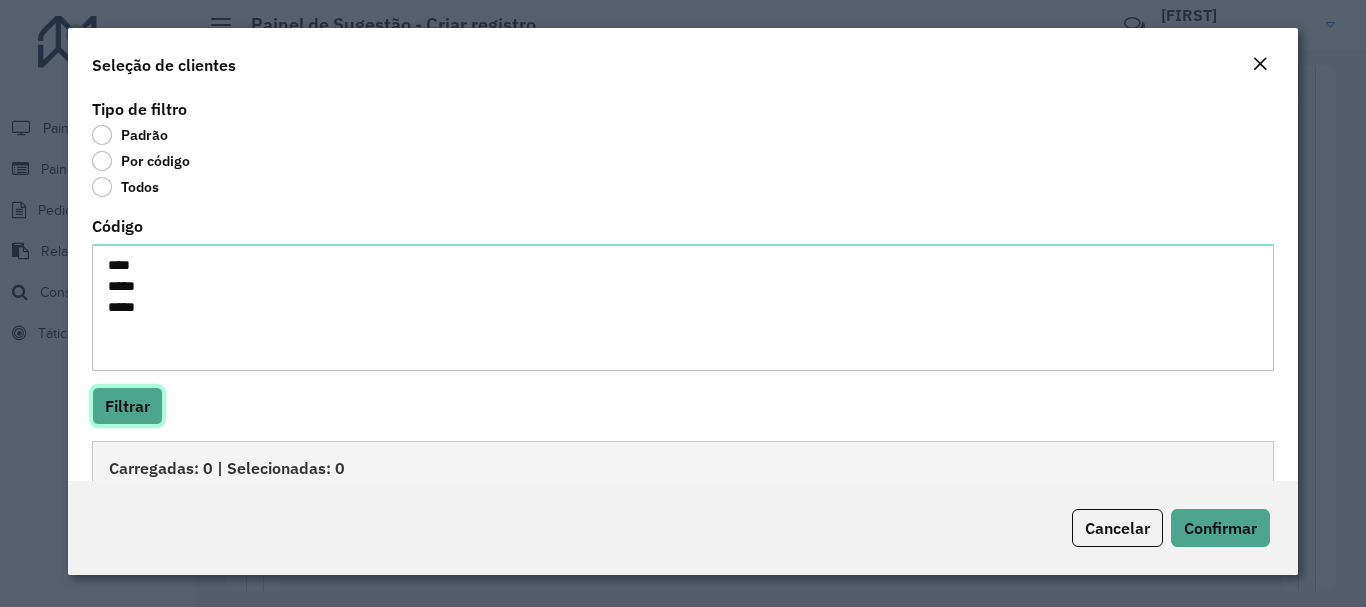 click on "Filtrar" 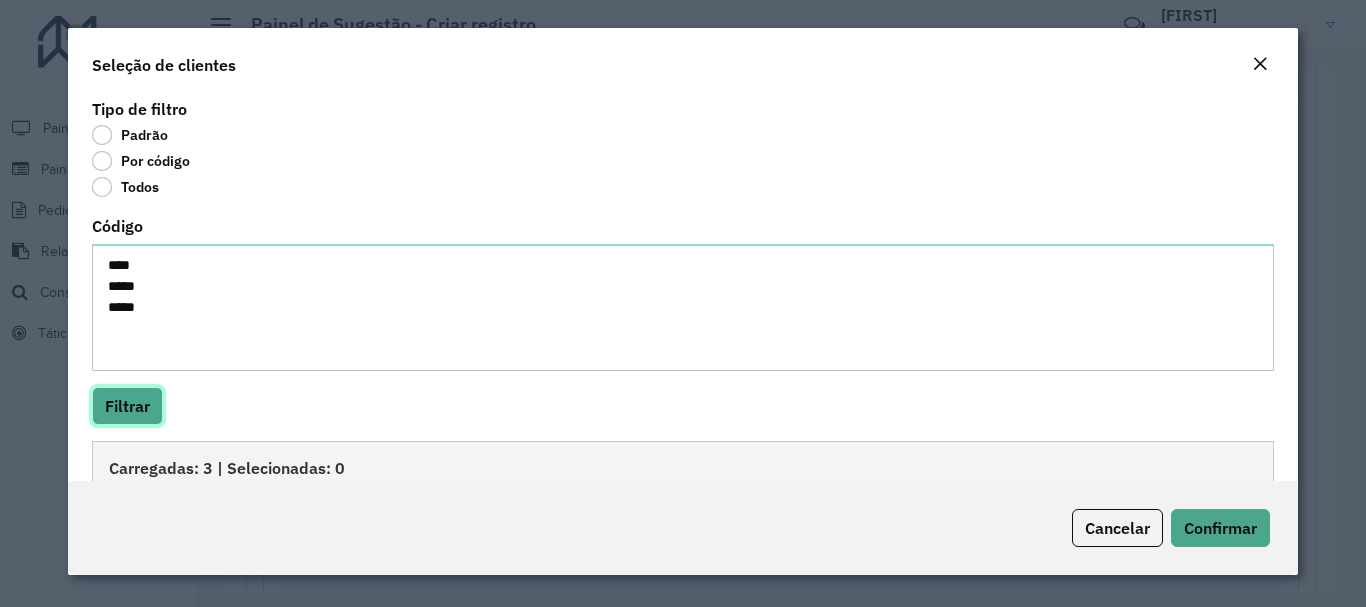 scroll, scrollTop: 204, scrollLeft: 0, axis: vertical 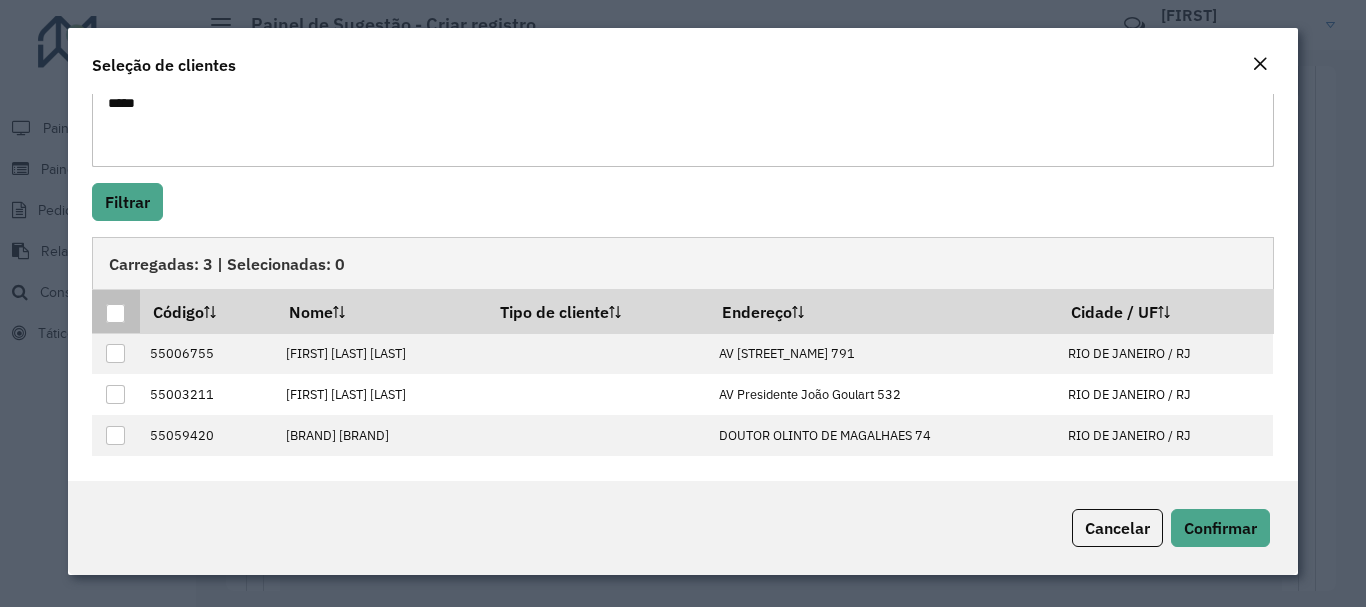 click at bounding box center [115, 313] 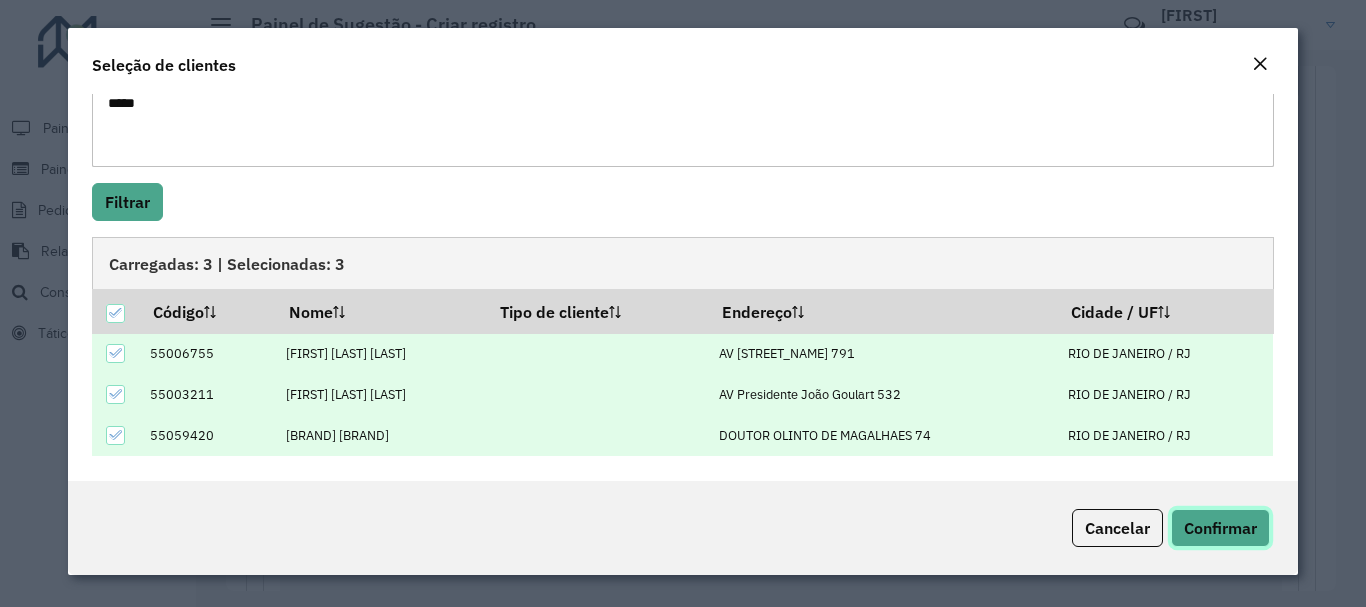 click on "Confirmar" 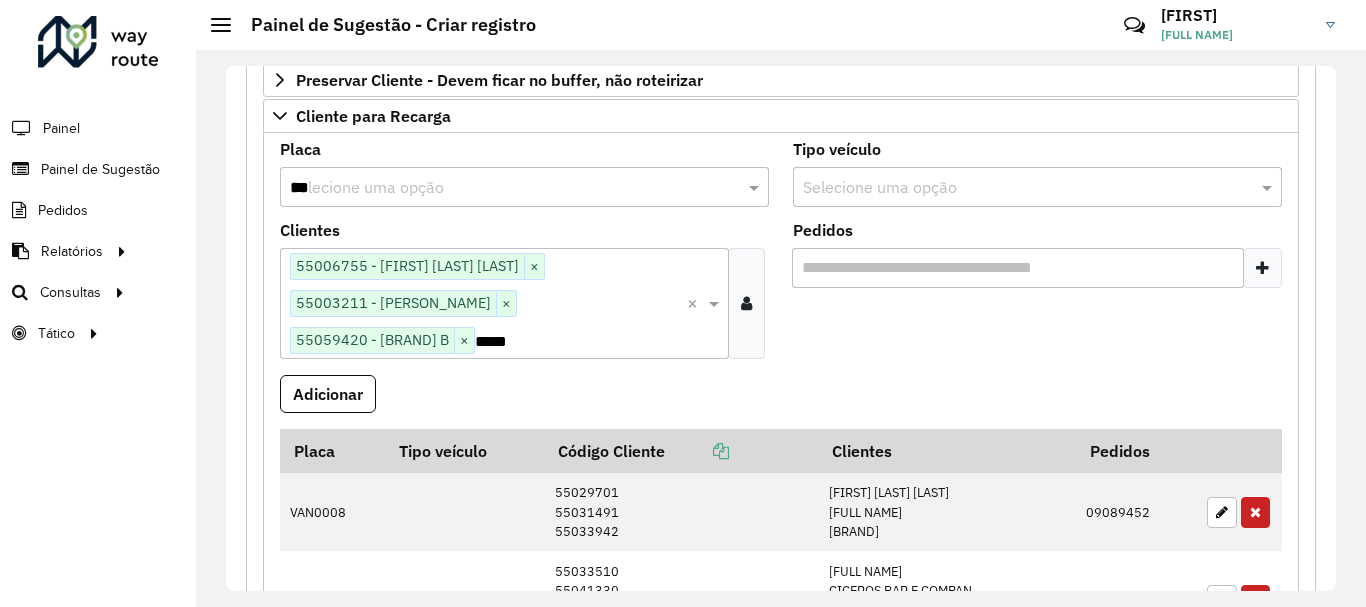 click on "***" at bounding box center [504, 188] 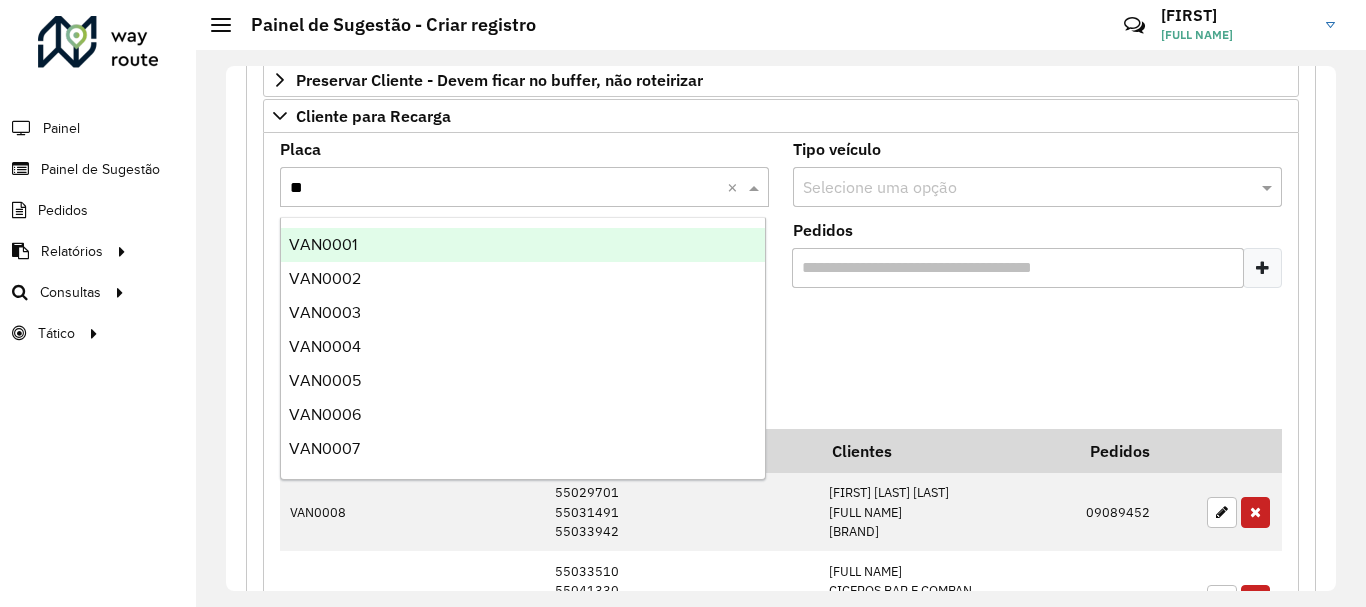 type on "***" 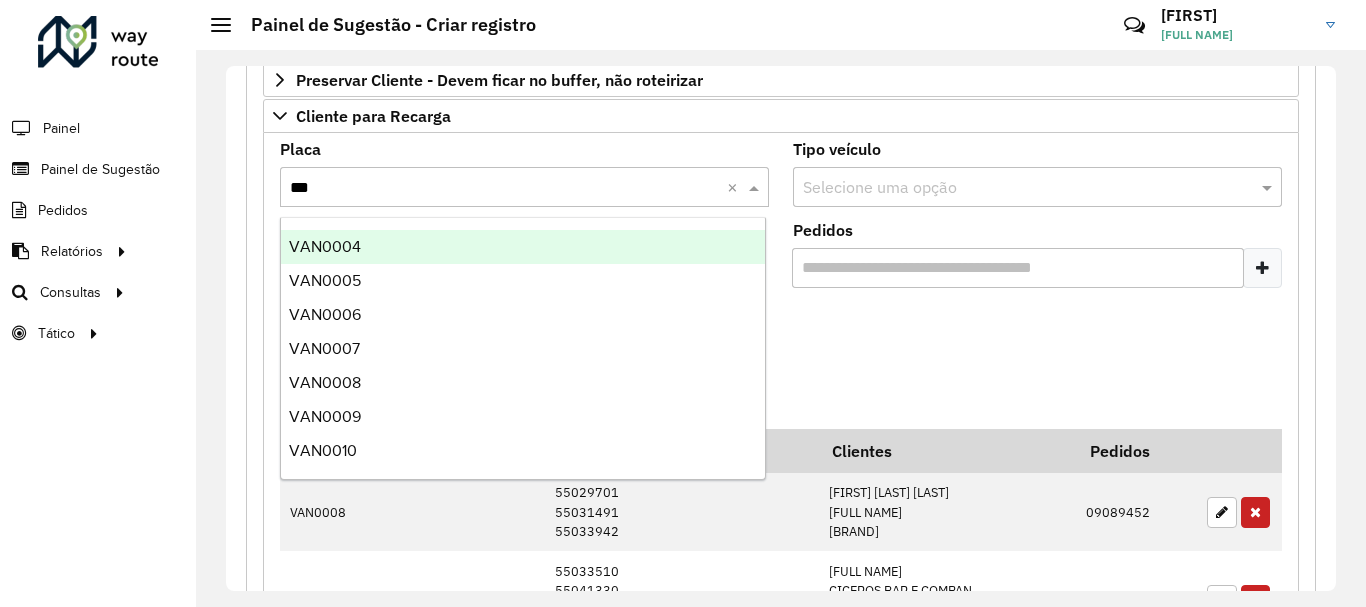 scroll, scrollTop: 200, scrollLeft: 0, axis: vertical 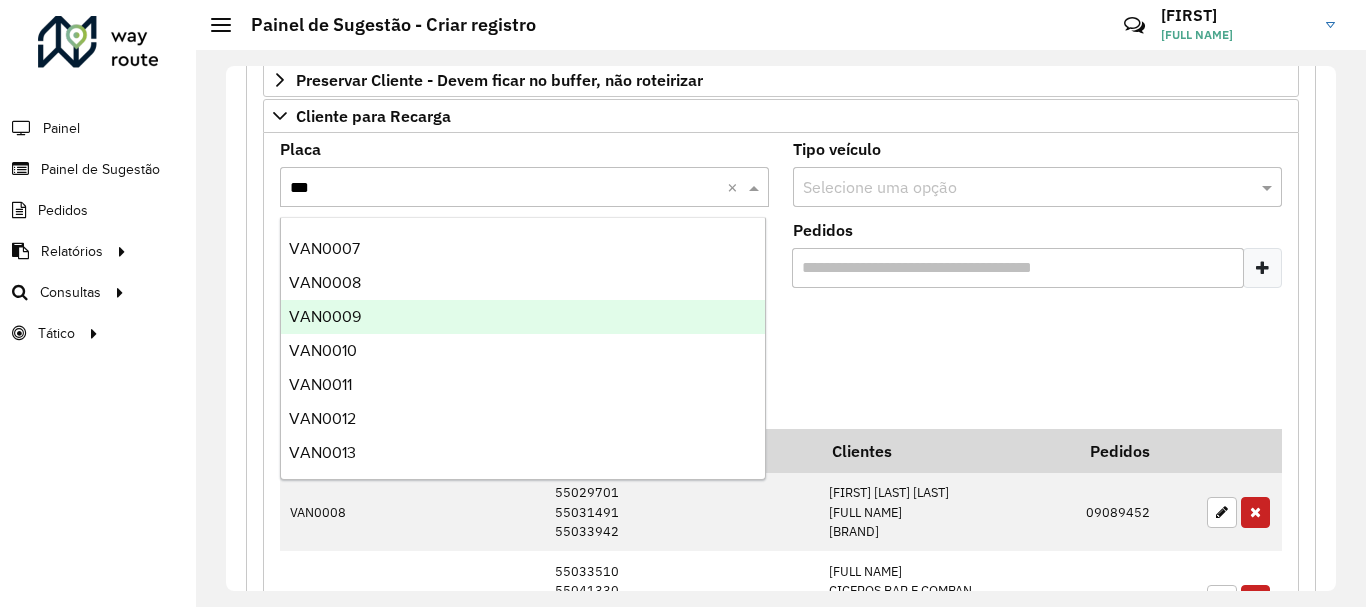 click on "VAN0009" at bounding box center (523, 317) 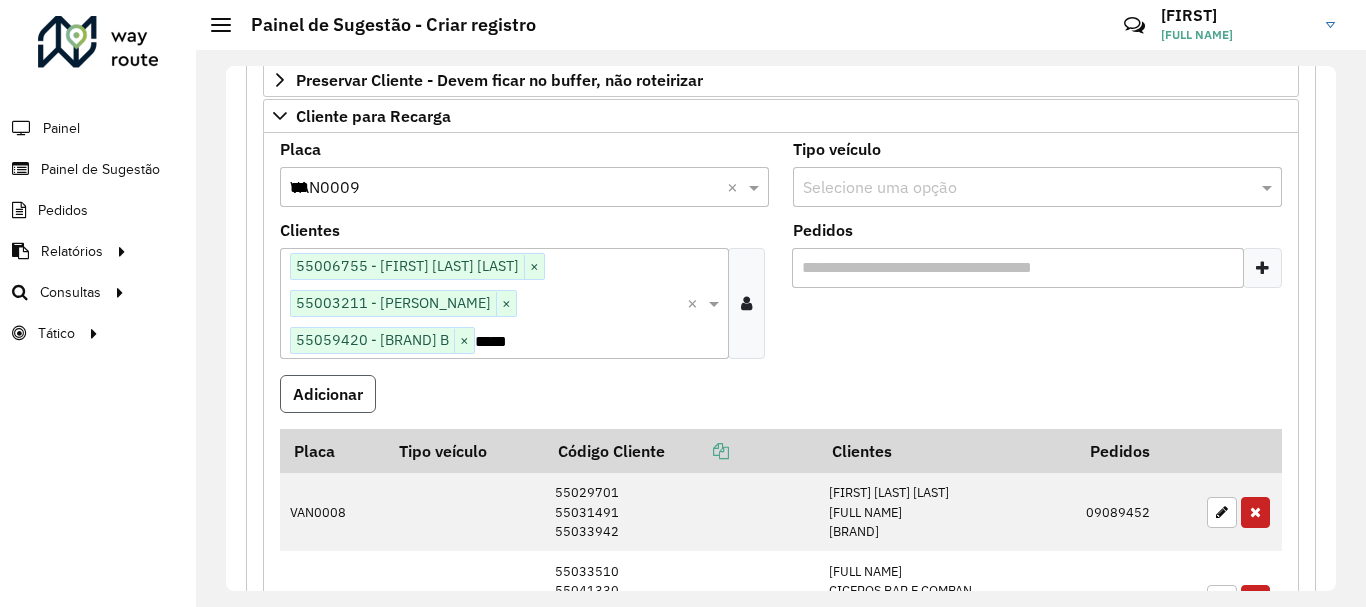 click on "Adicionar" at bounding box center [328, 394] 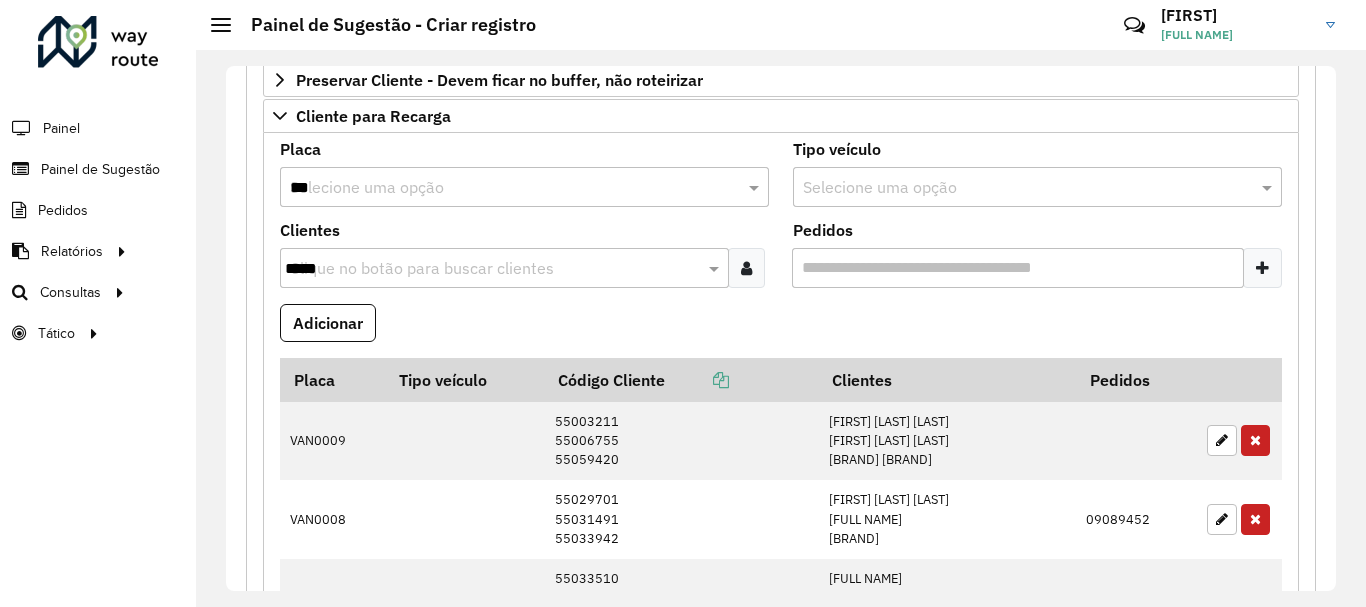 click at bounding box center (746, 268) 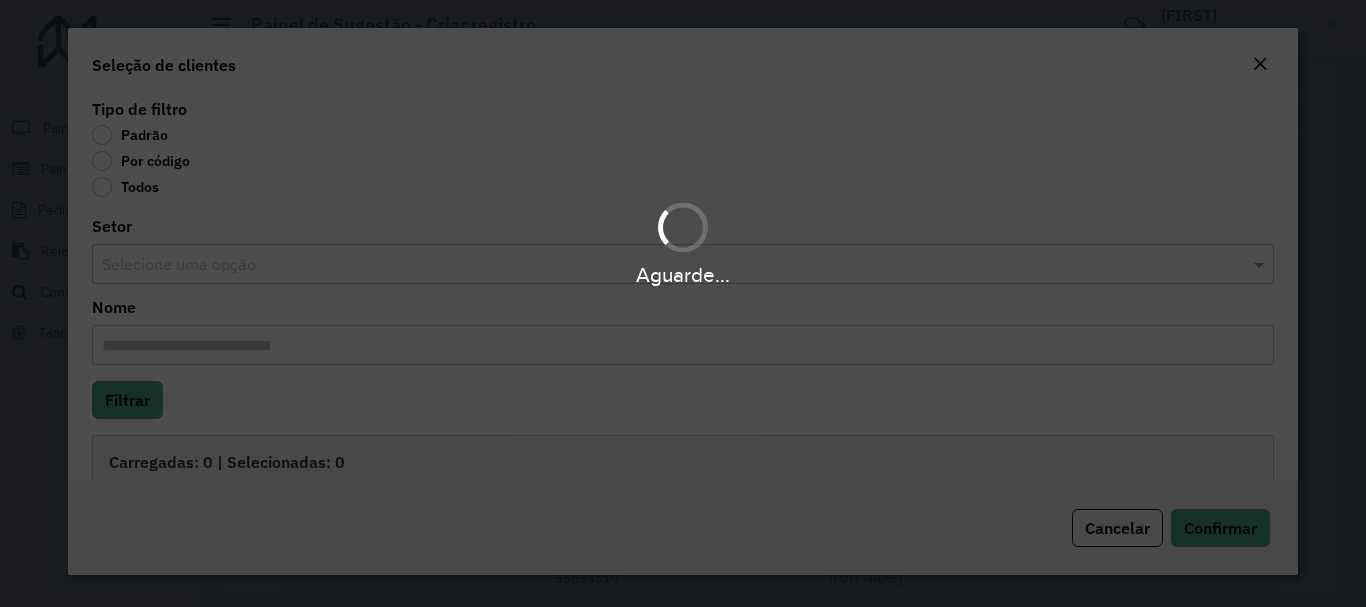 click on "Aguarde..." at bounding box center (683, 303) 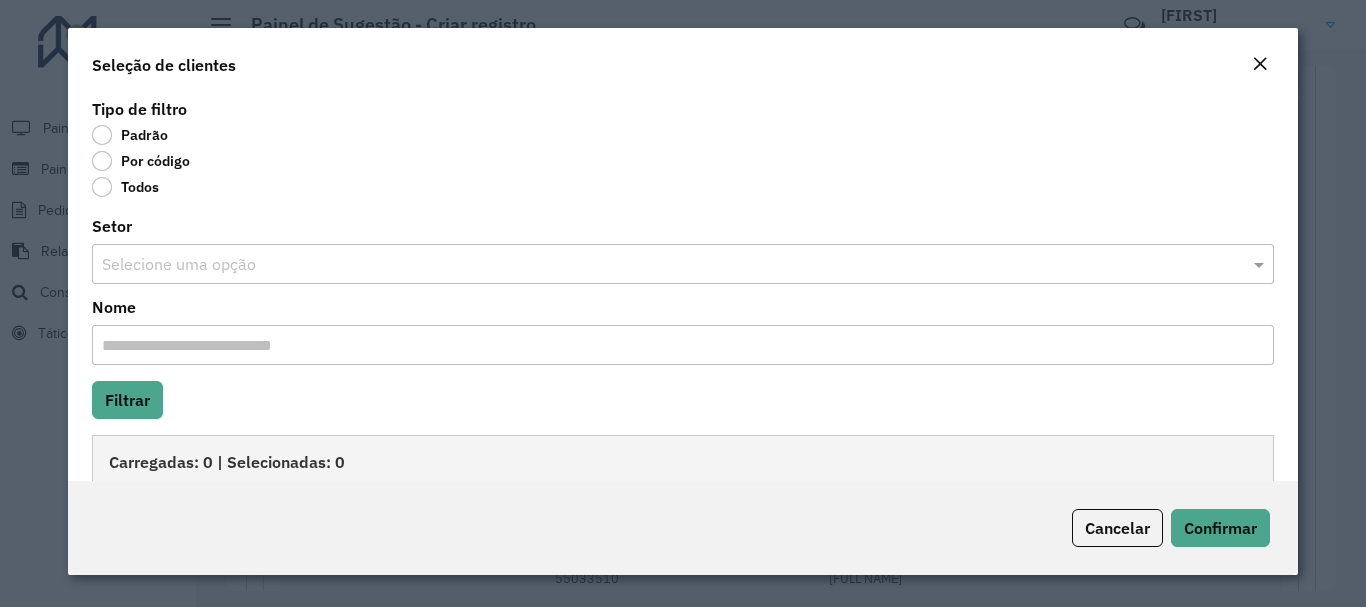 click on "Por código" 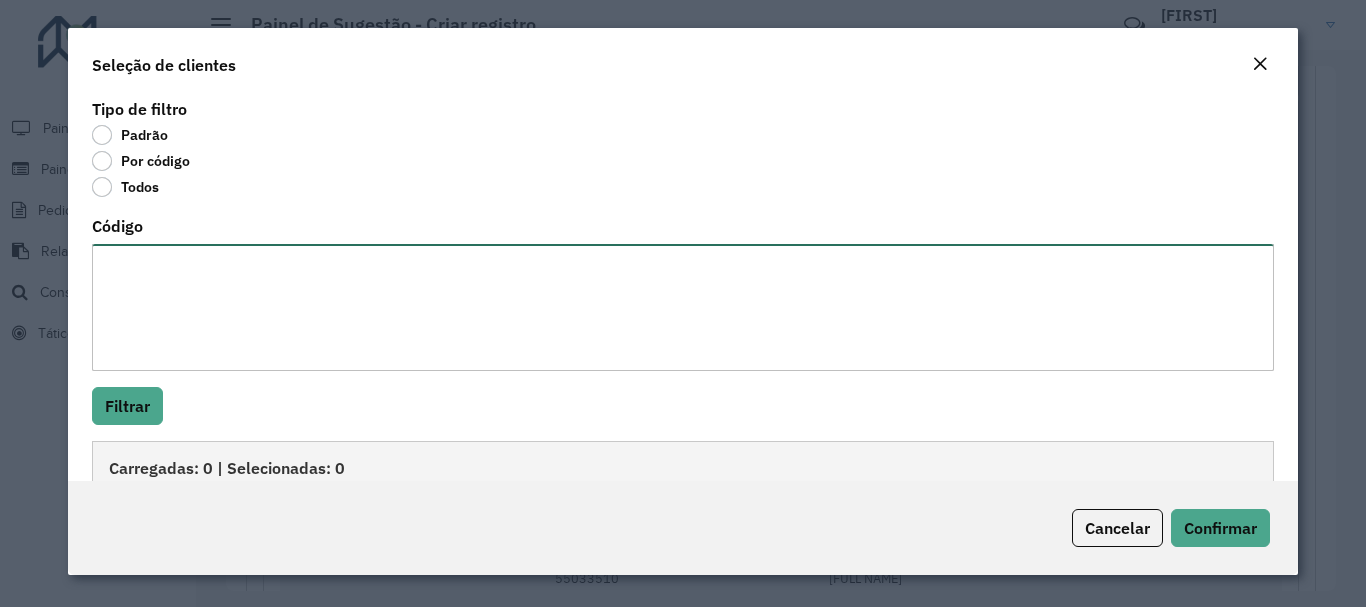 click on "Código" at bounding box center [682, 307] 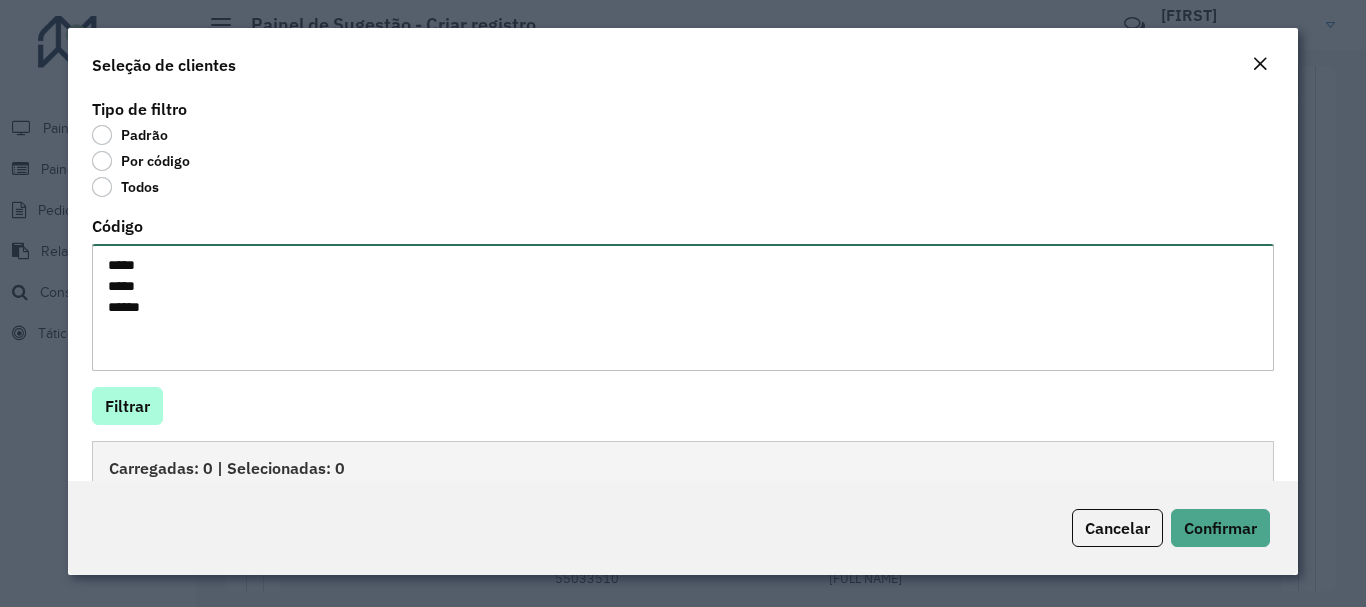 type on "*****
*****
*****" 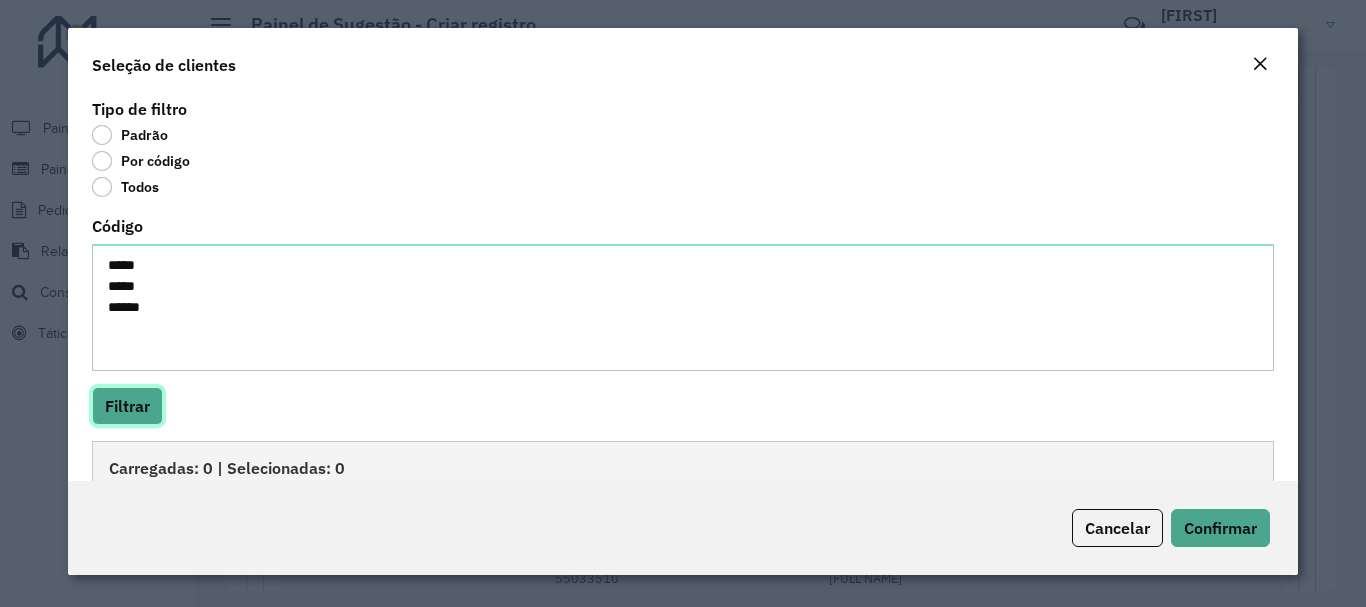 click on "Filtrar" 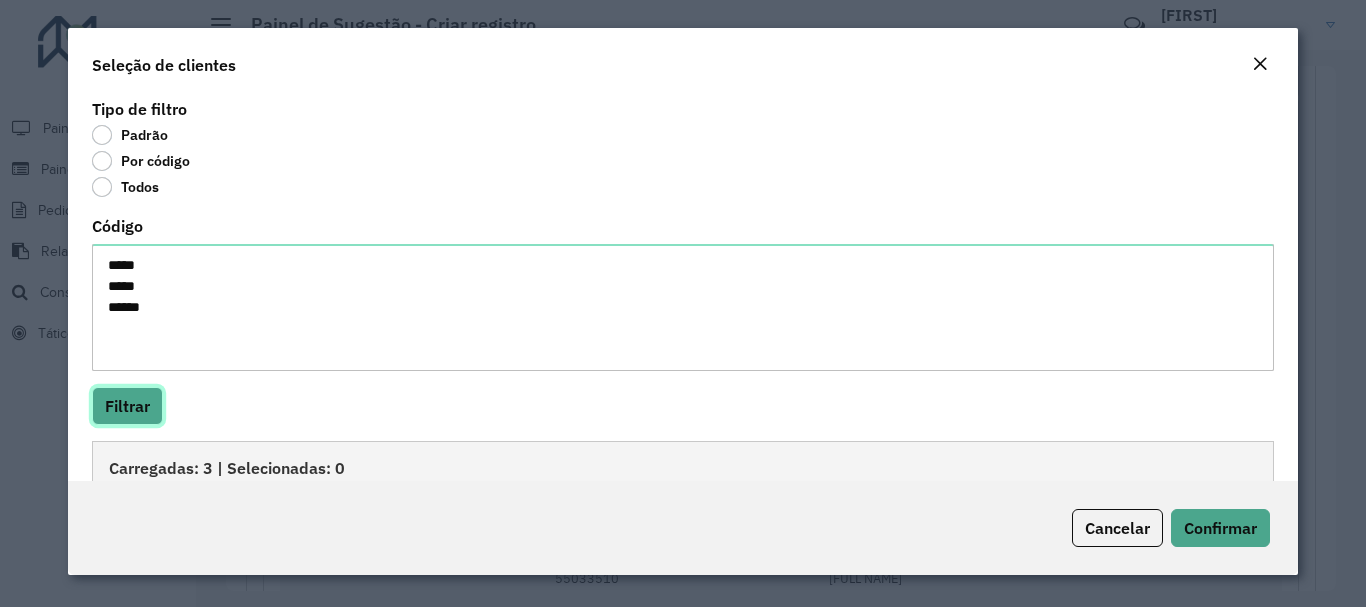 scroll, scrollTop: 204, scrollLeft: 0, axis: vertical 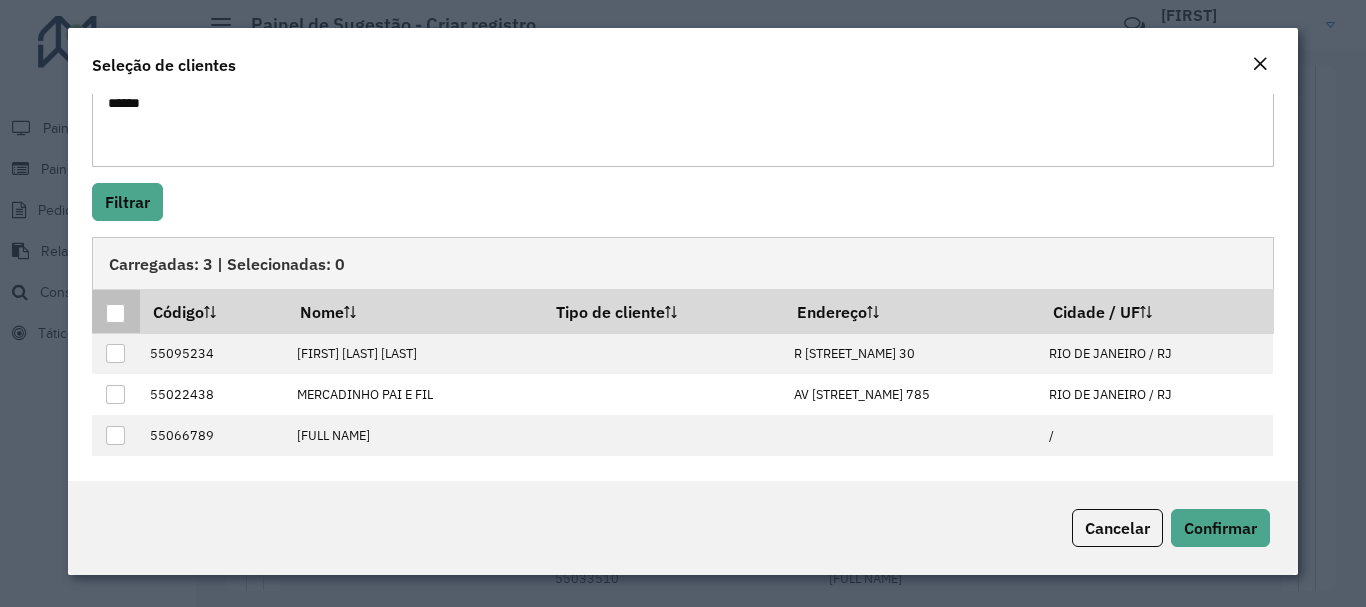click at bounding box center (115, 313) 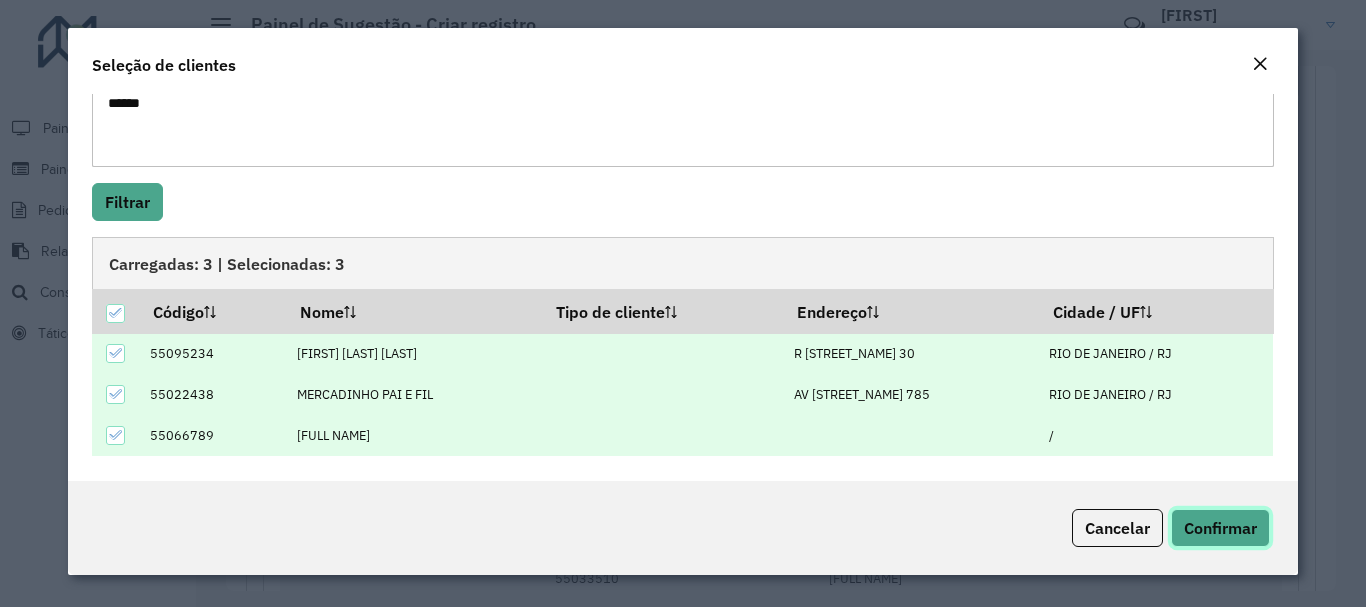 click on "Confirmar" 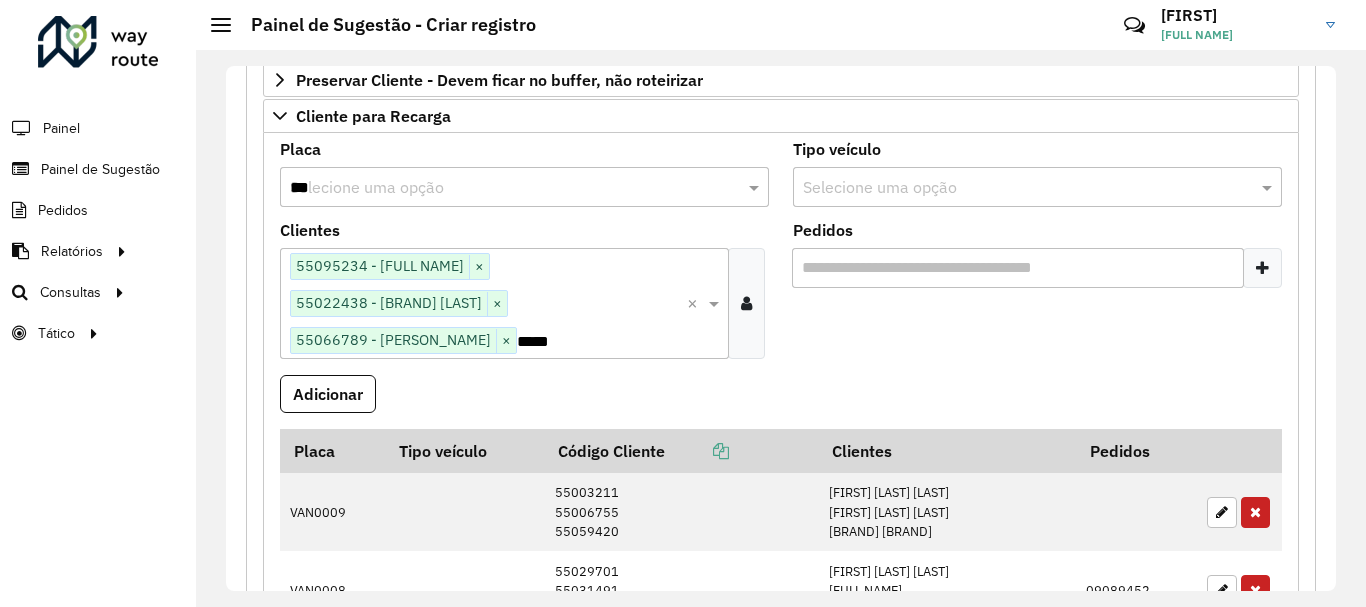 click on "*****" at bounding box center (602, 342) 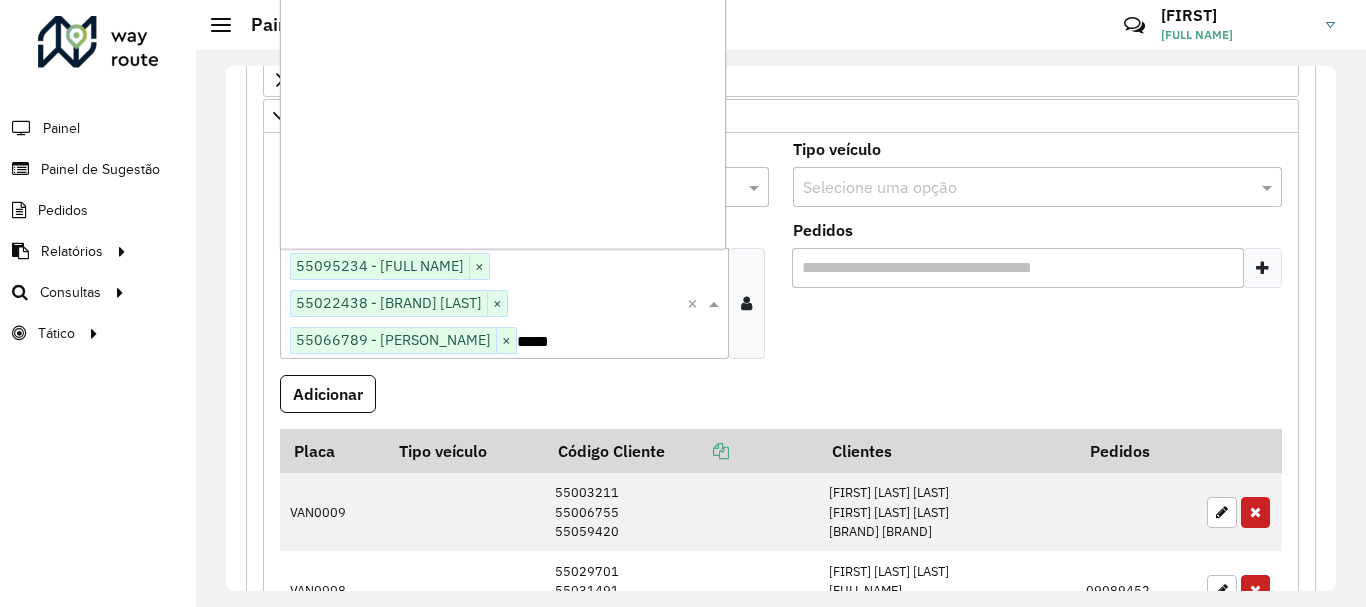 scroll, scrollTop: 1337458, scrollLeft: 0, axis: vertical 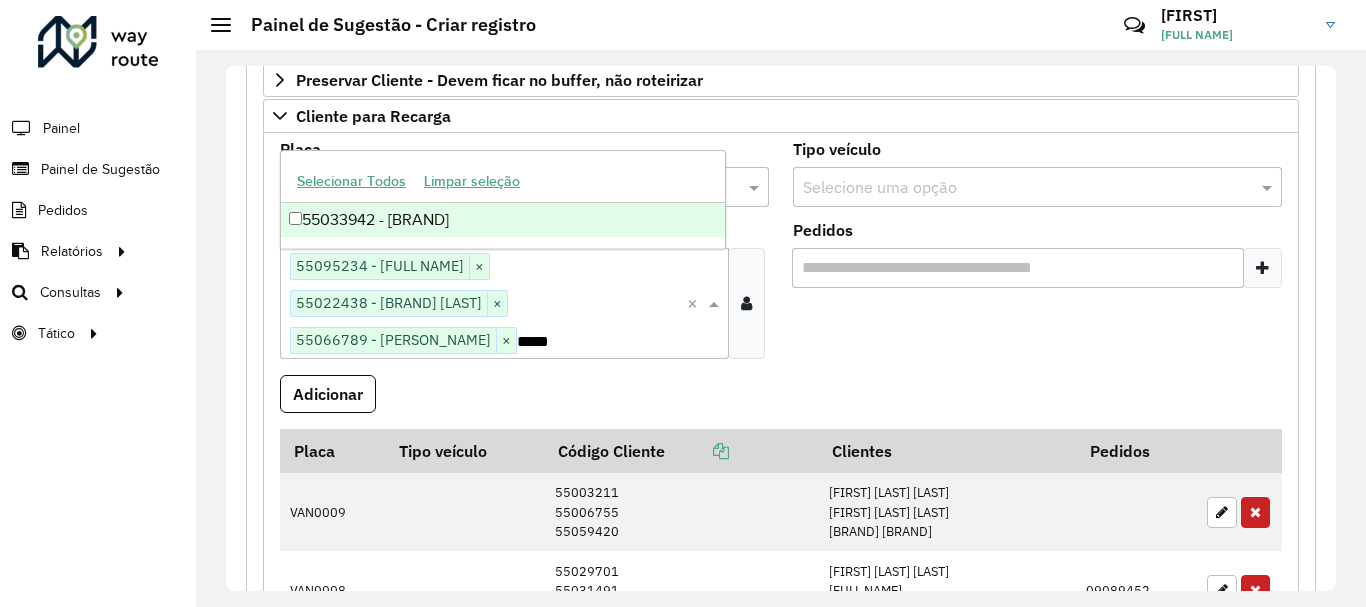 type on "*****" 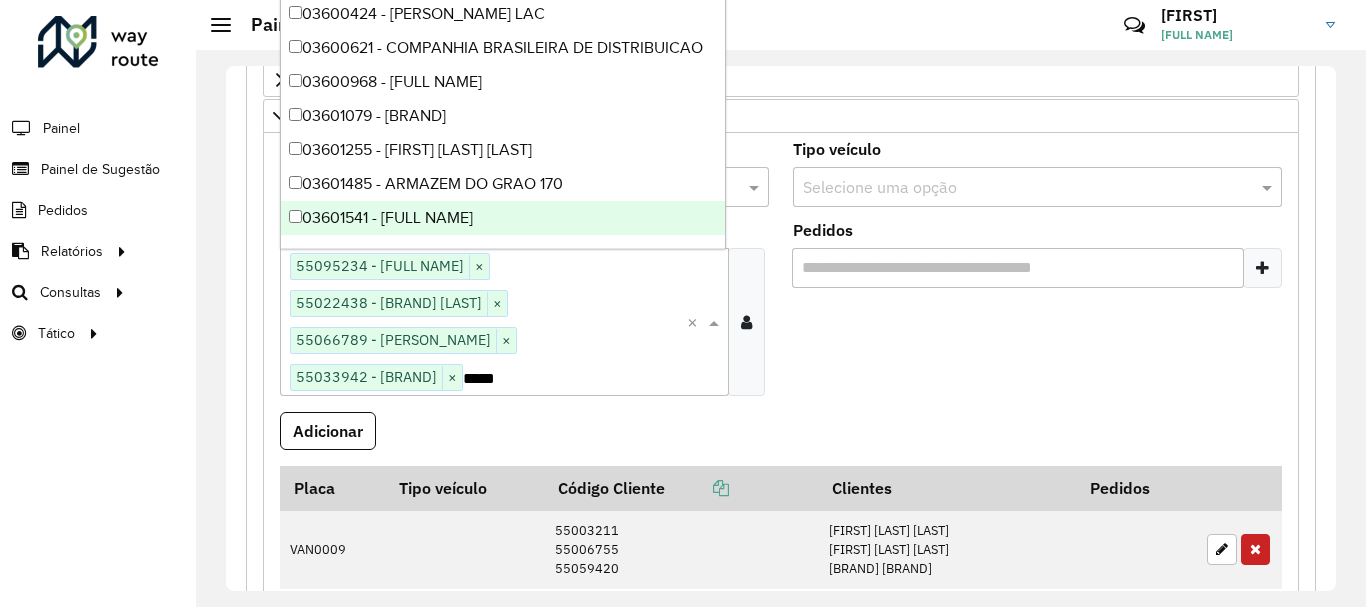 click at bounding box center [1262, 268] 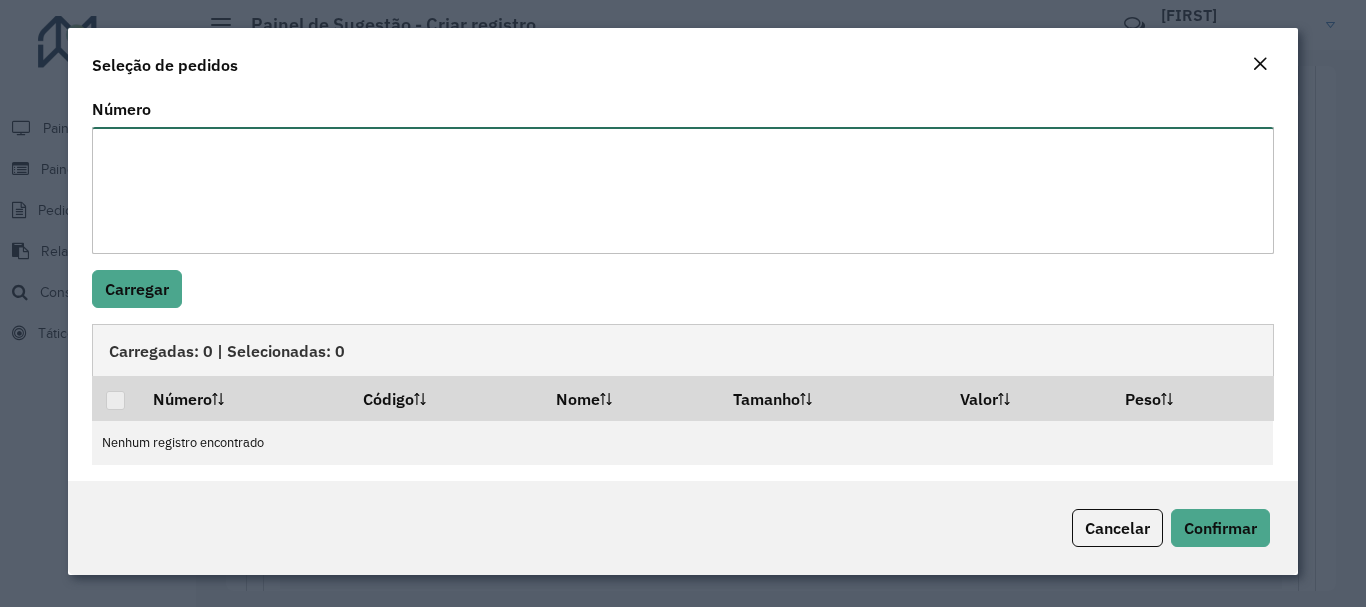 click on "Número" at bounding box center [682, 190] 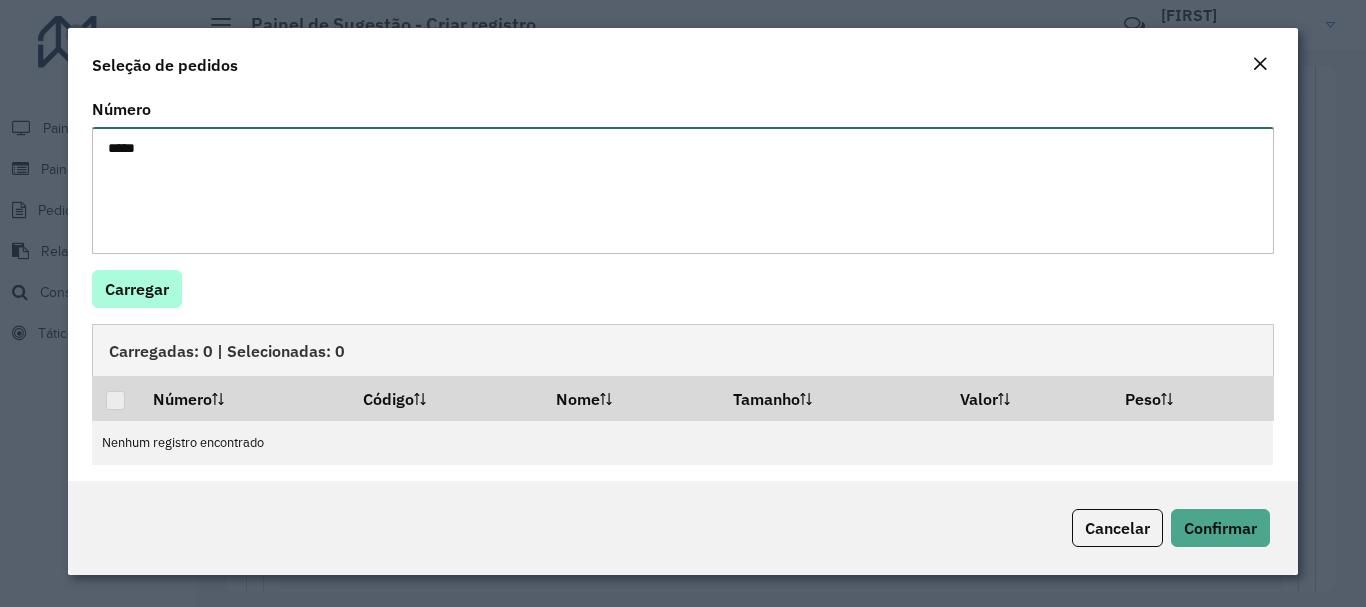 type on "*****" 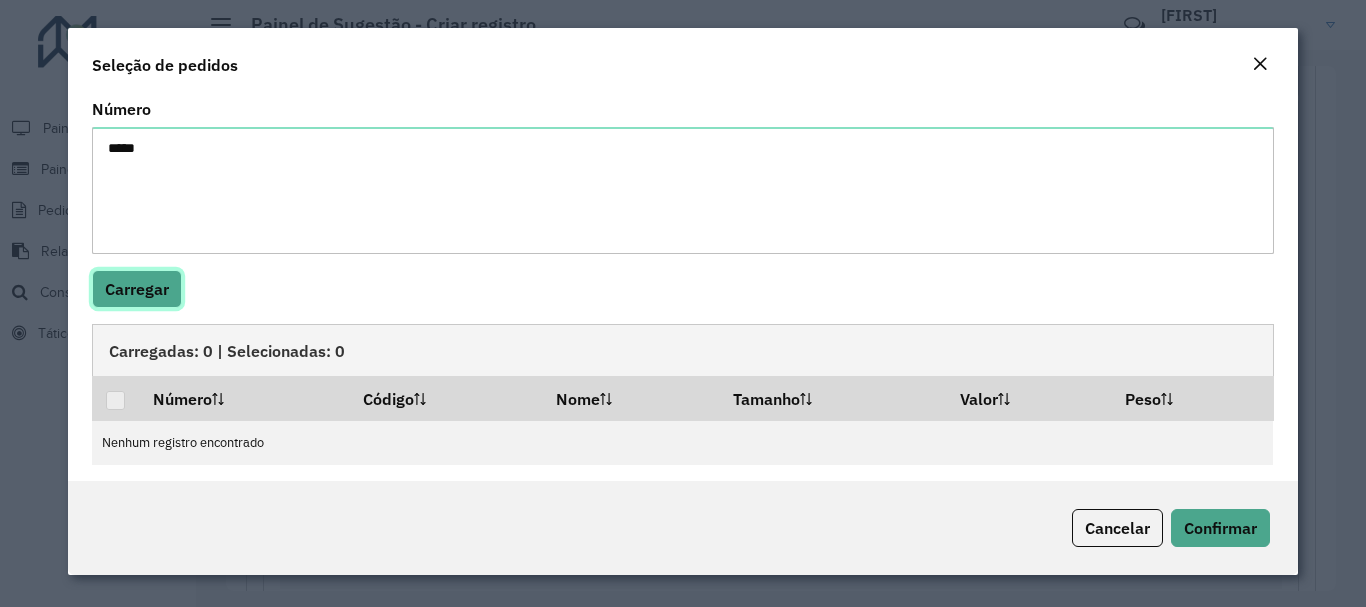 click on "Carregar" 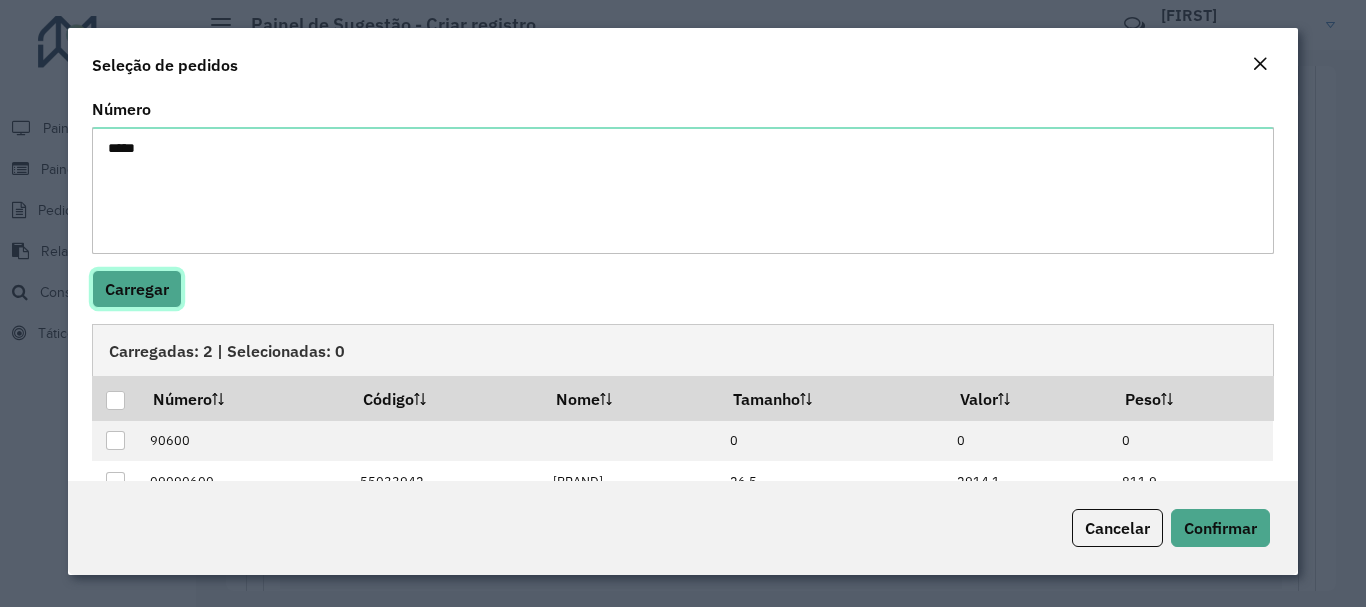 scroll, scrollTop: 46, scrollLeft: 0, axis: vertical 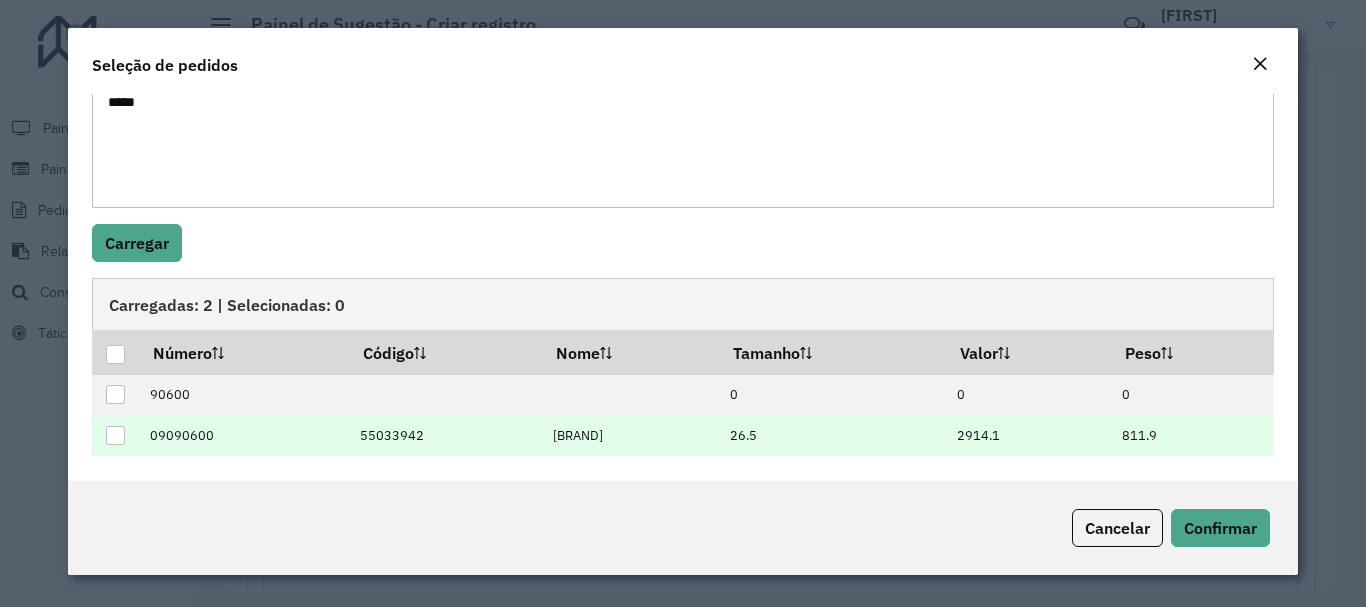 click at bounding box center [115, 435] 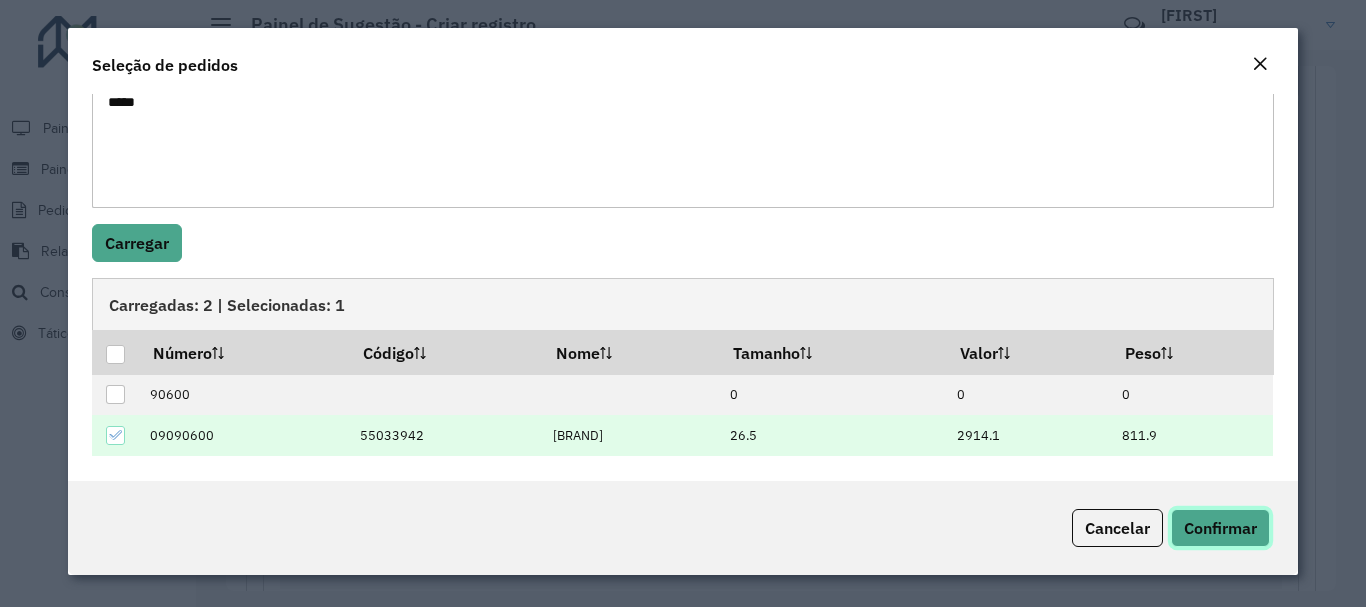 click on "Confirmar" 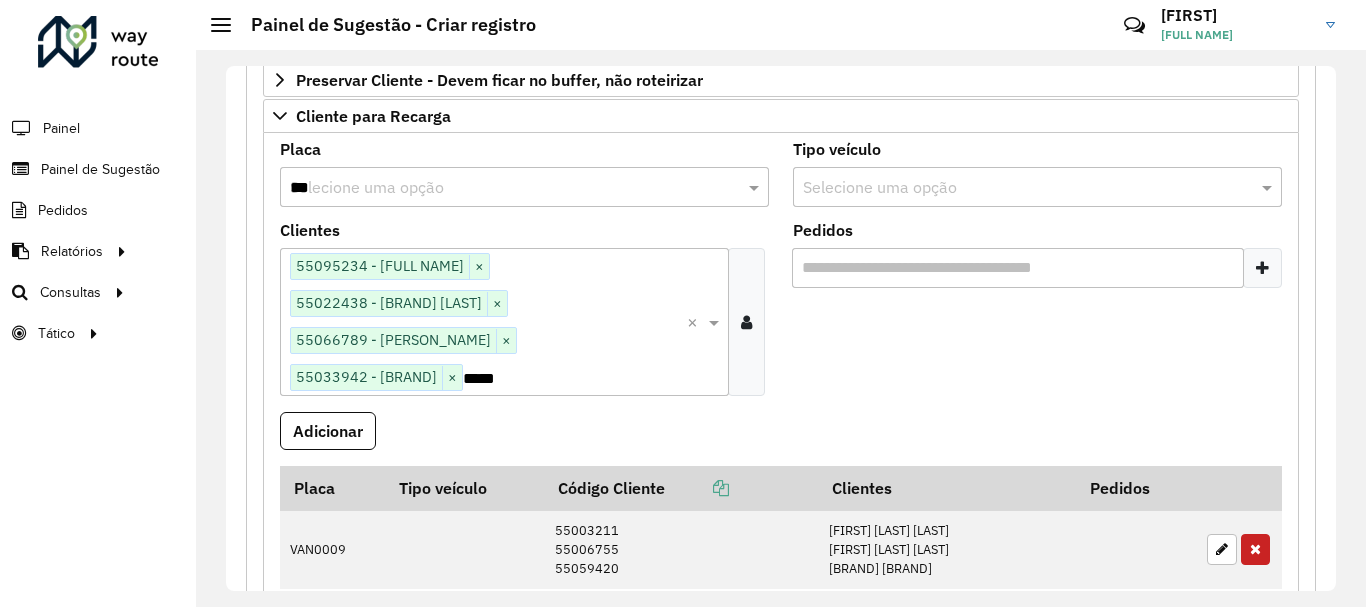 click on "***" at bounding box center (504, 188) 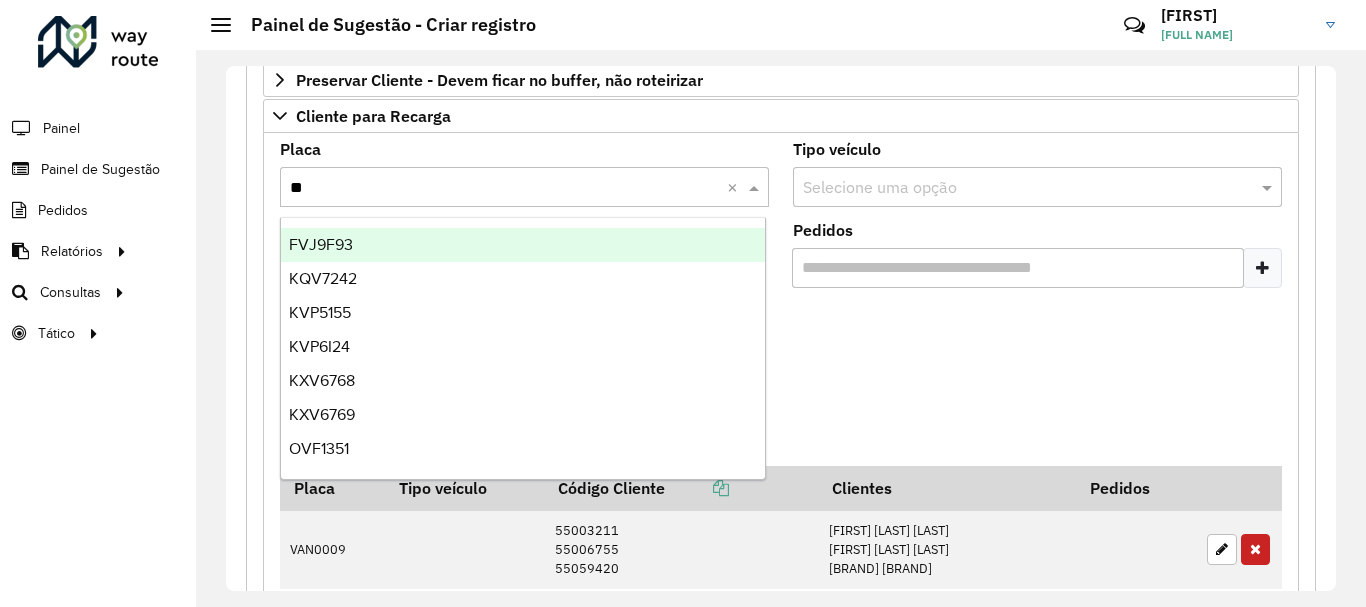 type on "***" 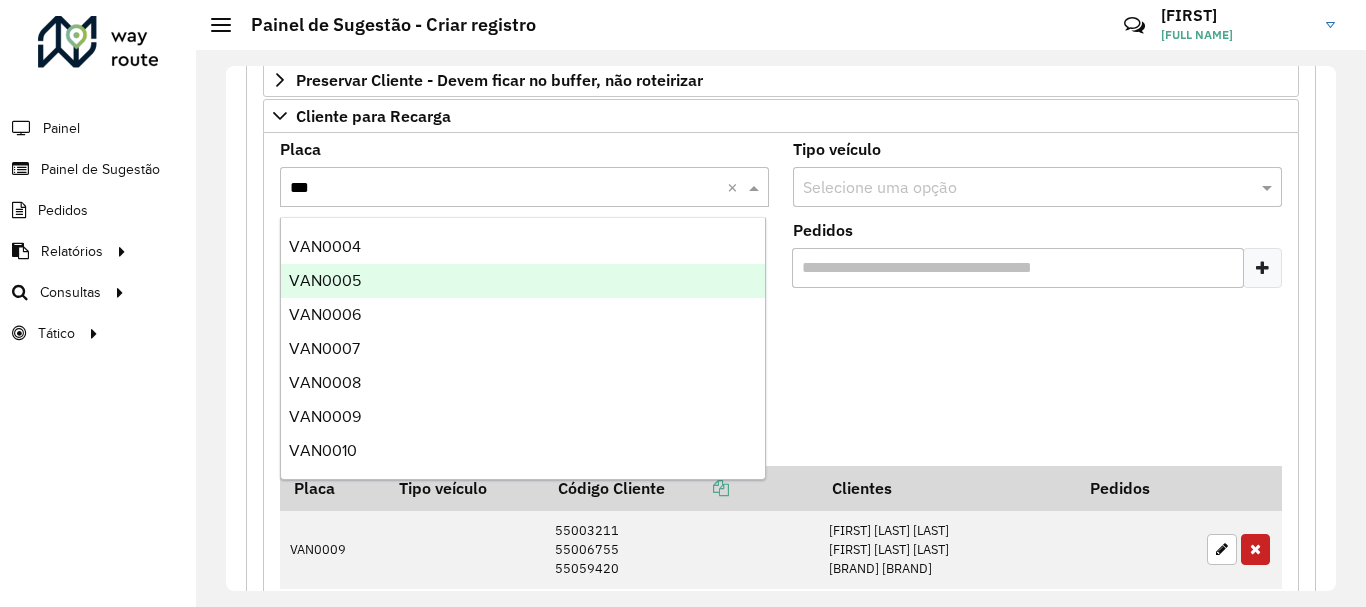 scroll, scrollTop: 200, scrollLeft: 0, axis: vertical 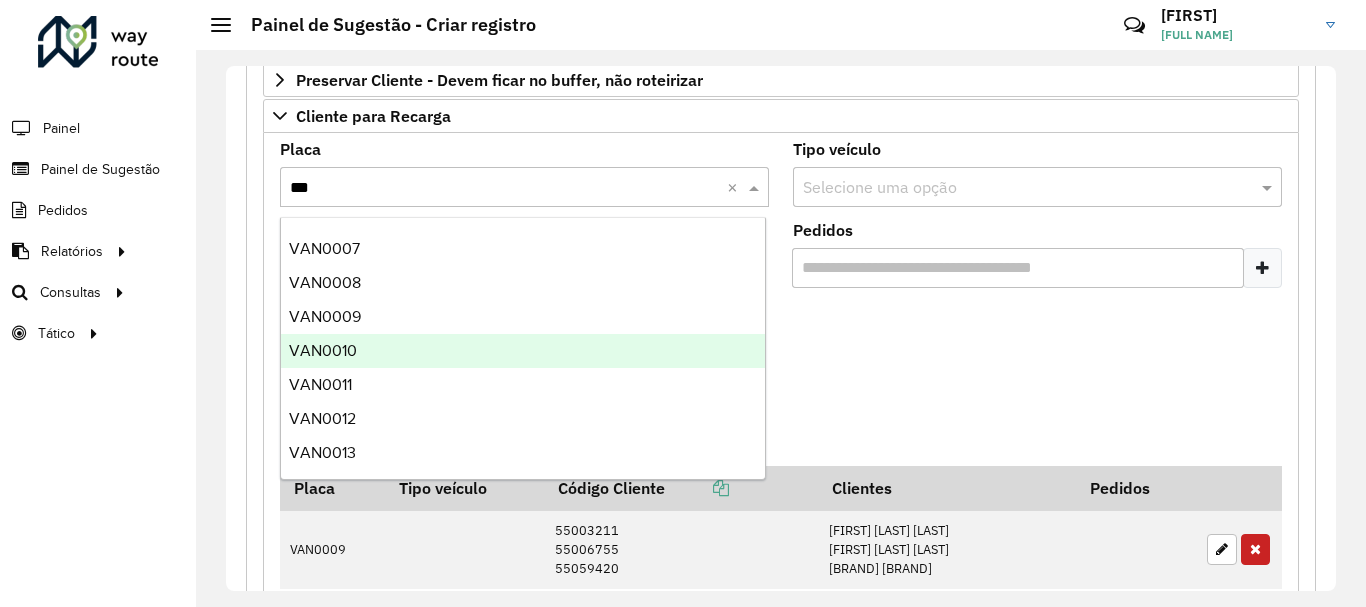 click on "VAN0010" at bounding box center (523, 351) 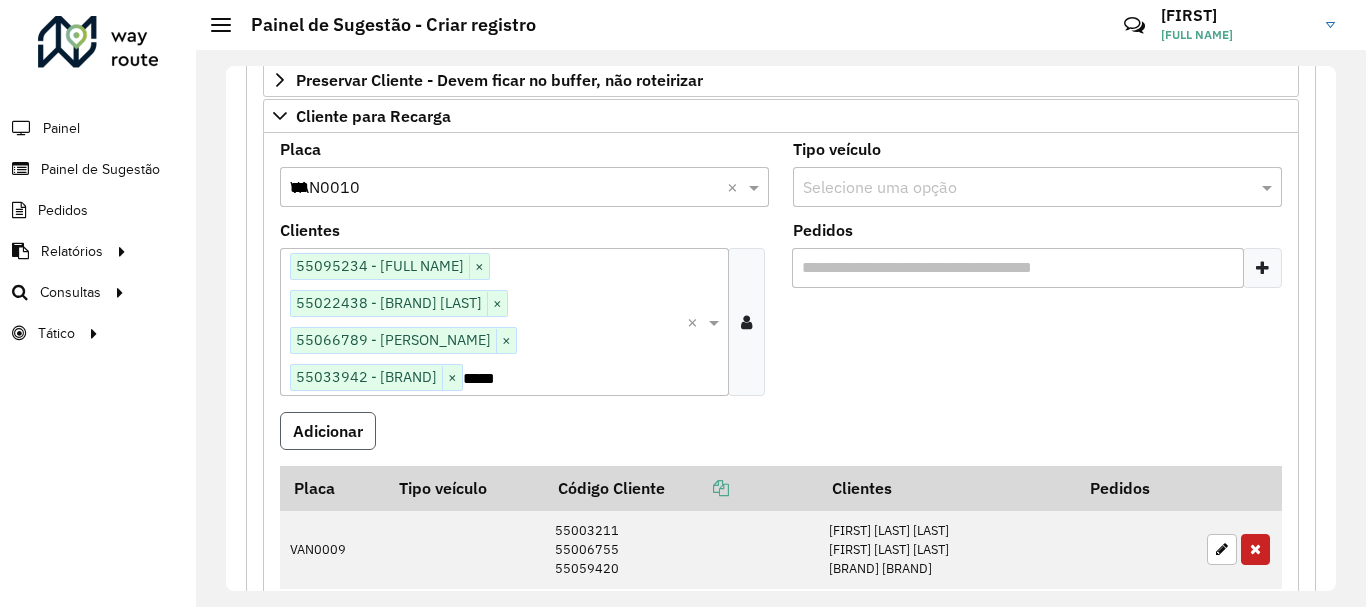 click on "Adicionar" at bounding box center [328, 431] 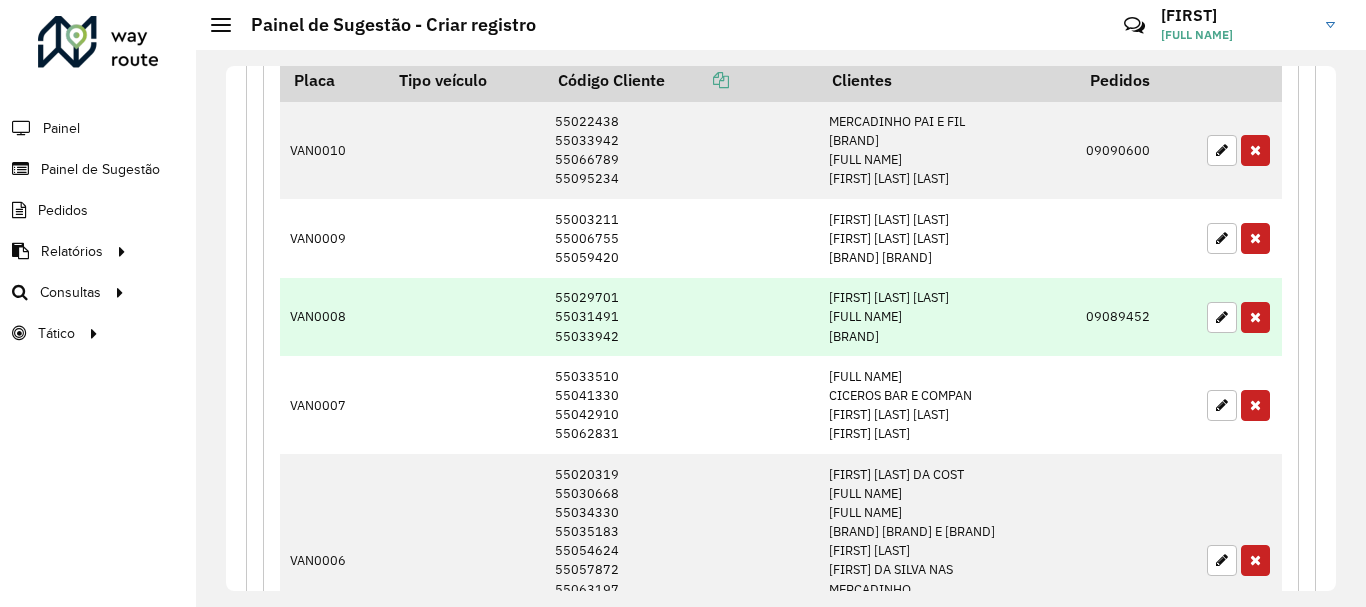 scroll, scrollTop: 400, scrollLeft: 0, axis: vertical 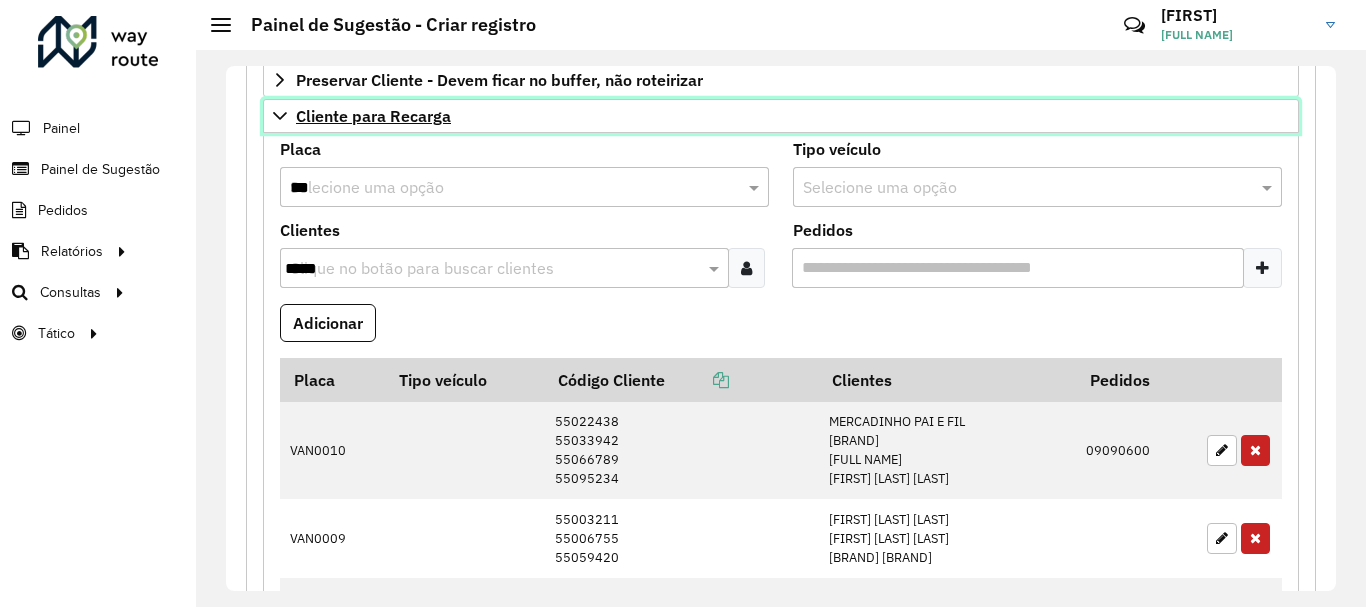 click 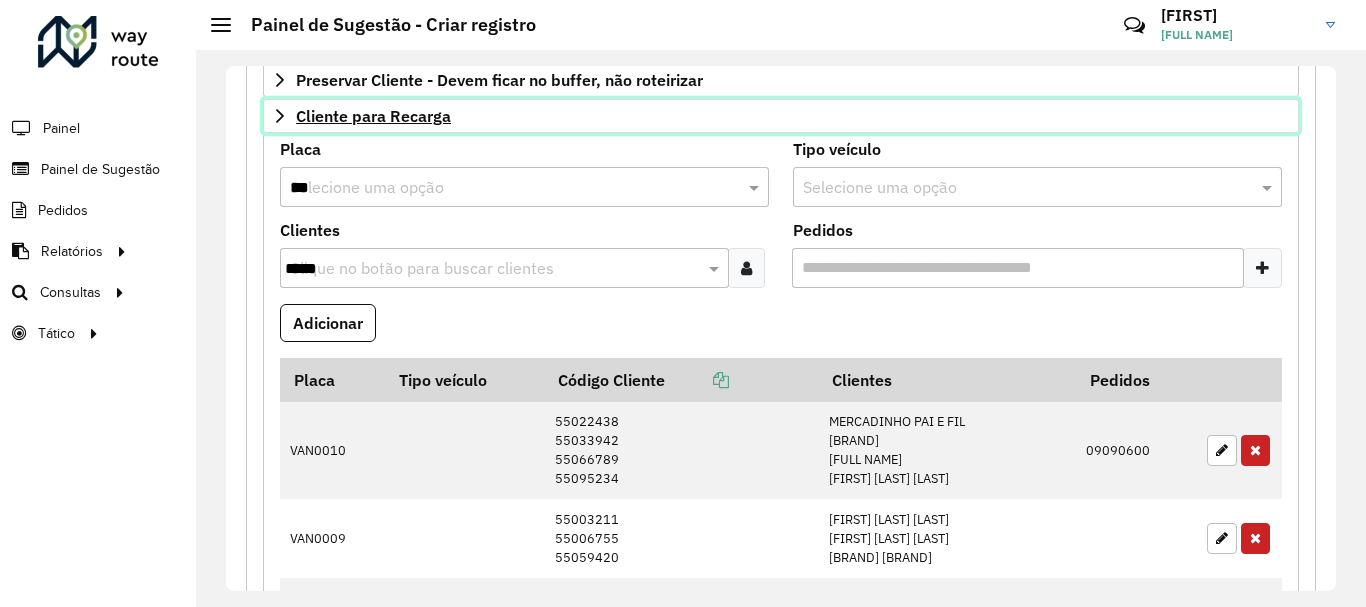 scroll, scrollTop: 390, scrollLeft: 0, axis: vertical 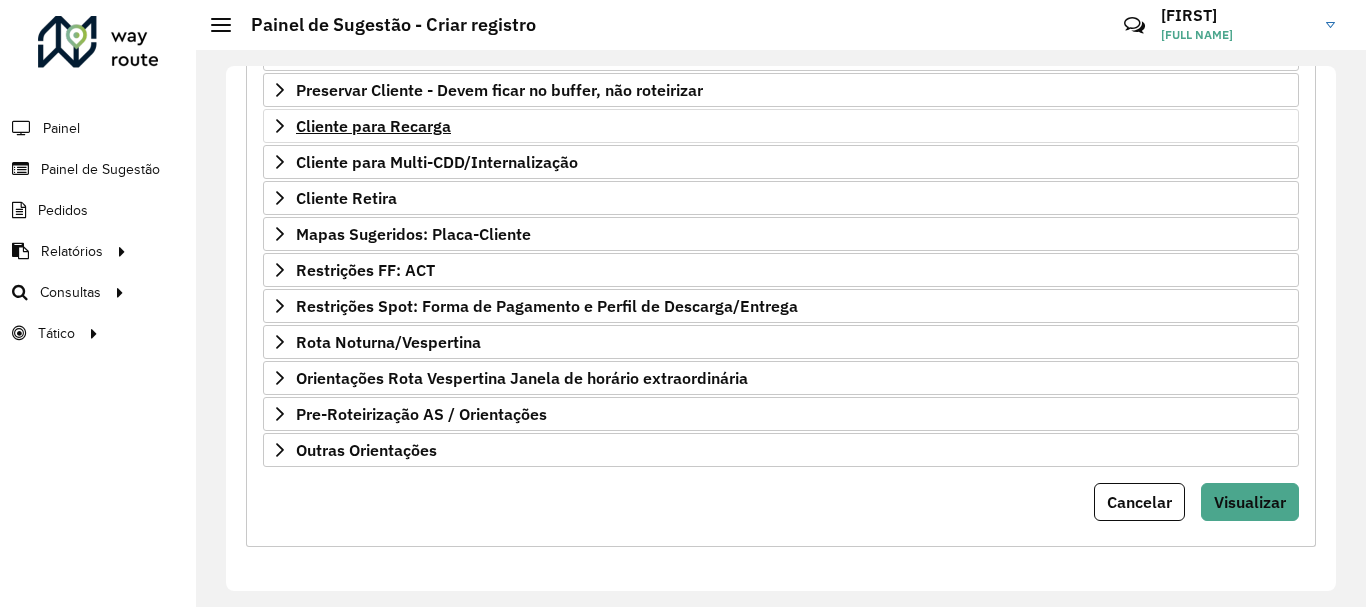 click on "Roteirizador AmbevTech Painel Painel de Sugestão Pedidos Relatórios Clientes Clientes fora malha Edição tempo atendimento Indicadores roteirização Pedidos agrupados Pedidos não Roteirizados Romaneio Roteirização Setor Veículos Consultas Roteirização Setores Tático Análise de Sessões Service Time" 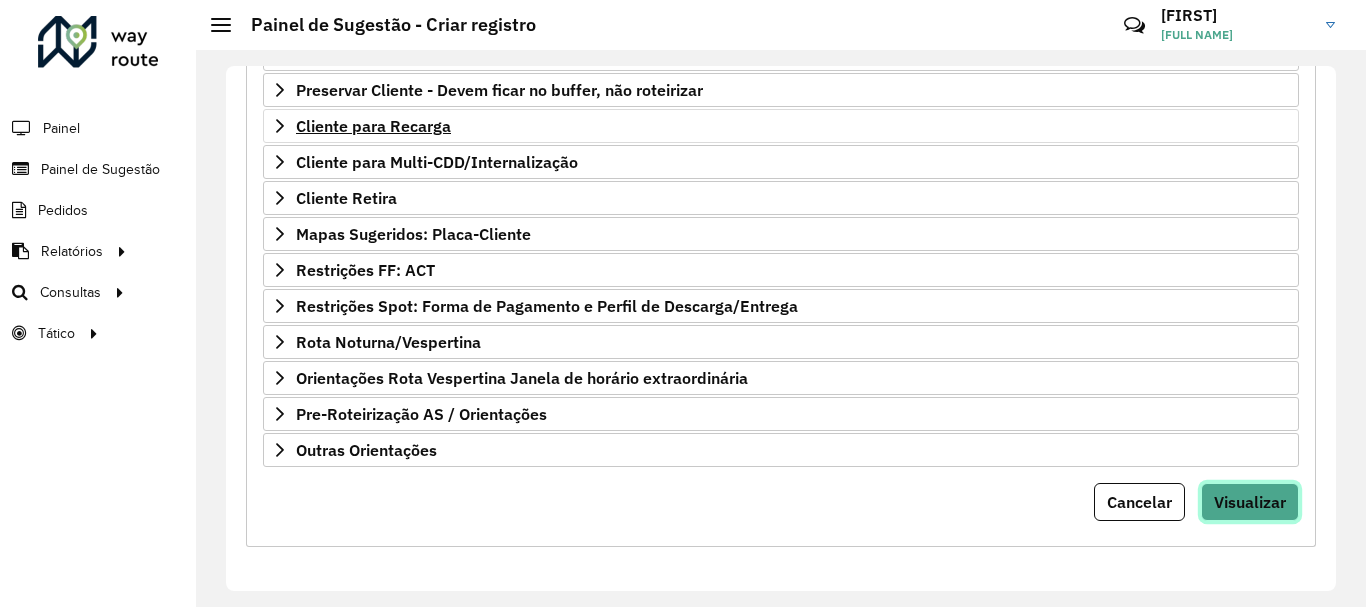 click on "Visualizar" at bounding box center (1250, 502) 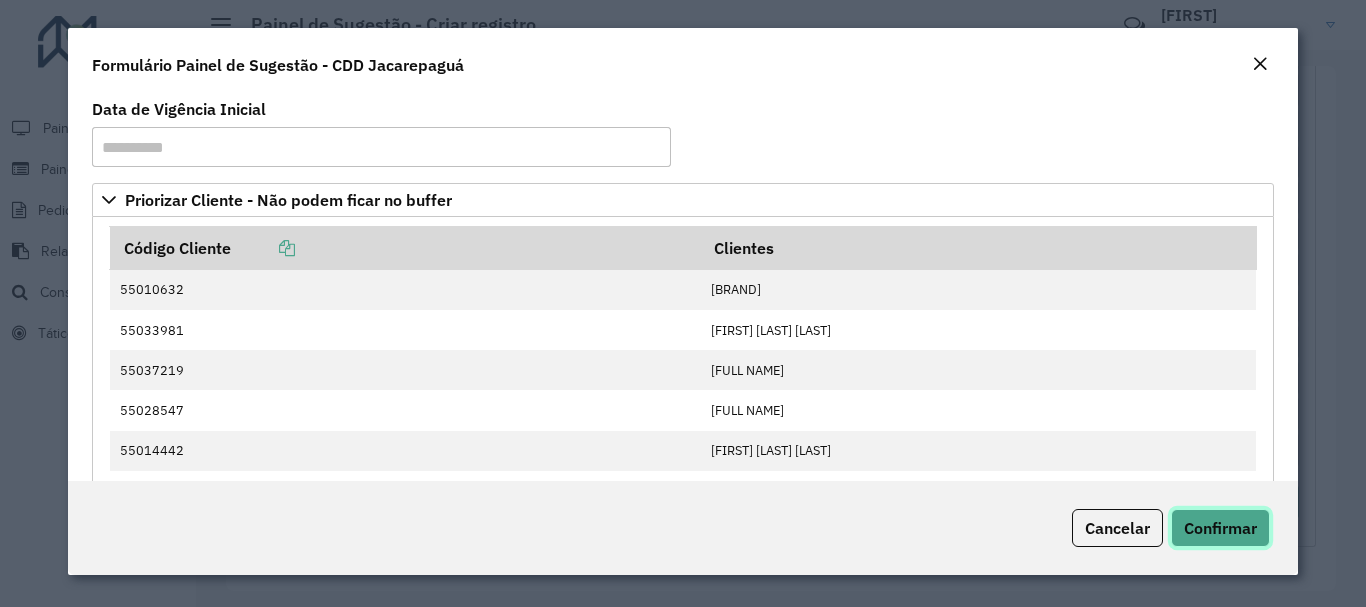 click on "Confirmar" 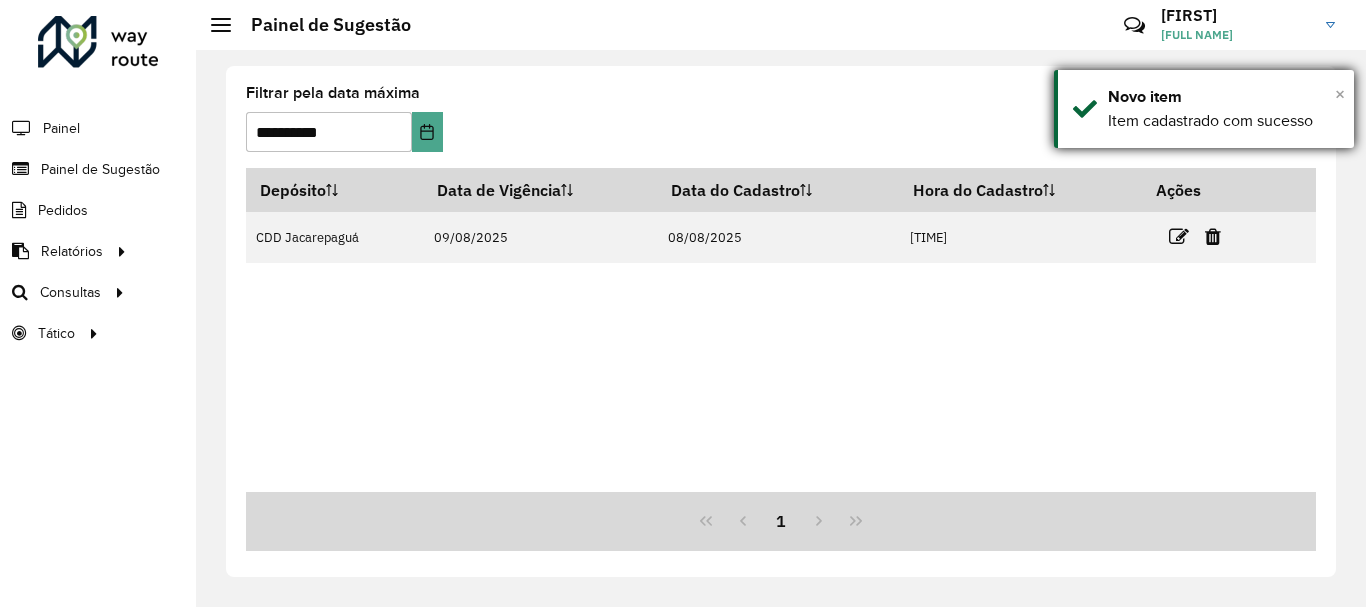 click on "×" at bounding box center (1340, 94) 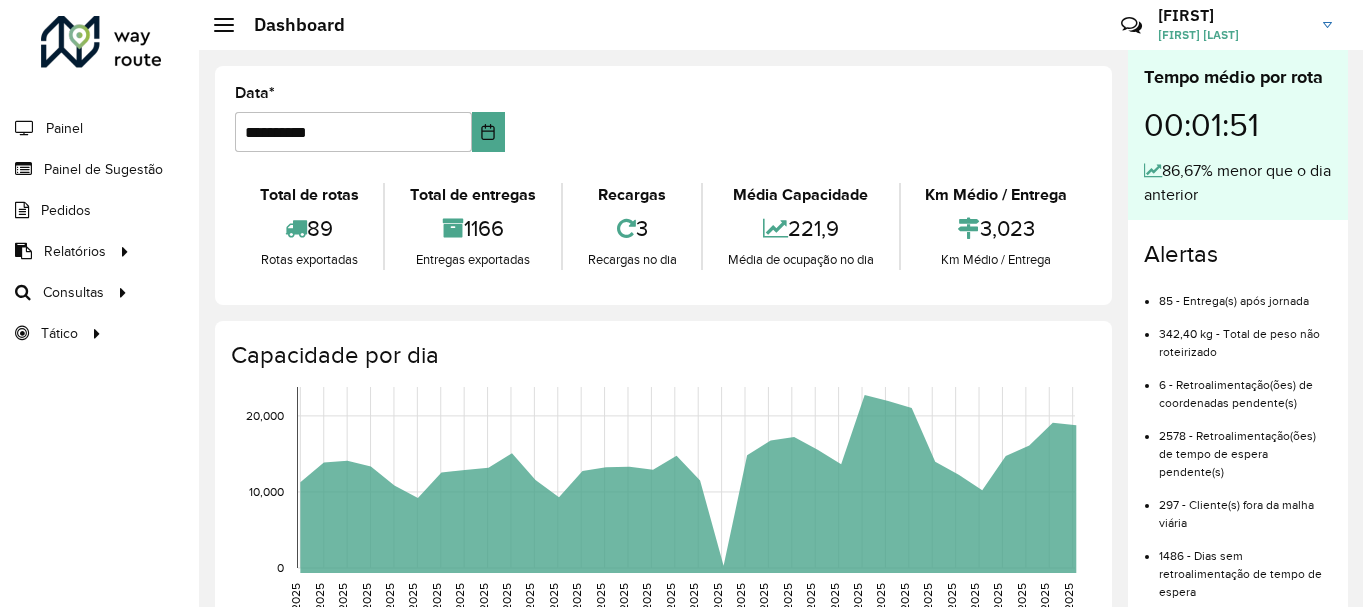 scroll, scrollTop: 0, scrollLeft: 0, axis: both 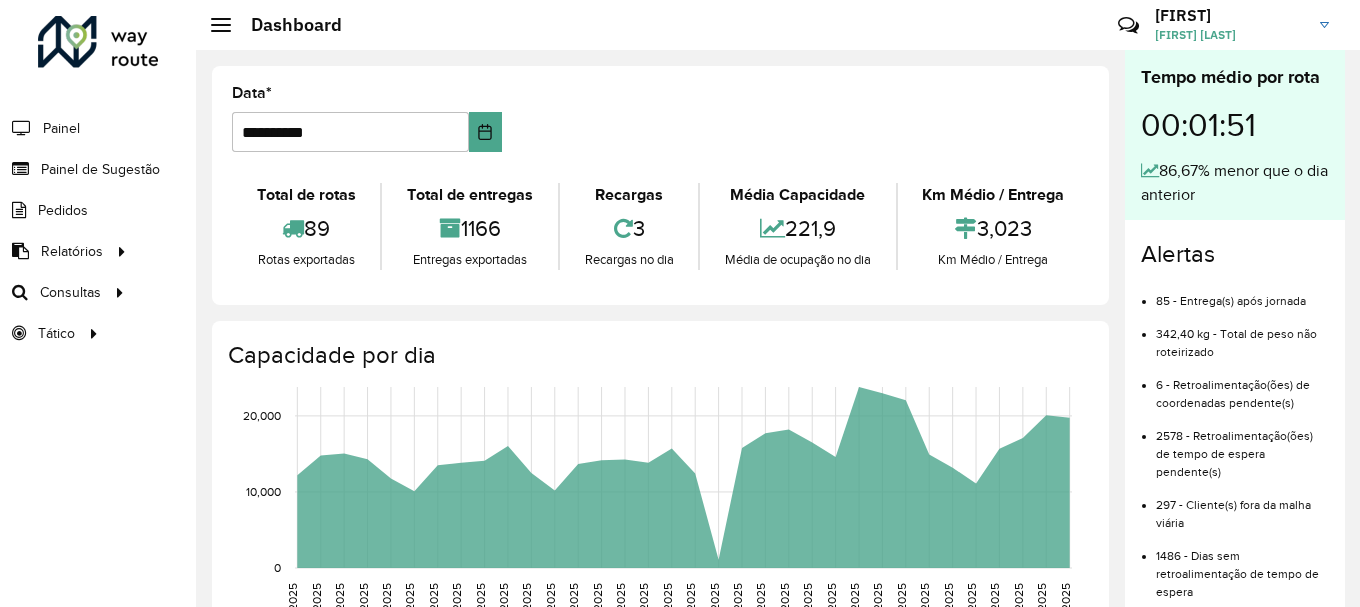 click on "**********" 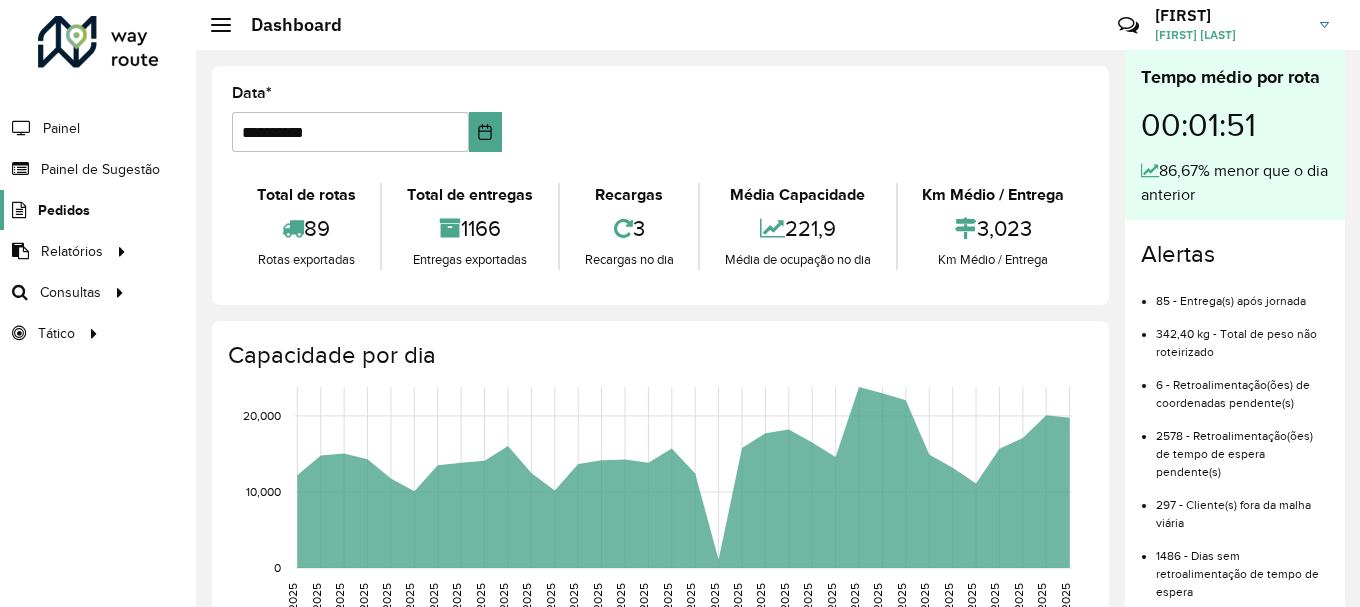 click on "Pedidos" 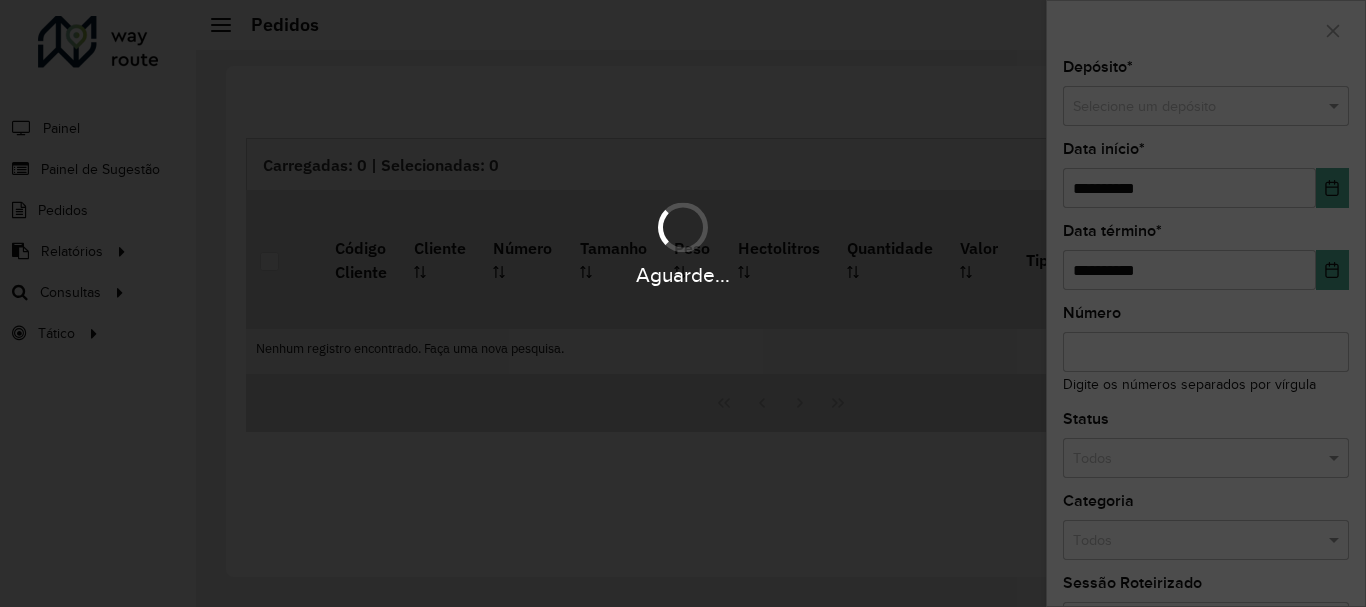 click on "Aguarde..." at bounding box center (683, 303) 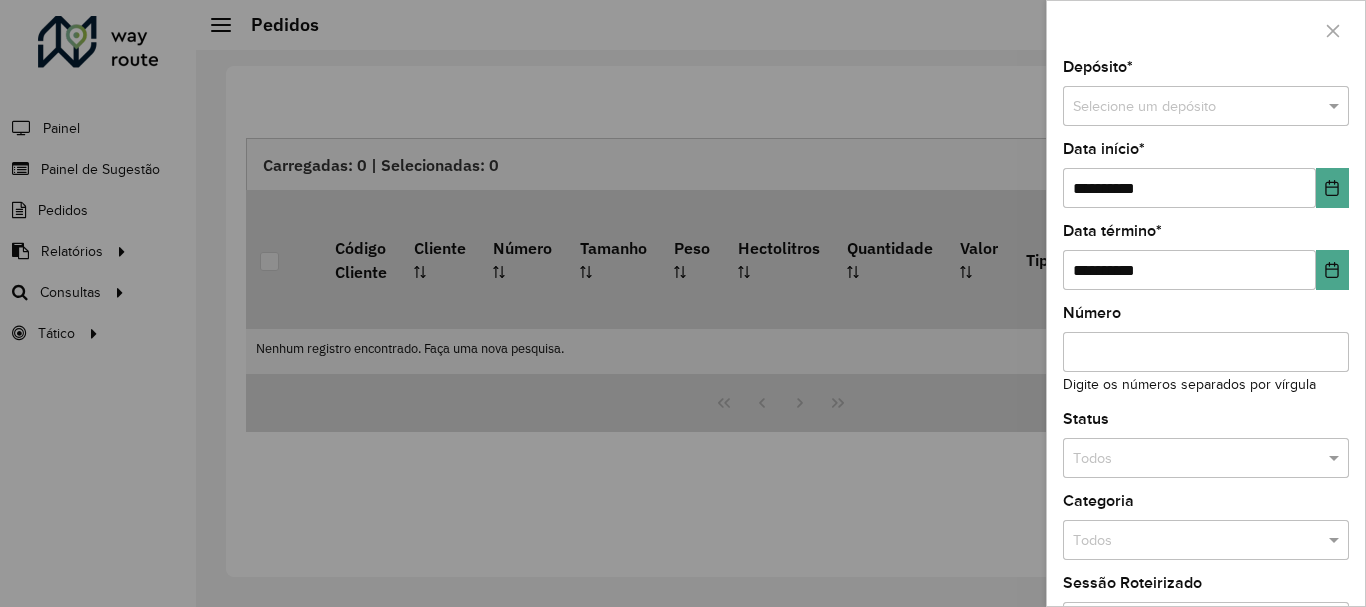 click 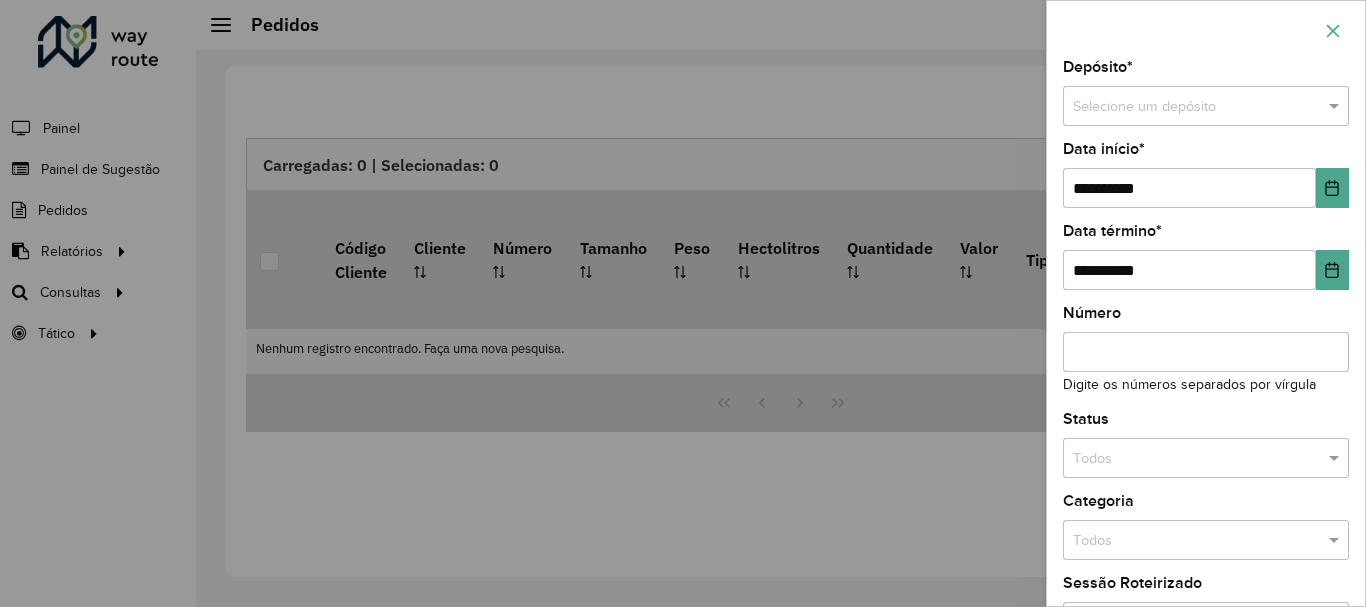 click 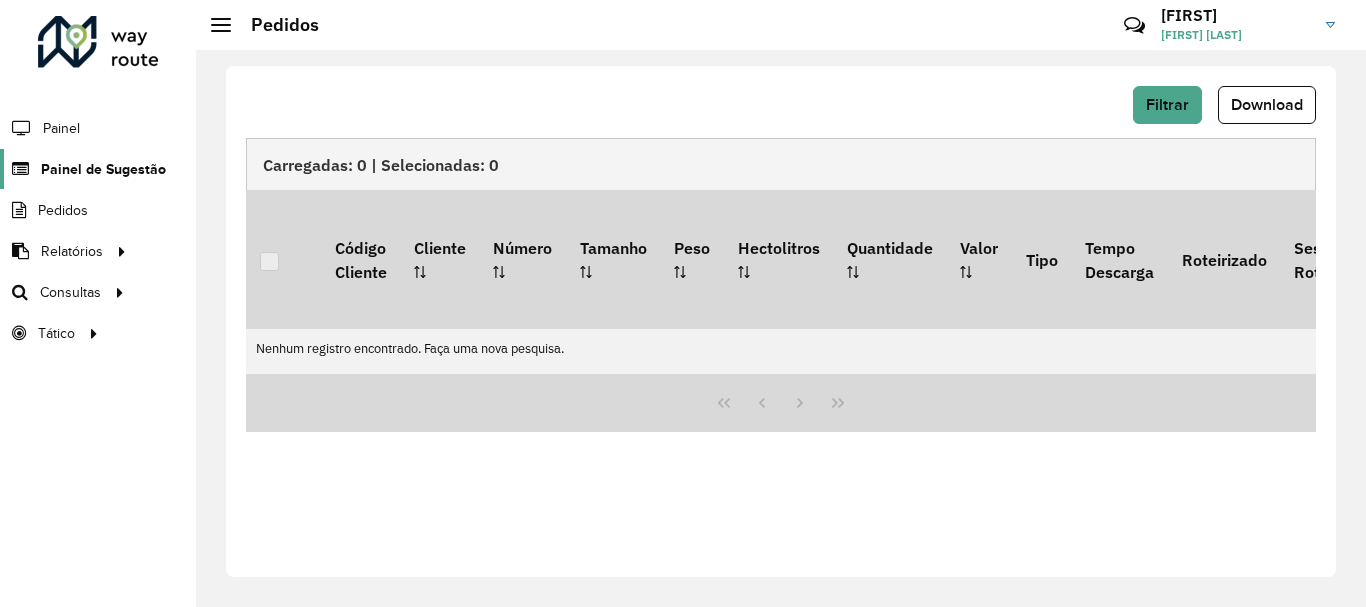 click on "Painel de Sugestão" 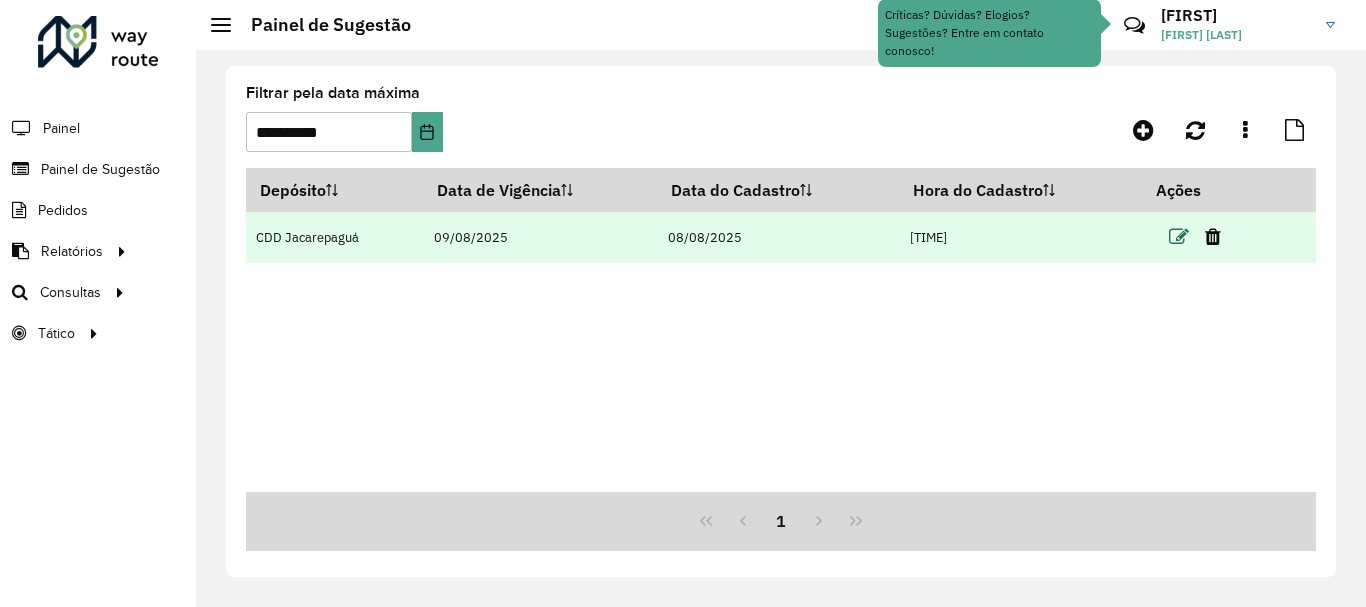 click at bounding box center [1179, 237] 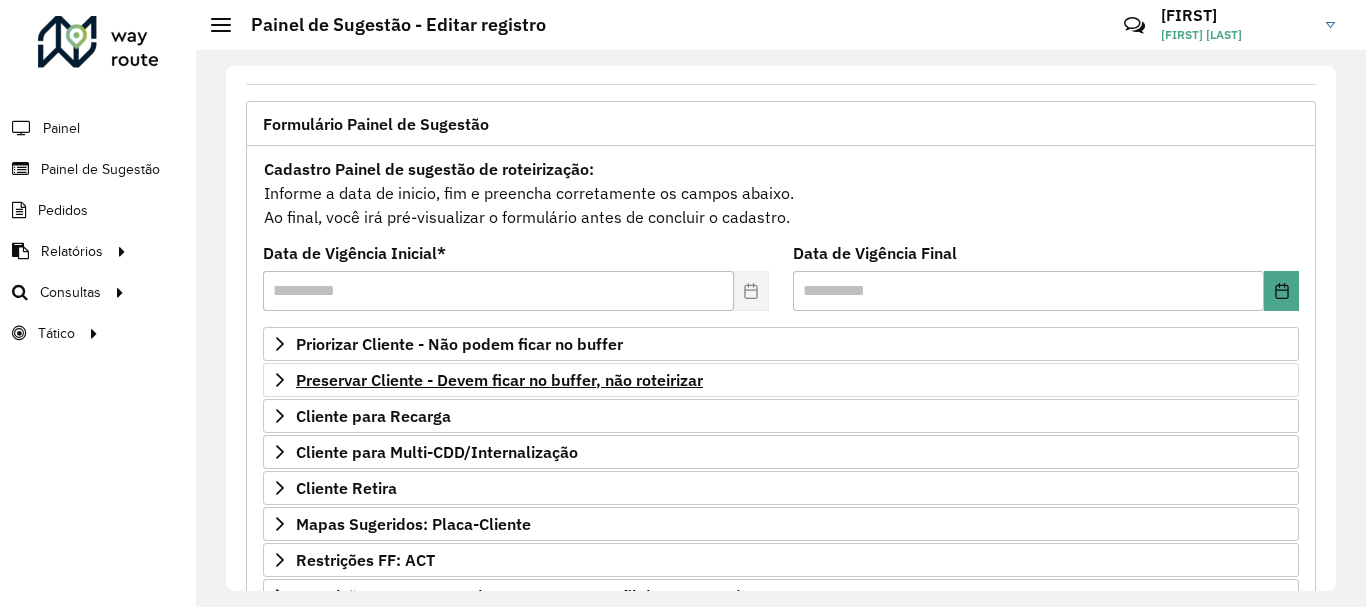 scroll, scrollTop: 390, scrollLeft: 0, axis: vertical 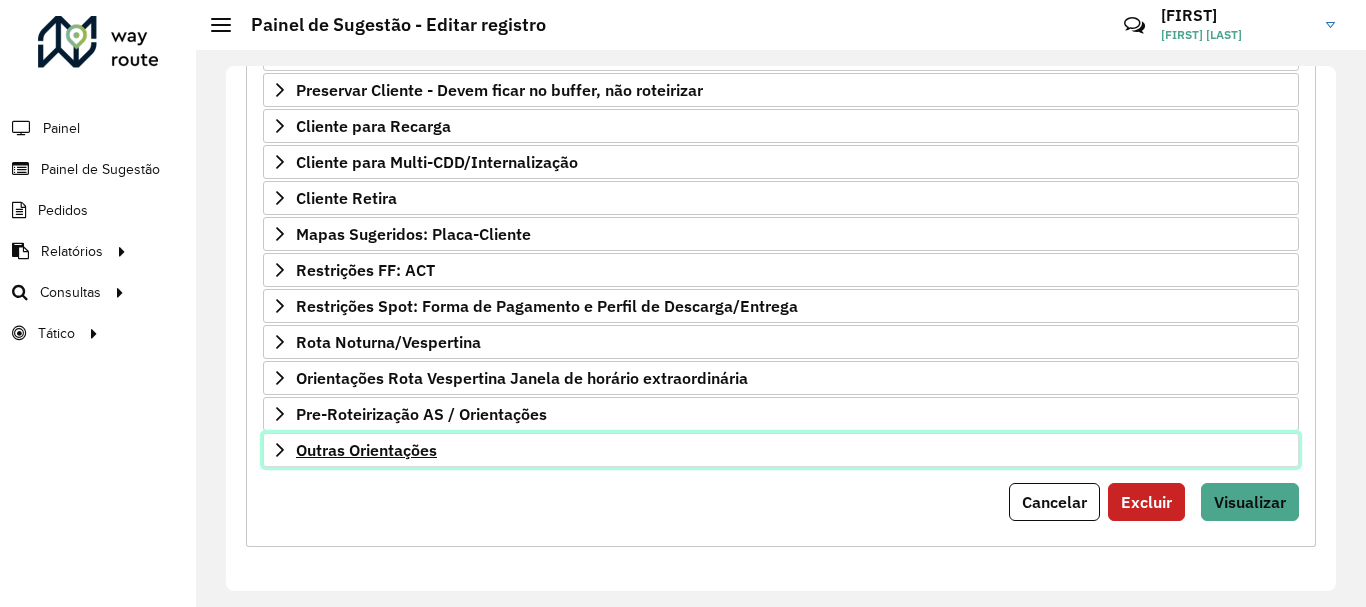 click on "Outras Orientações" at bounding box center [366, 450] 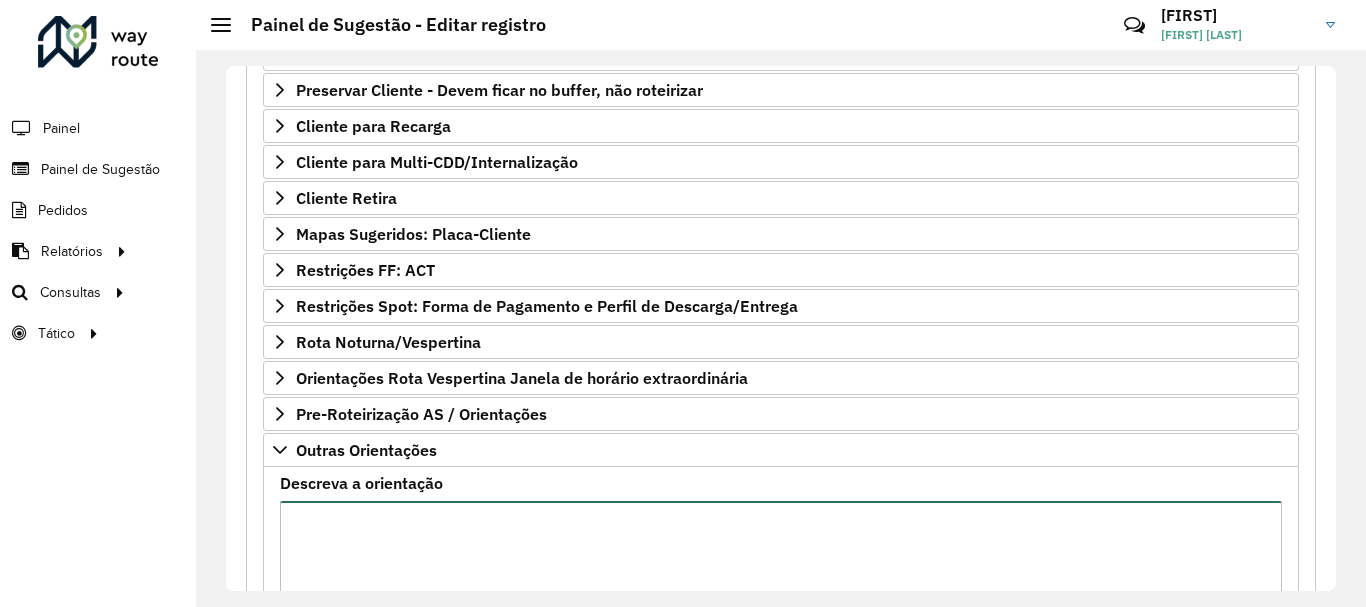 click on "Descreva a orientação" at bounding box center (781, 585) 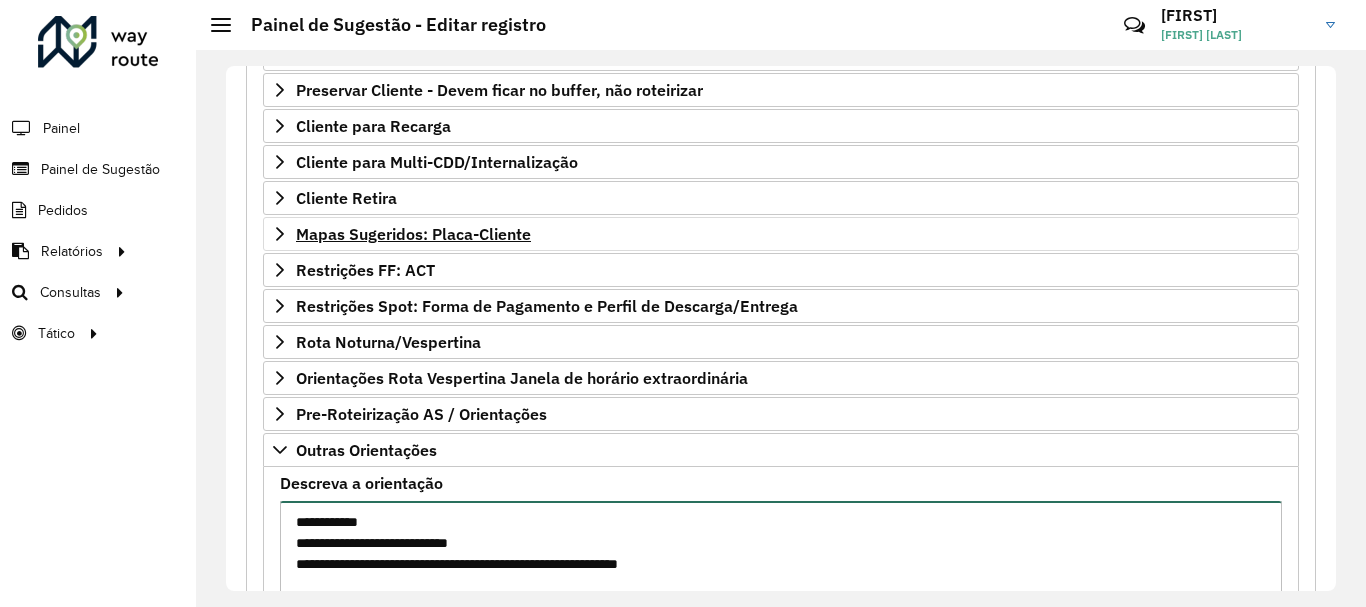 scroll, scrollTop: 393, scrollLeft: 0, axis: vertical 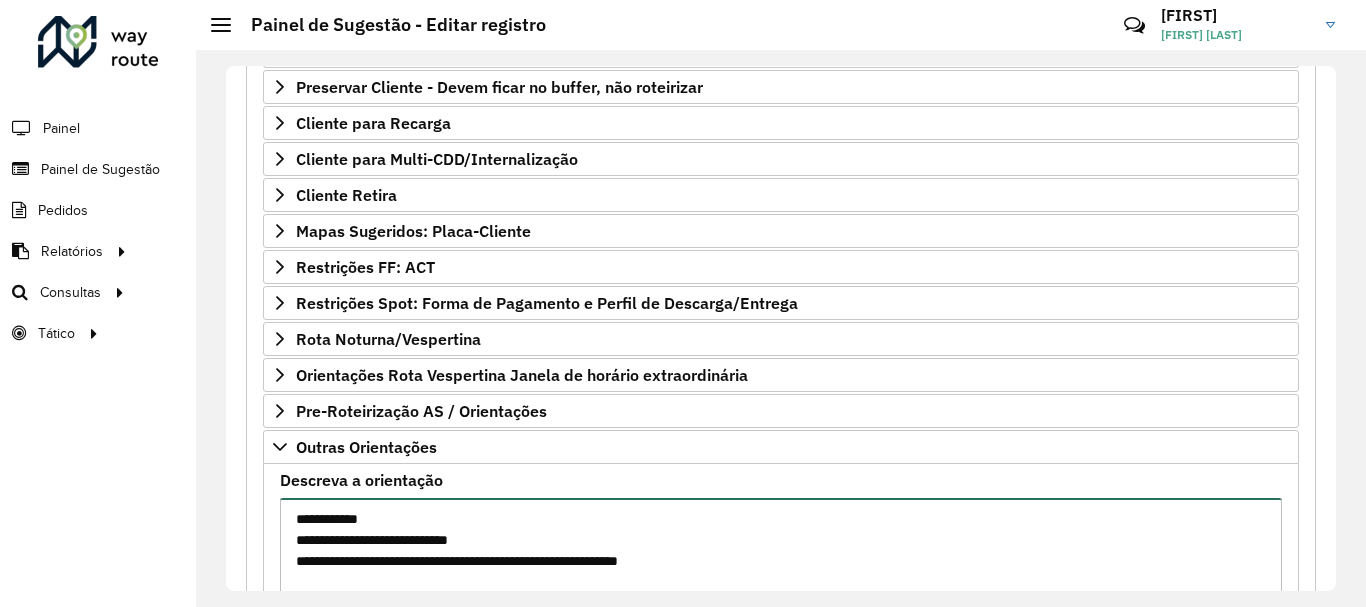 drag, startPoint x: 702, startPoint y: 573, endPoint x: 276, endPoint y: 558, distance: 426.264 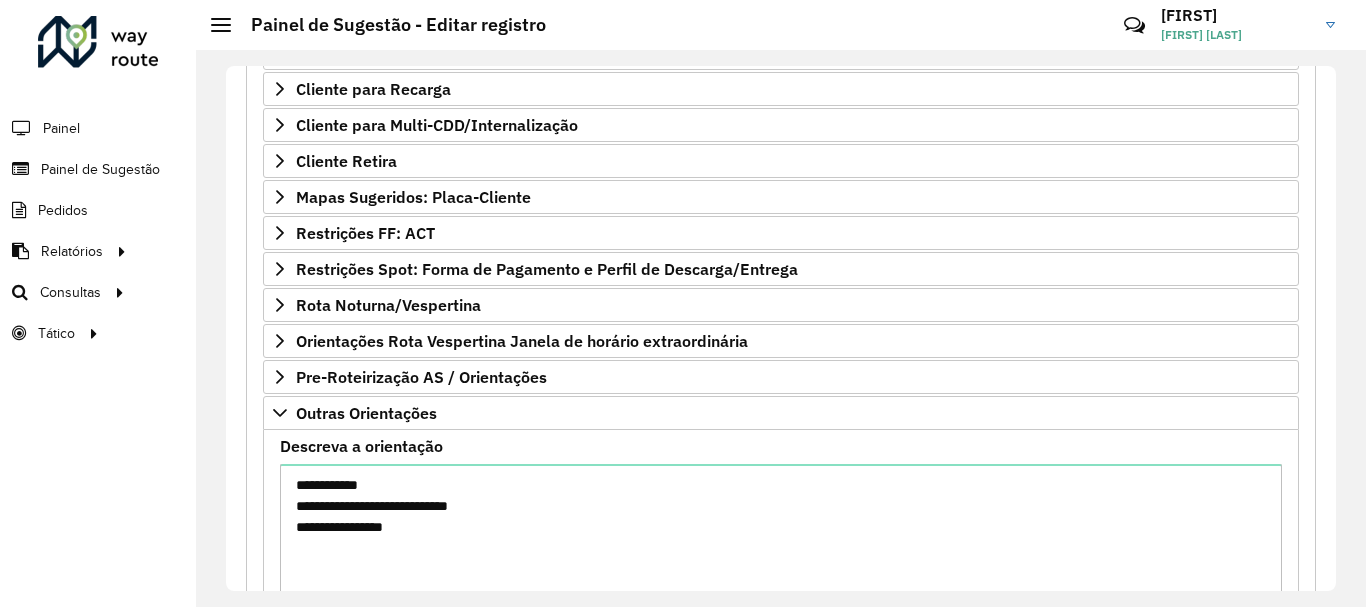 scroll, scrollTop: 861, scrollLeft: 0, axis: vertical 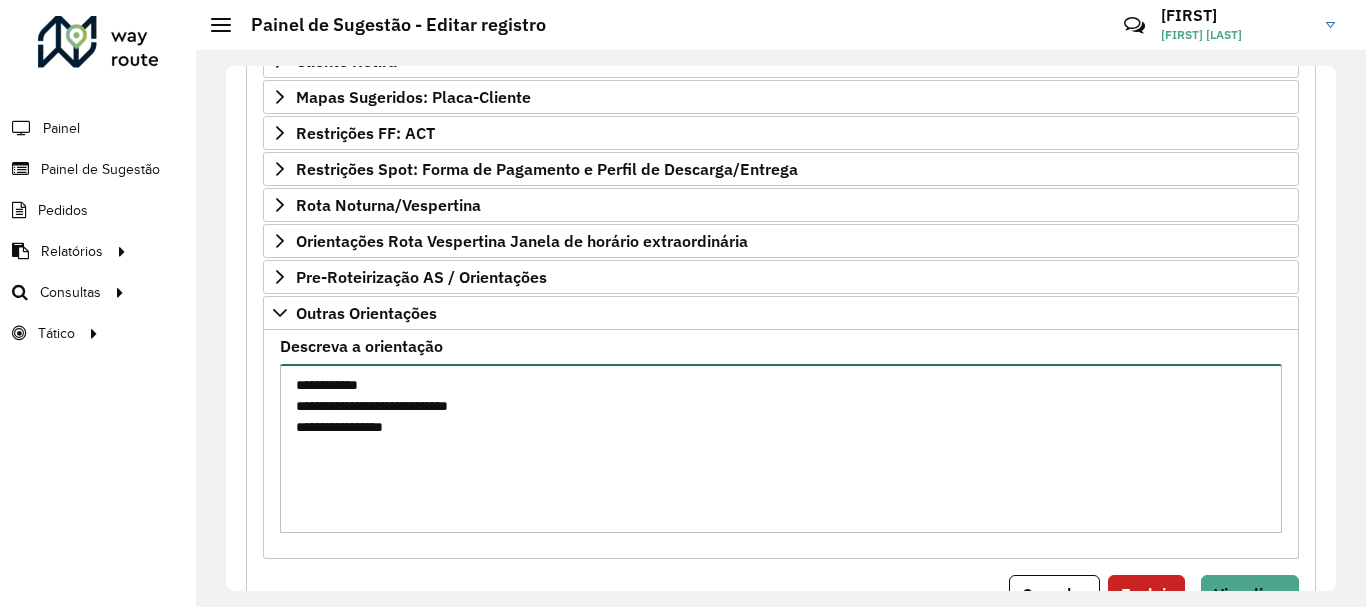 click on "**********" at bounding box center [781, 448] 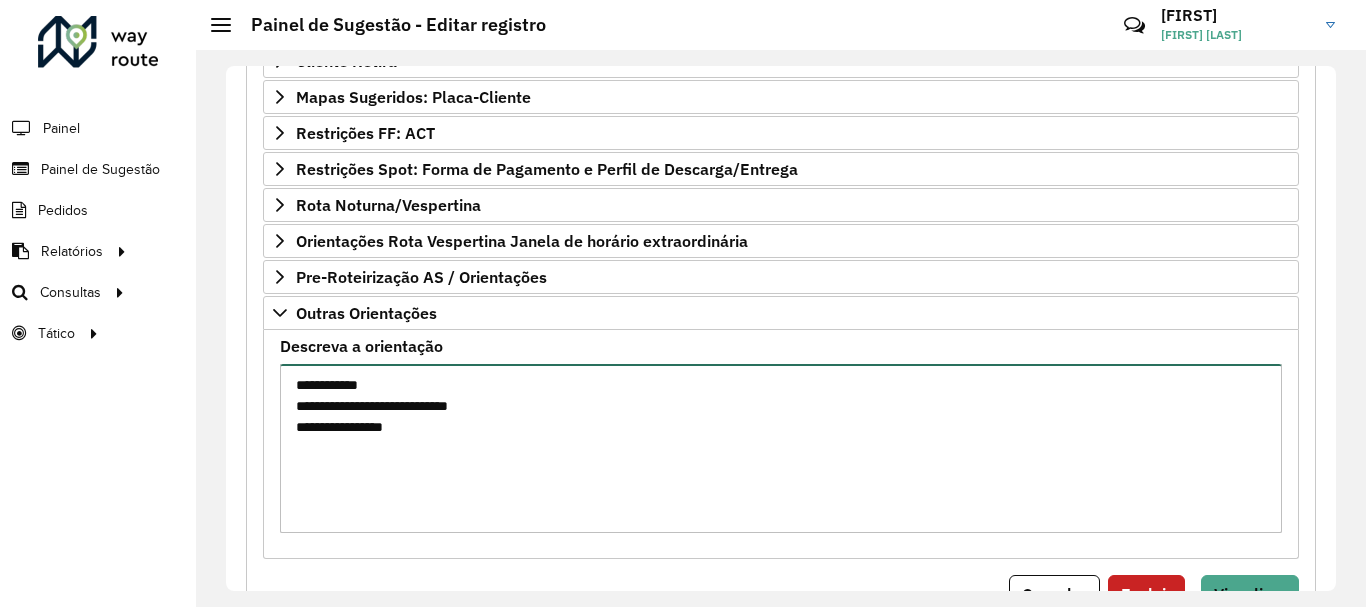 click on "**********" at bounding box center [781, 448] 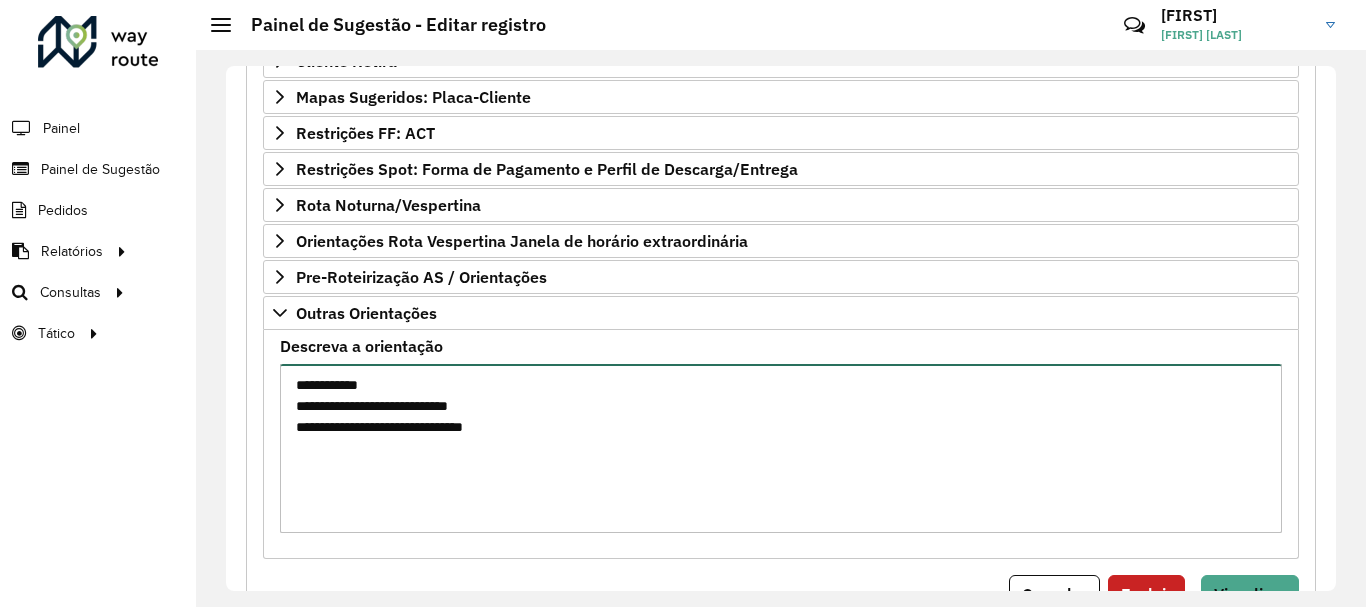 paste on "**********" 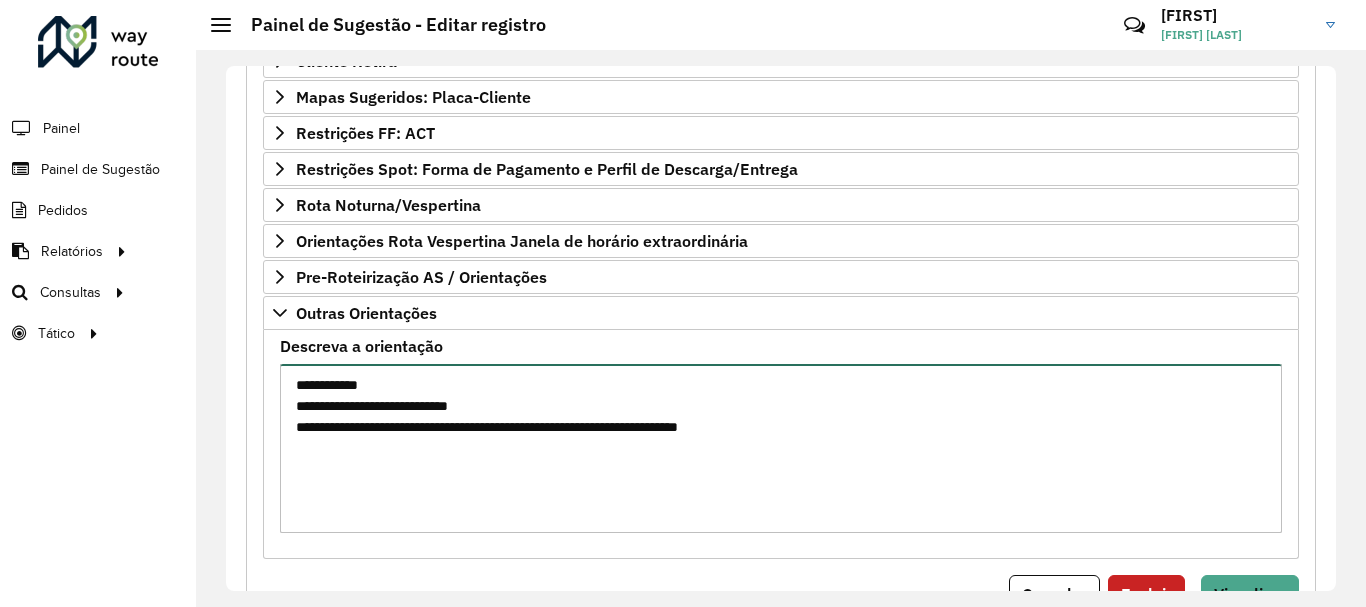 click on "**********" at bounding box center [781, 448] 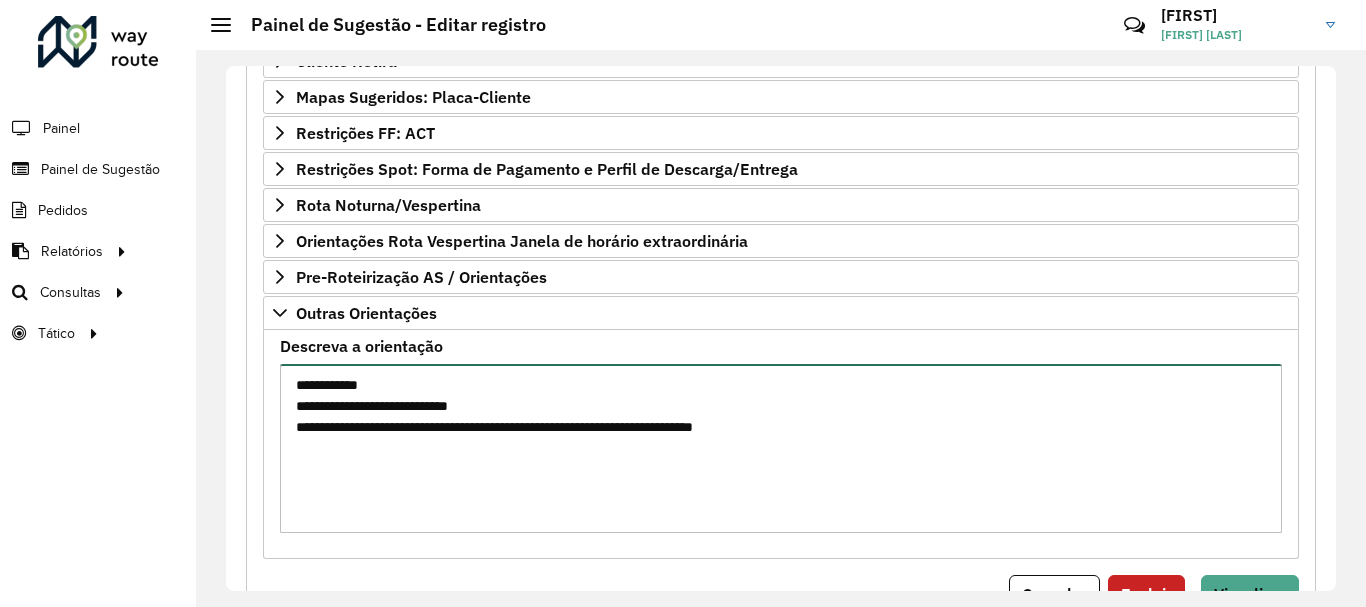 paste on "**********" 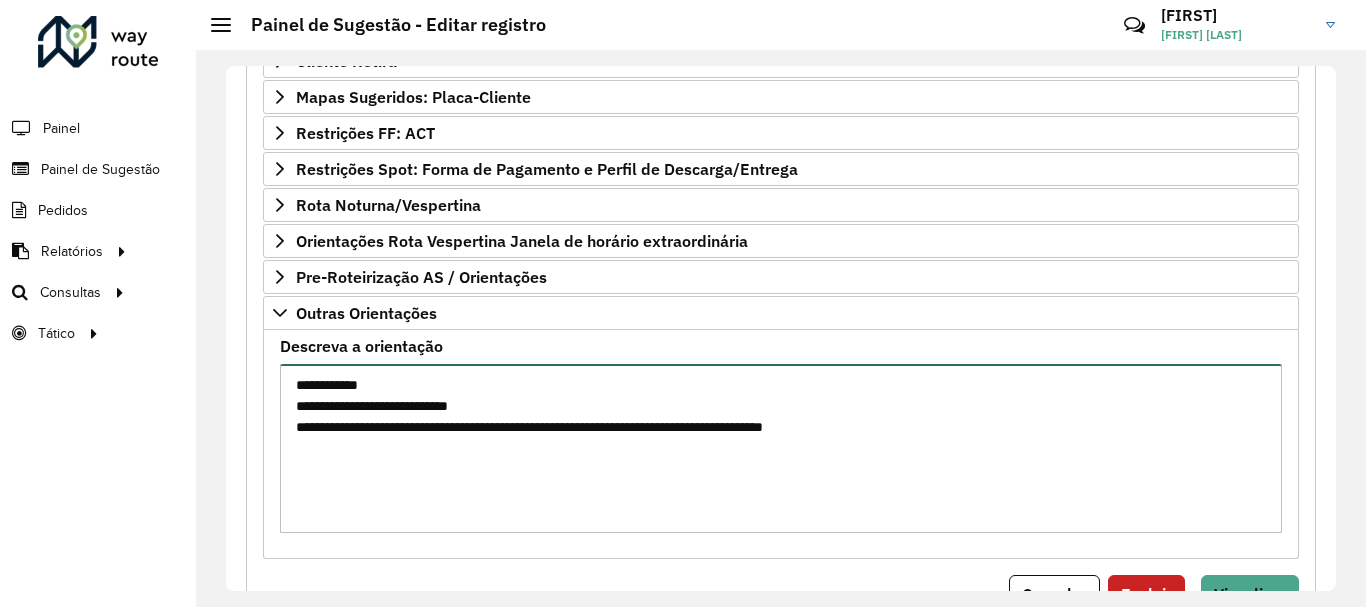 click on "**********" at bounding box center [781, 448] 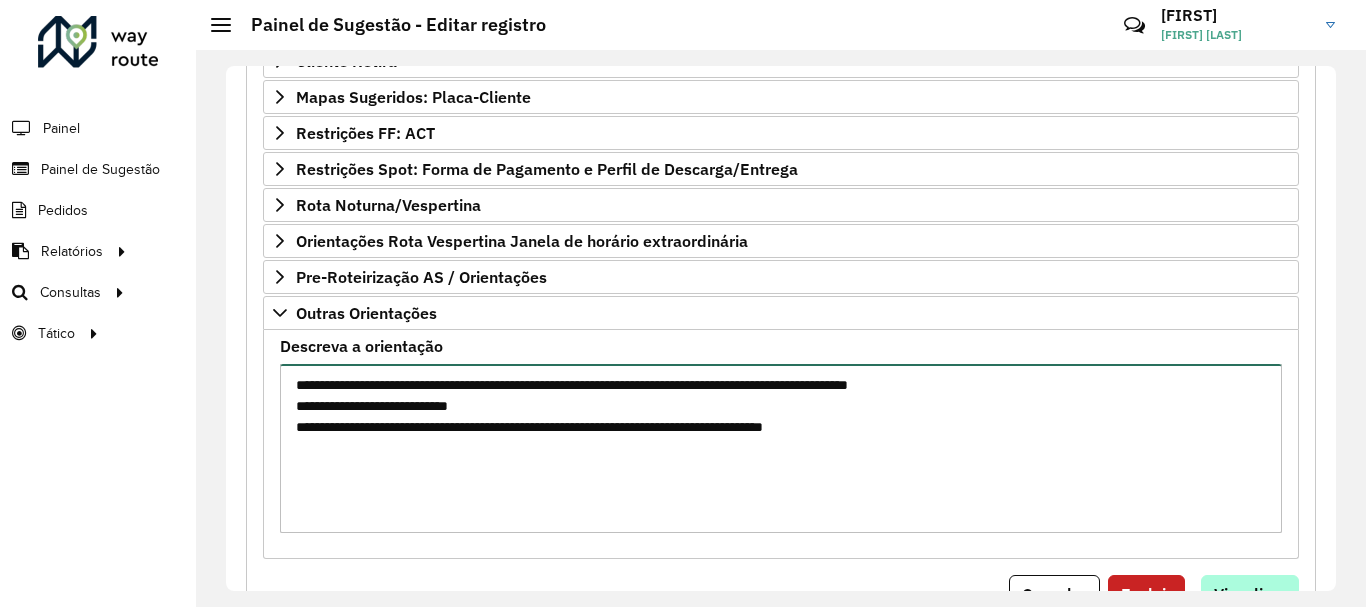 type on "**********" 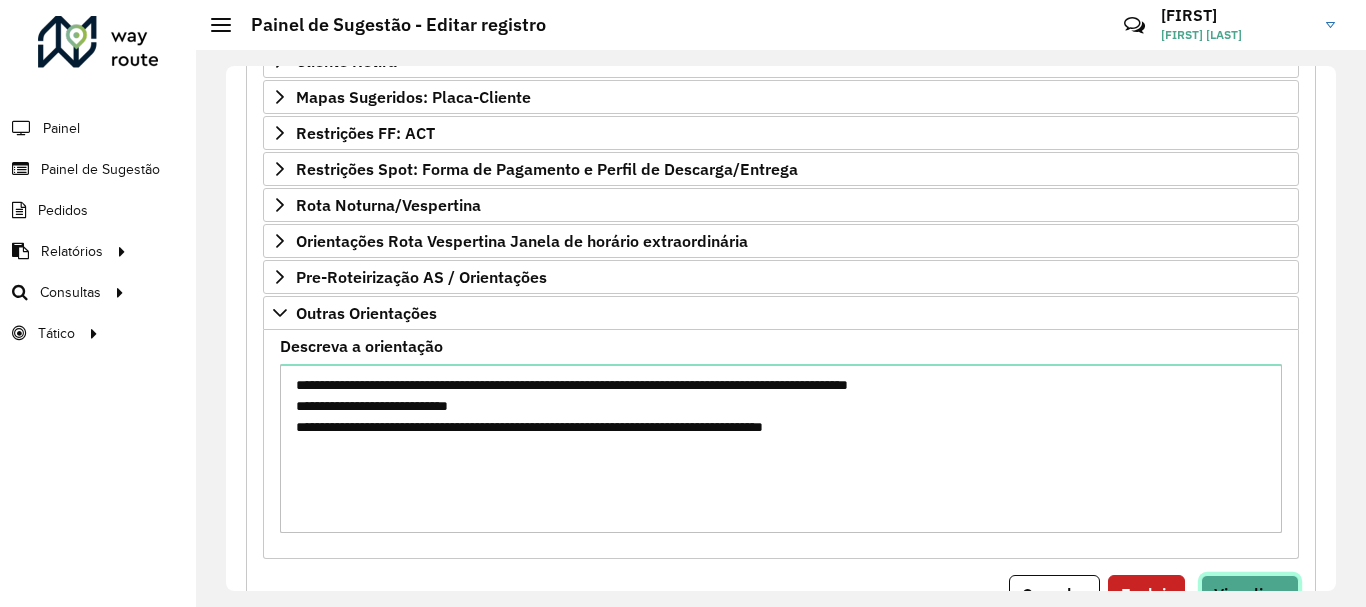 click on "Visualizar" at bounding box center (1250, 594) 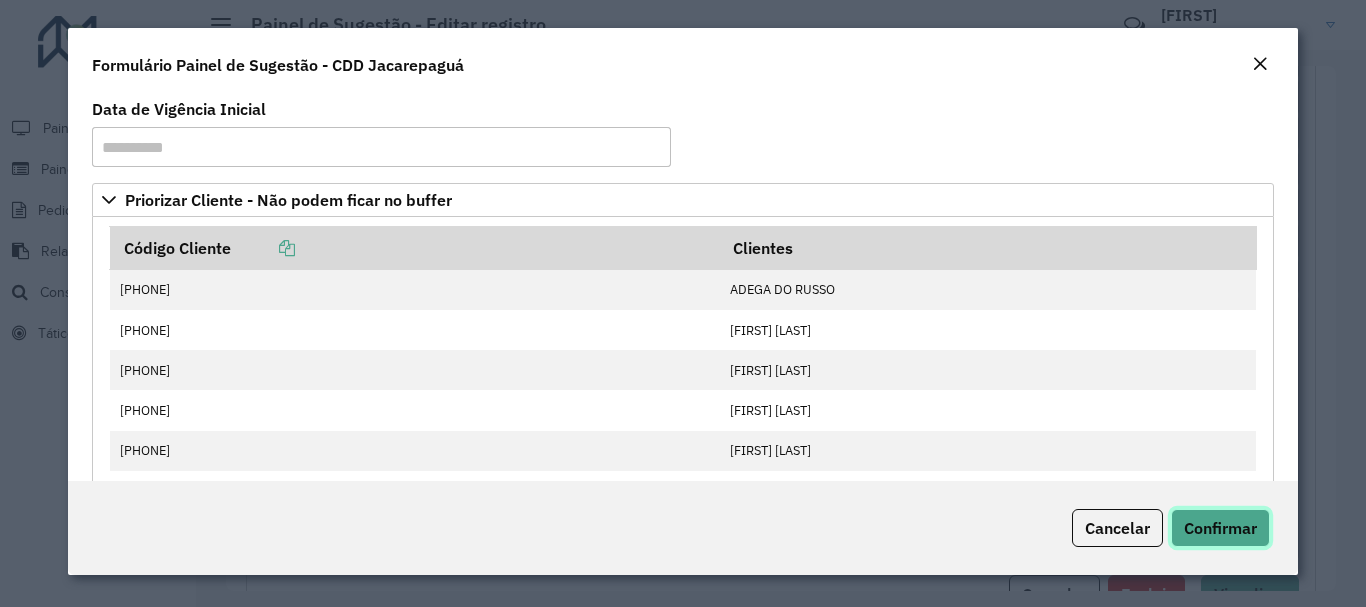 click on "Confirmar" 